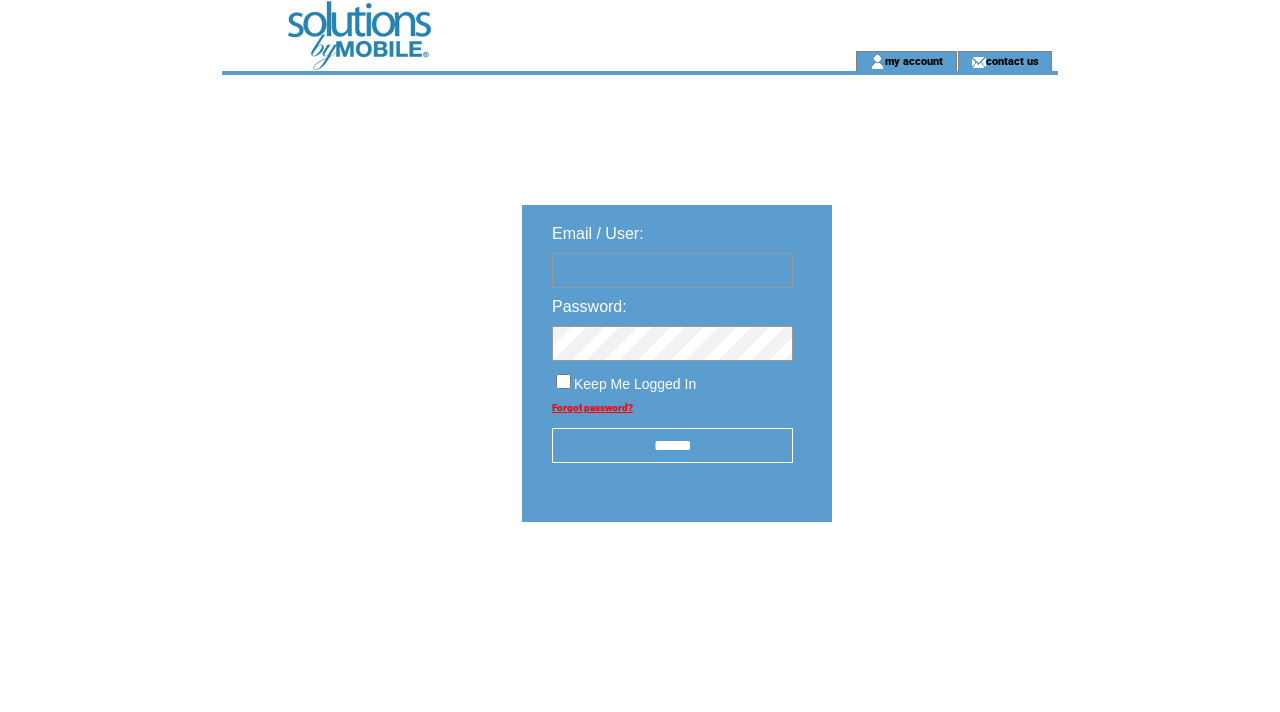 scroll, scrollTop: 0, scrollLeft: 0, axis: both 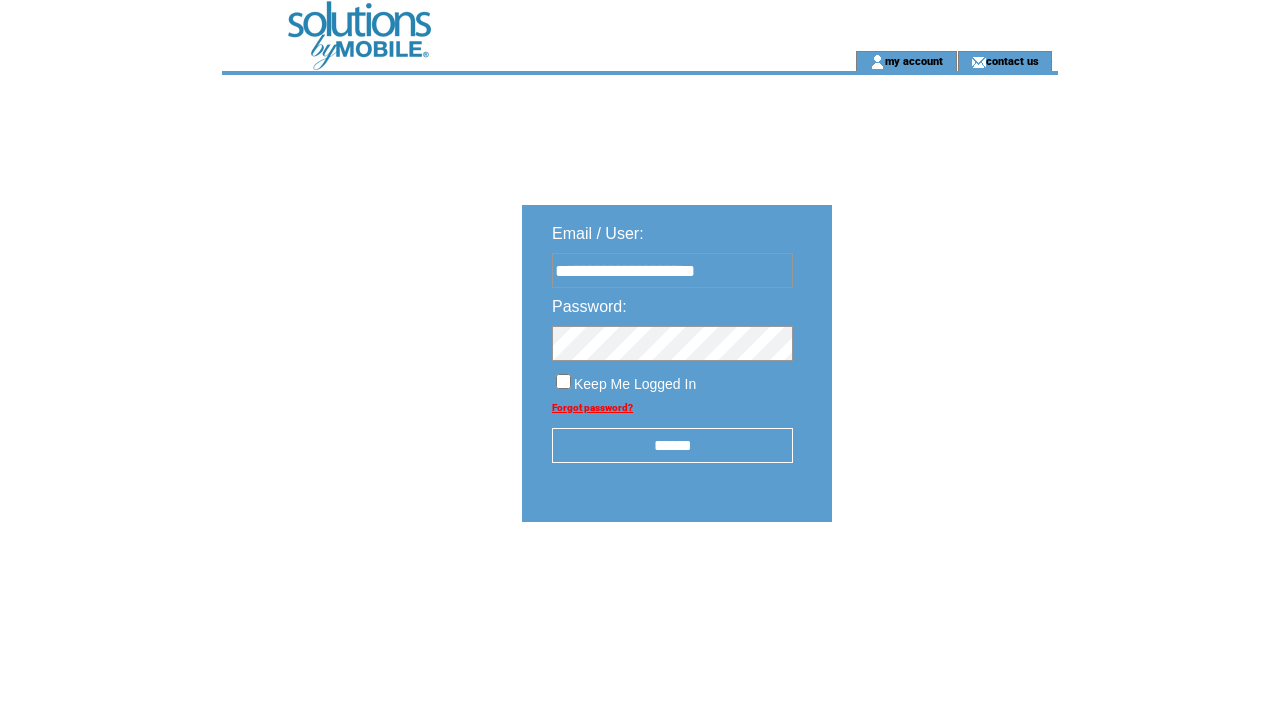 click on "******" at bounding box center [672, 445] 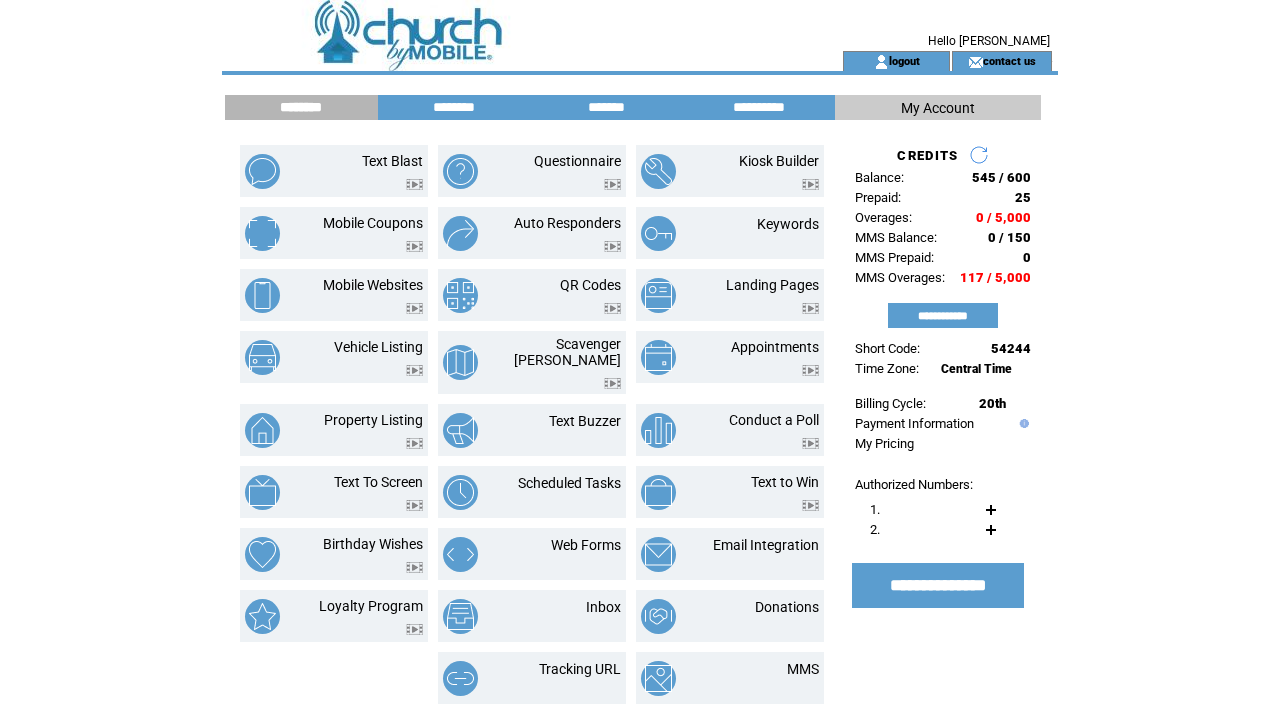 scroll, scrollTop: 0, scrollLeft: 0, axis: both 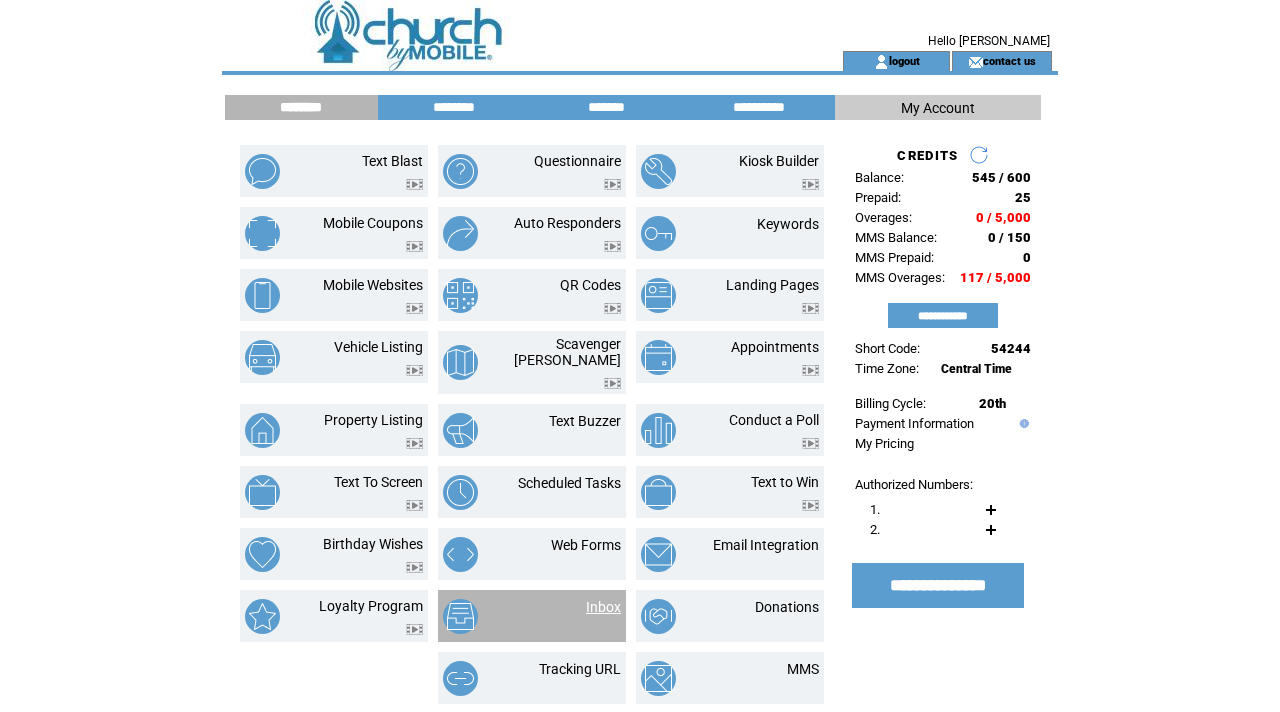 click on "Inbox" at bounding box center (603, 607) 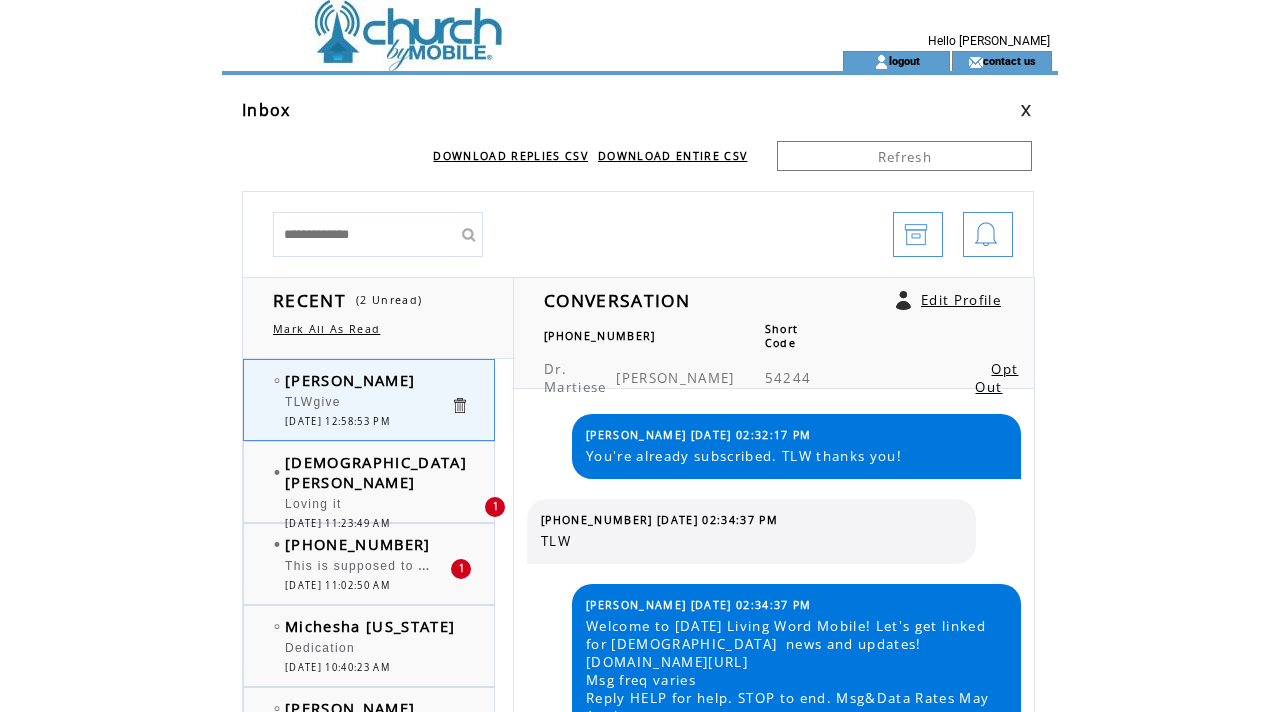 scroll, scrollTop: 0, scrollLeft: 0, axis: both 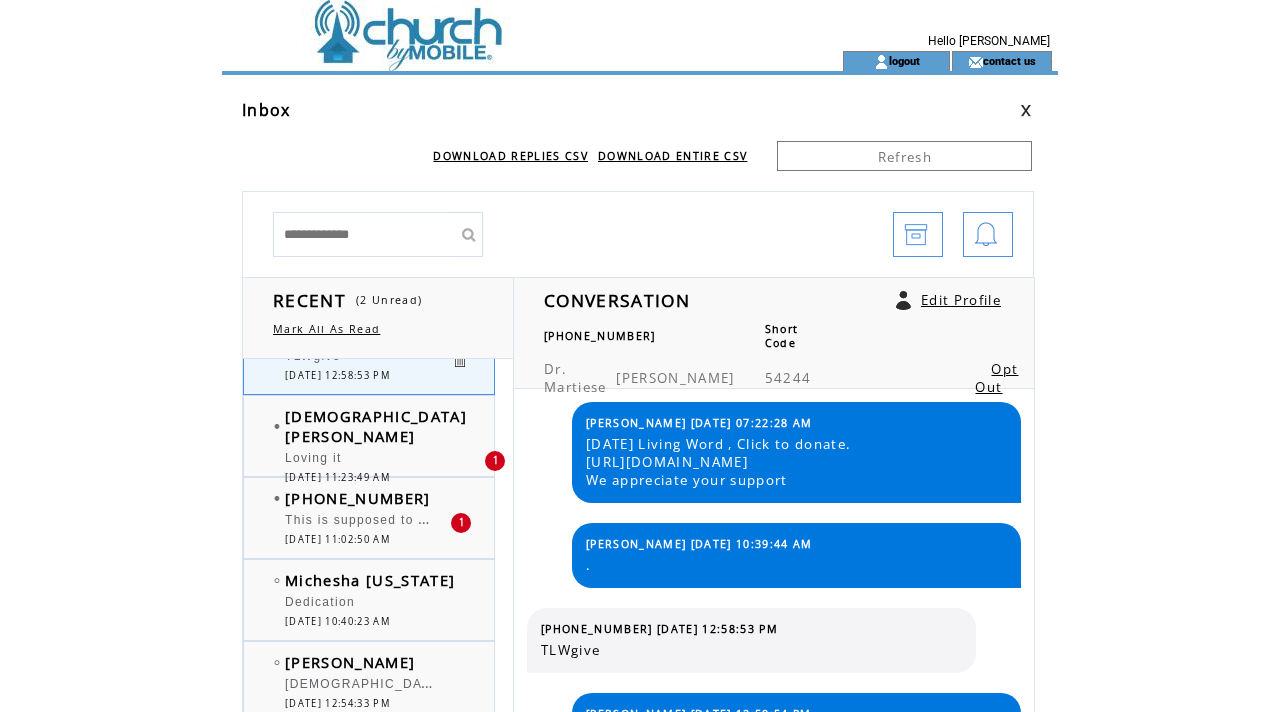 click on "This is supposed to be dReam center?" at bounding box center [411, 518] 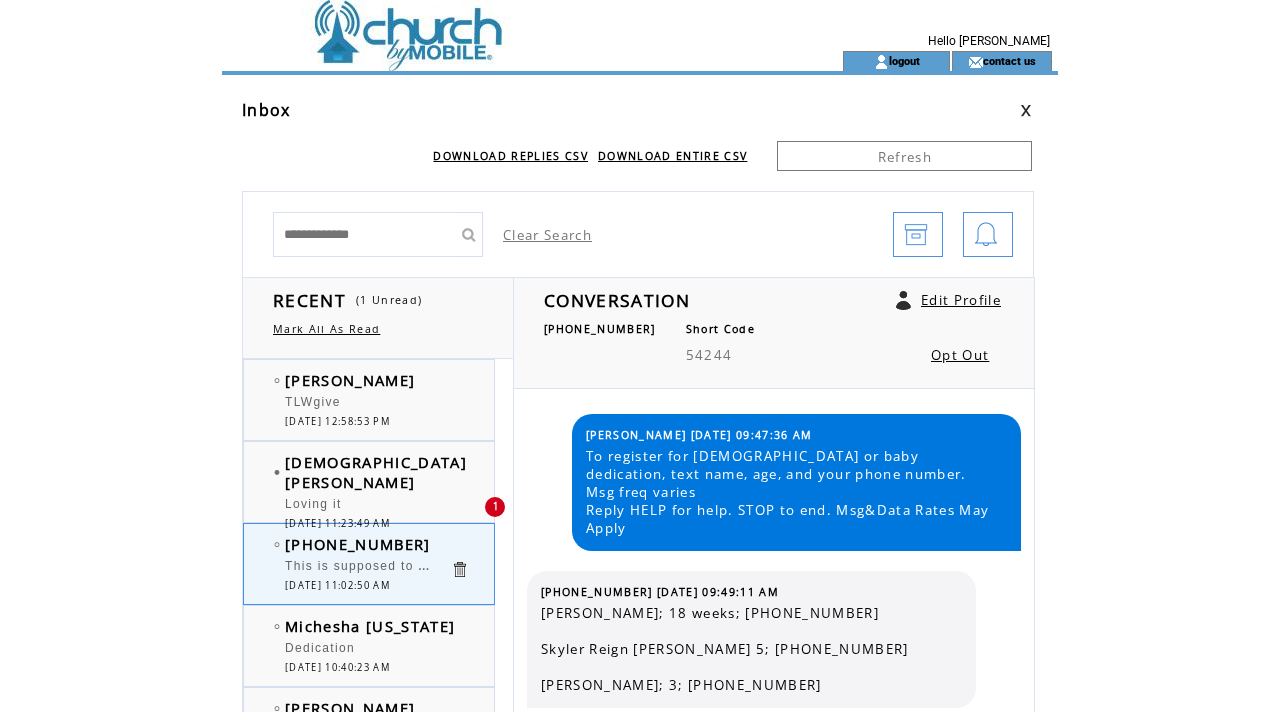 scroll, scrollTop: 127, scrollLeft: 0, axis: vertical 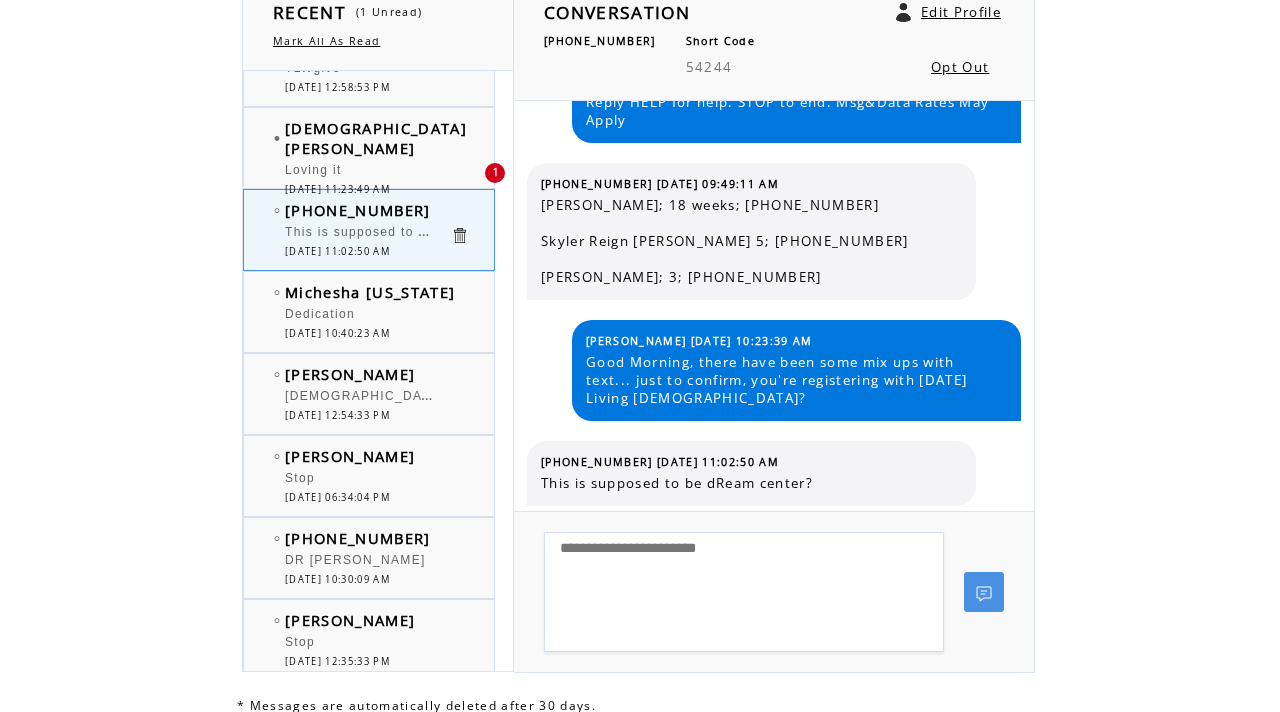 click at bounding box center [744, 592] 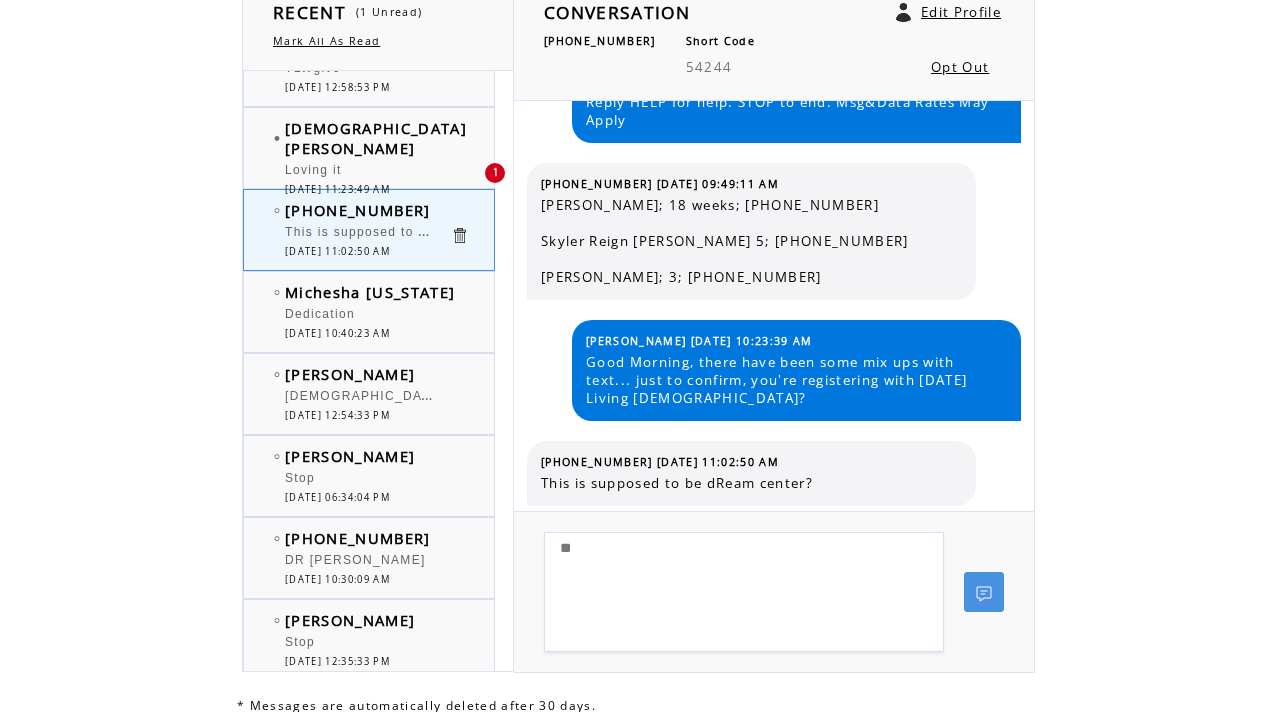 type on "*" 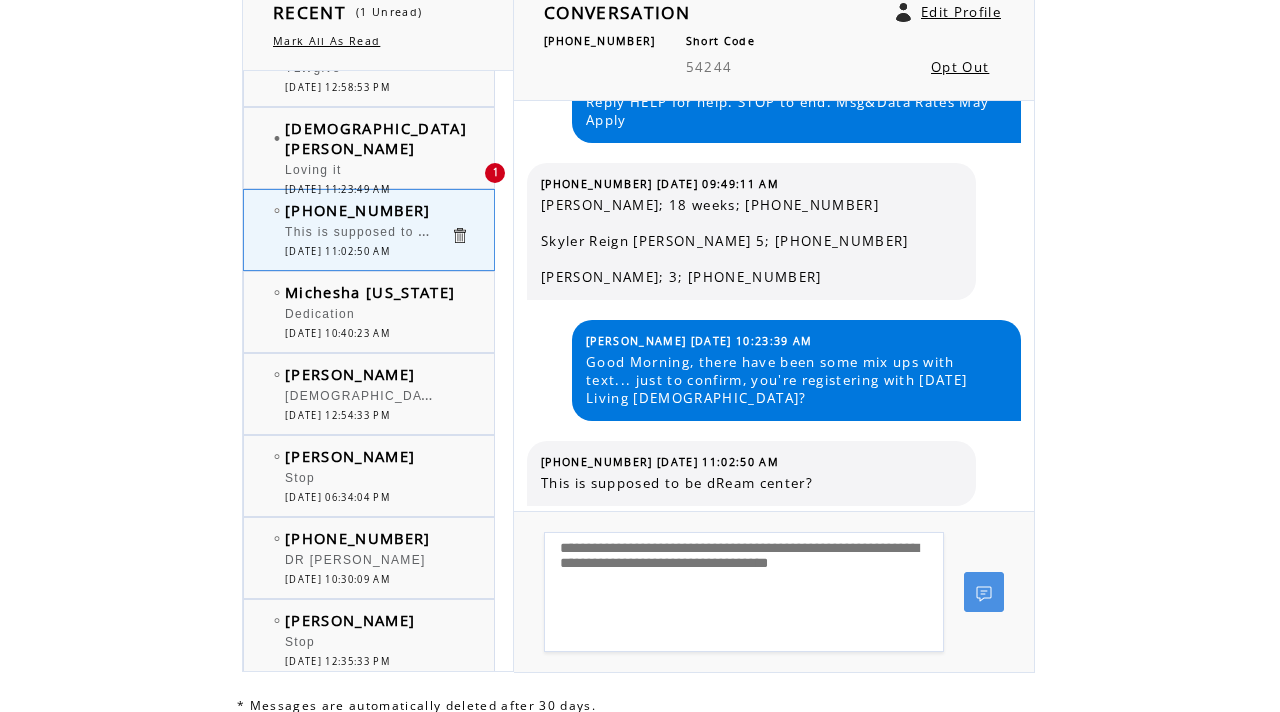 click on "**********" at bounding box center [744, 592] 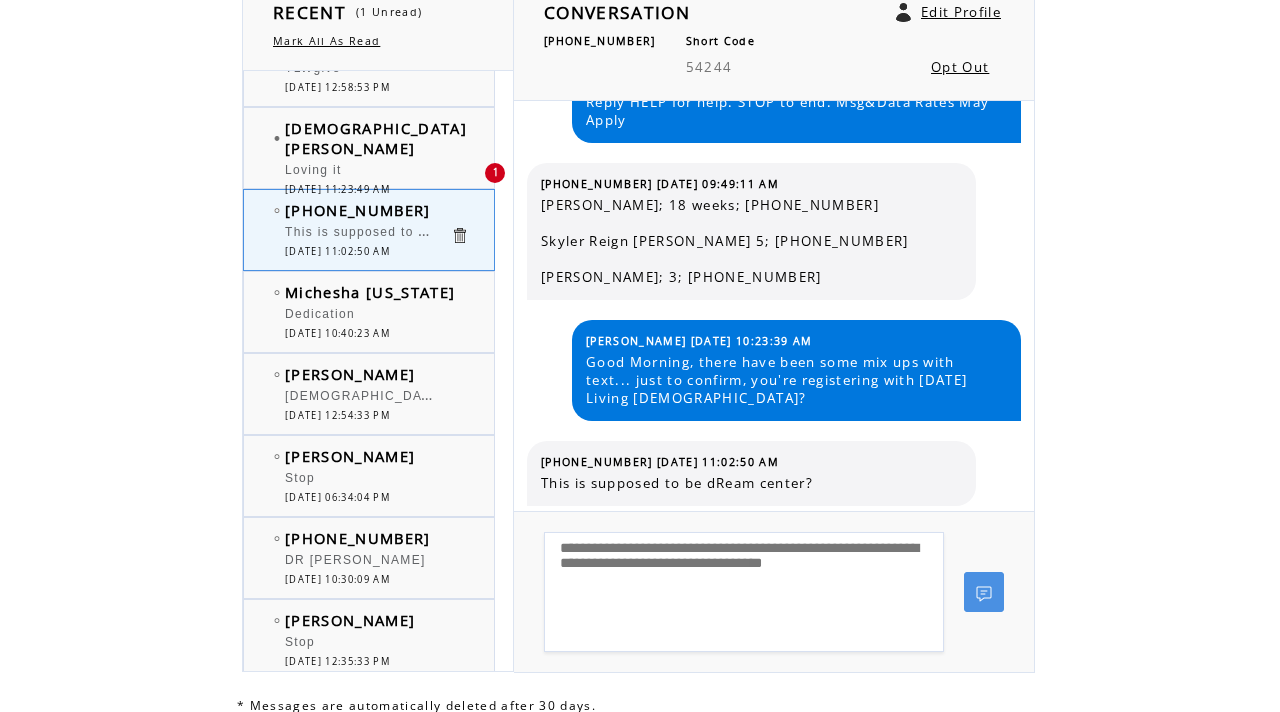 click on "**********" at bounding box center [744, 592] 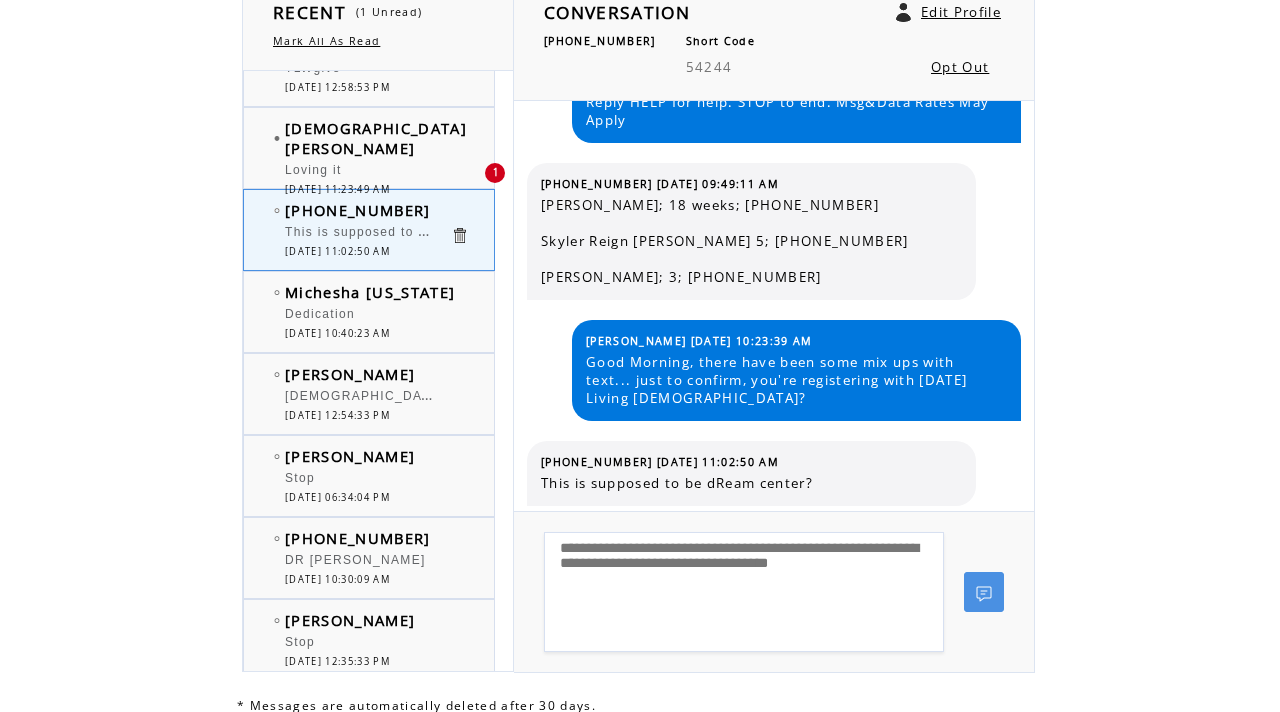 type on "**********" 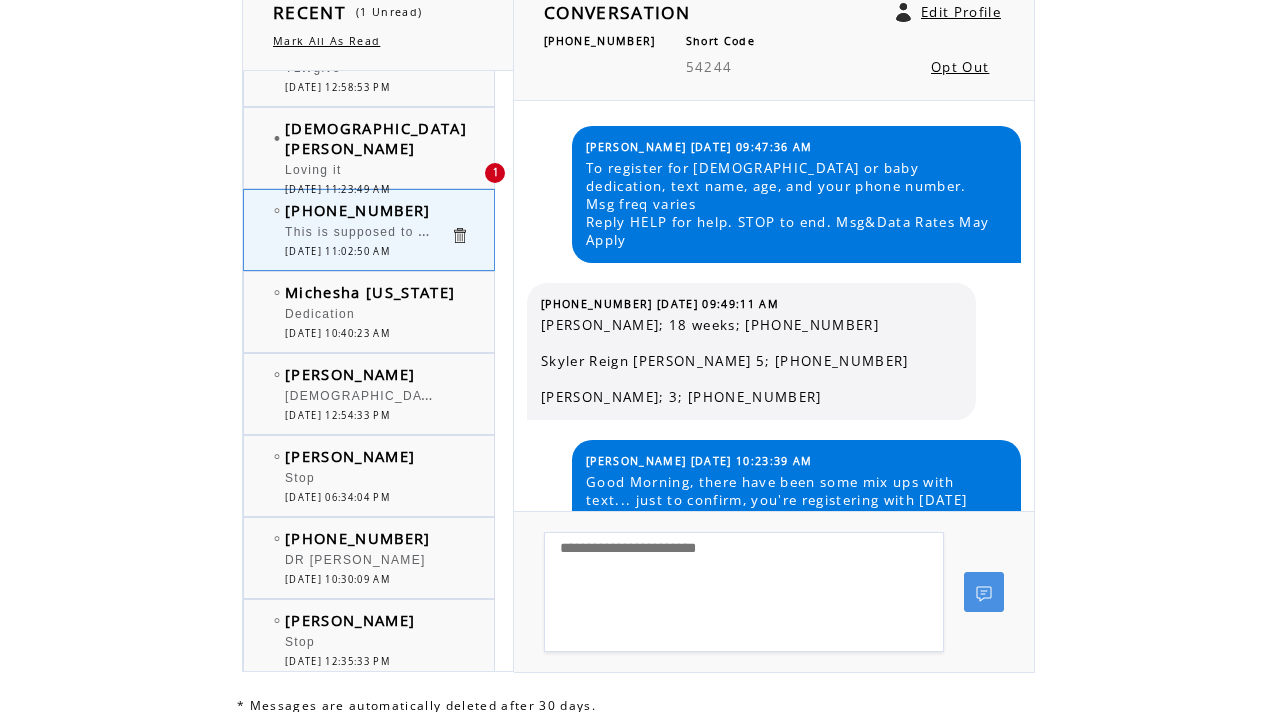 scroll, scrollTop: 225, scrollLeft: 0, axis: vertical 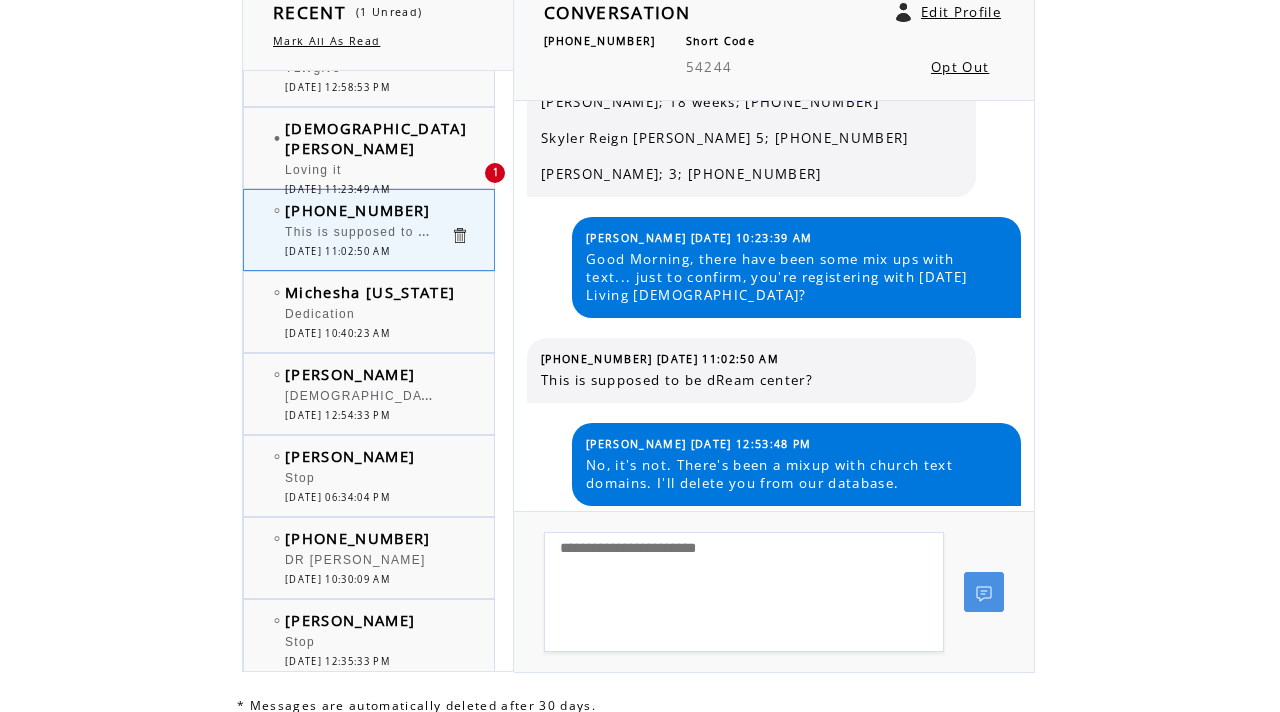click on "Opt Out" at bounding box center [960, 67] 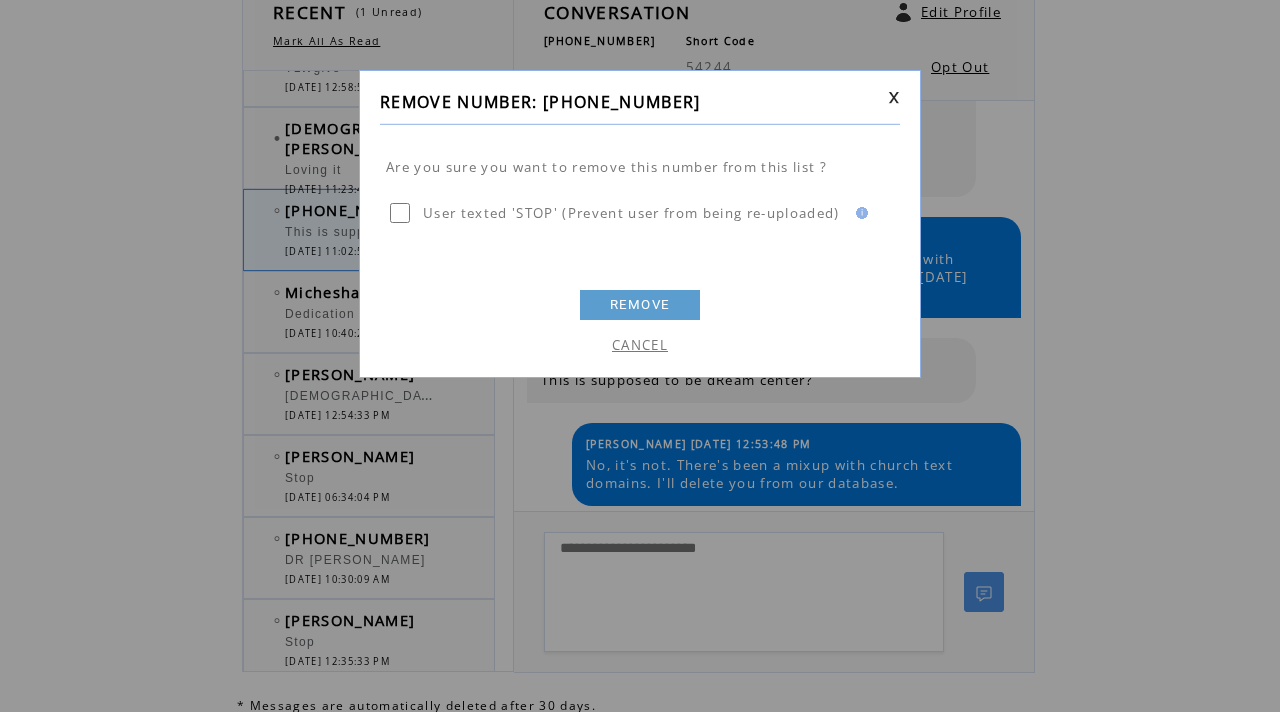 click on "REMOVE" at bounding box center [640, 305] 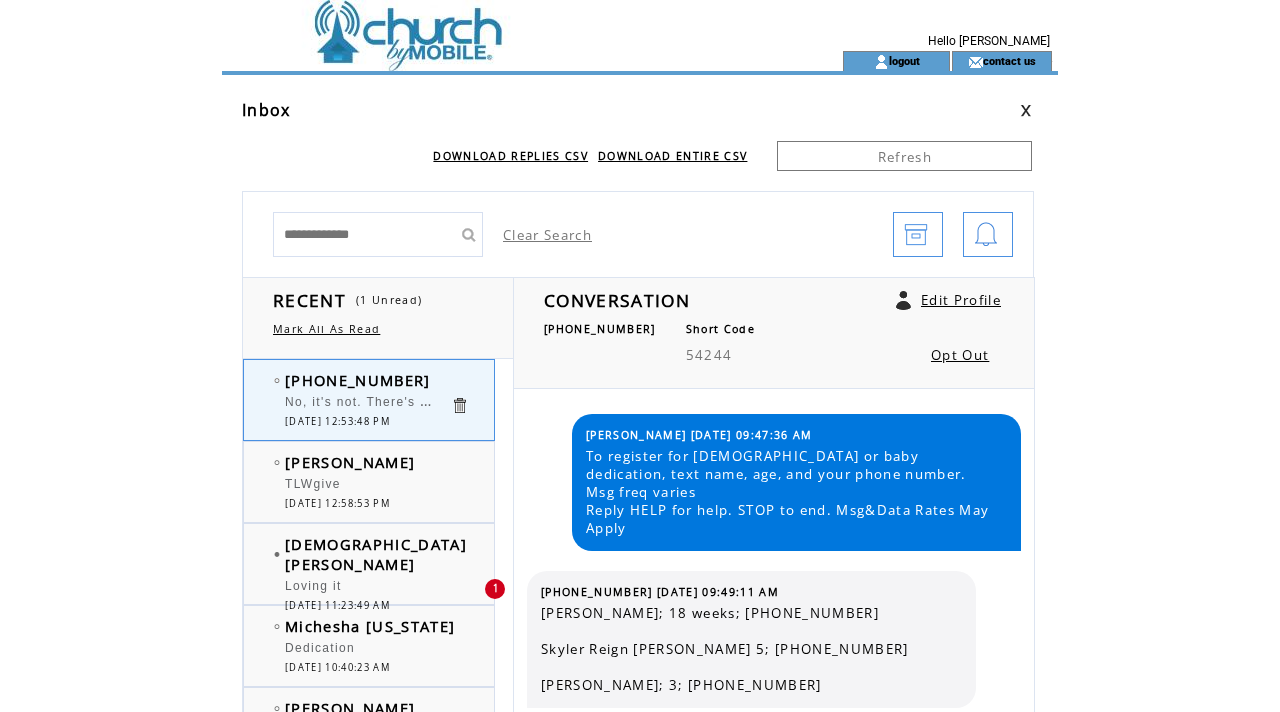scroll, scrollTop: 0, scrollLeft: 0, axis: both 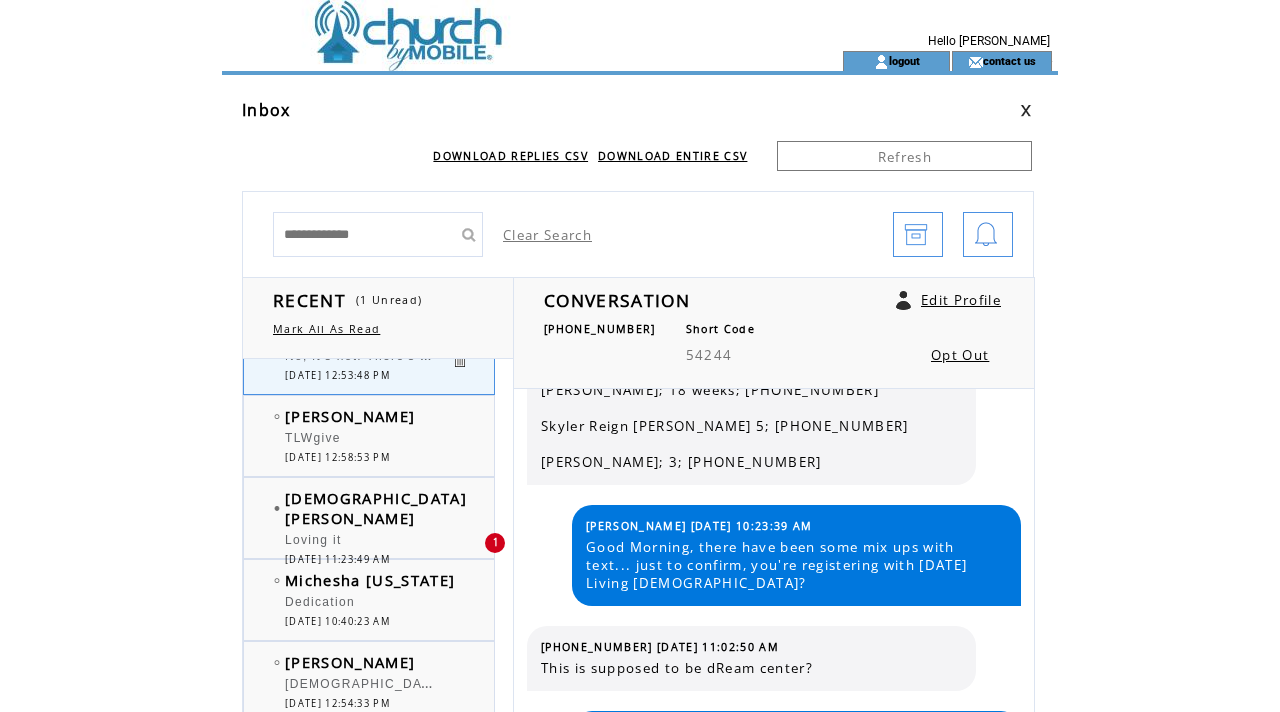 click on "Loving it" at bounding box center (367, 543) 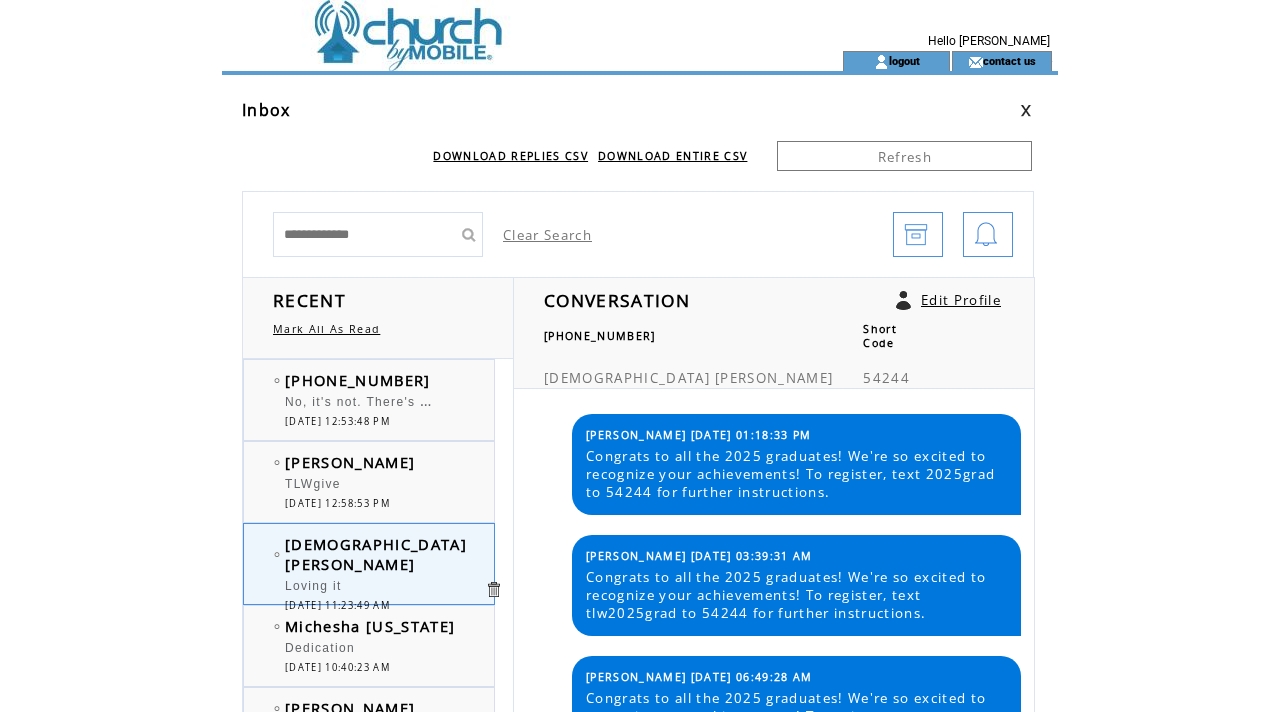 scroll, scrollTop: 0, scrollLeft: 0, axis: both 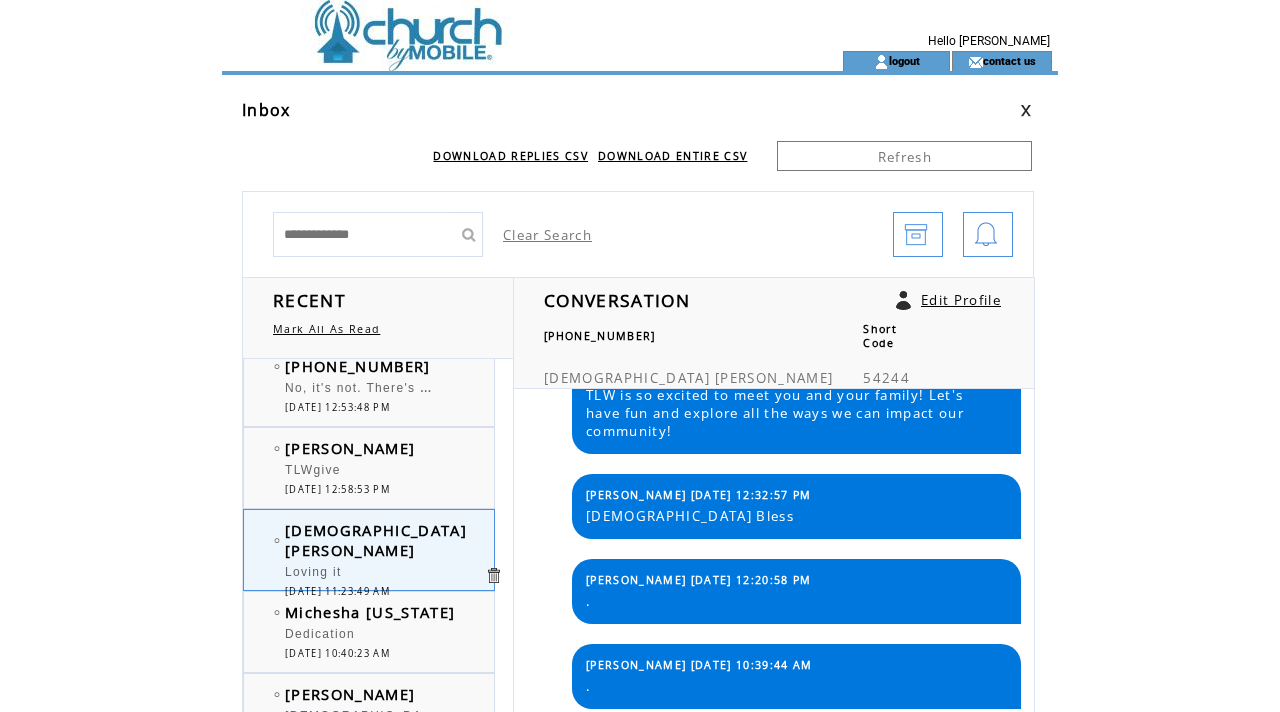 click on "06/30/2025 12:58:53 PM" at bounding box center (337, 489) 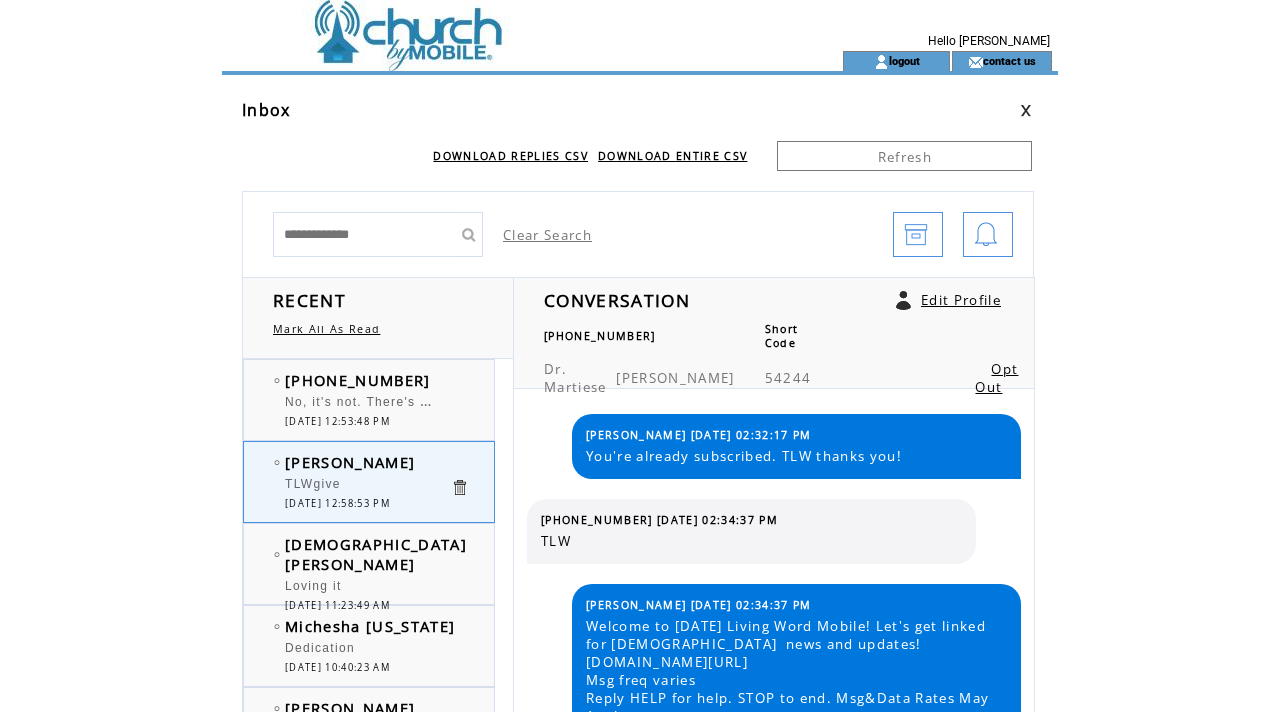 scroll, scrollTop: 0, scrollLeft: 0, axis: both 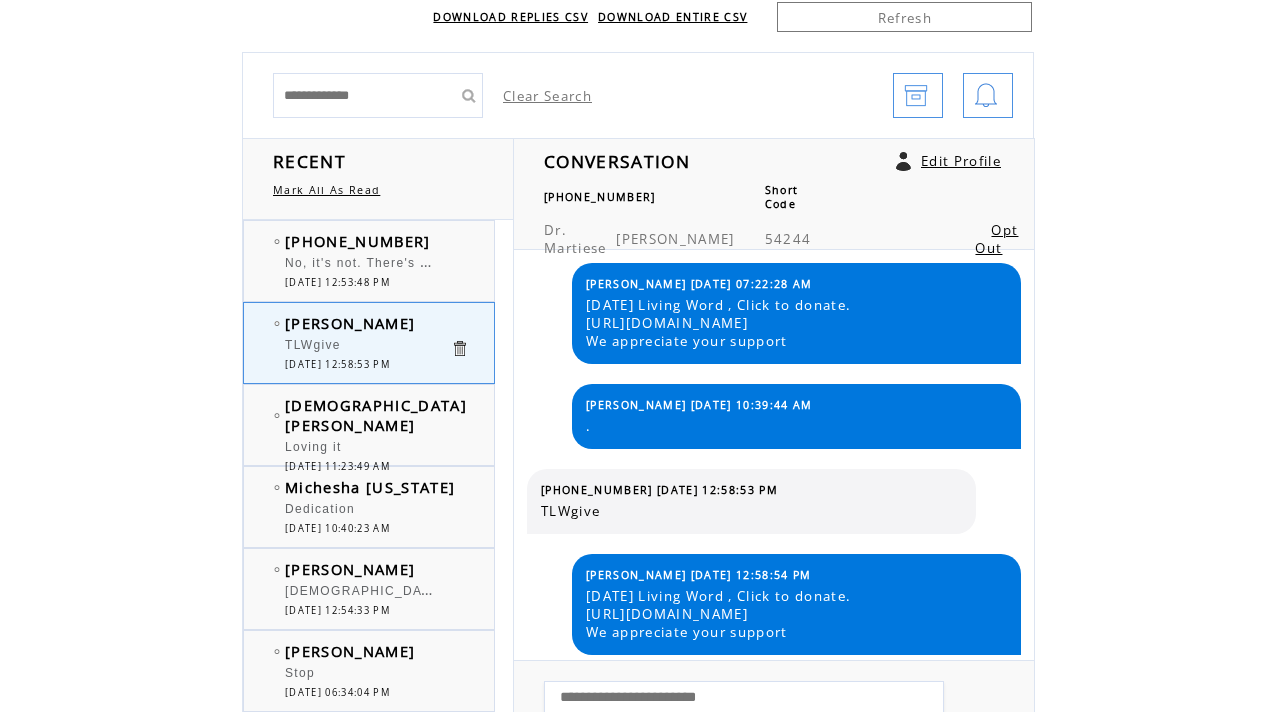 click on "No, it's not. There's been a mixup with church text domains. I'll delete you from our database." at bounding box center [367, 266] 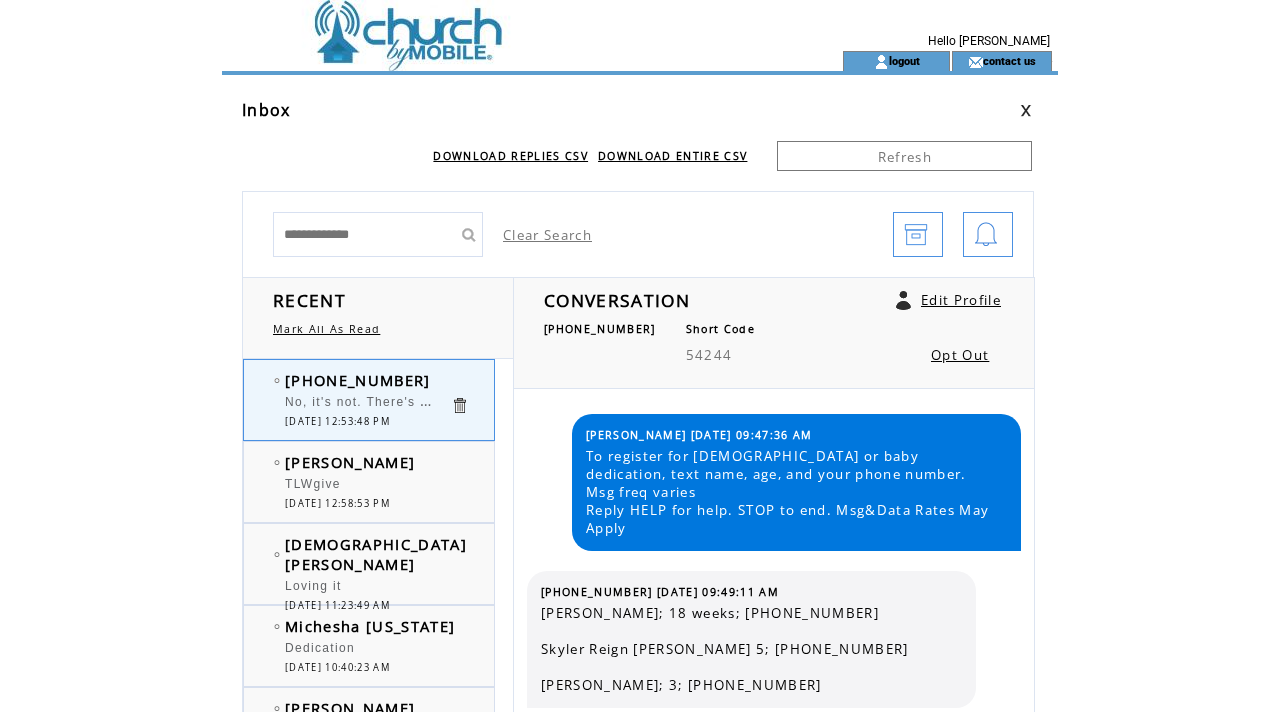 scroll, scrollTop: 0, scrollLeft: 0, axis: both 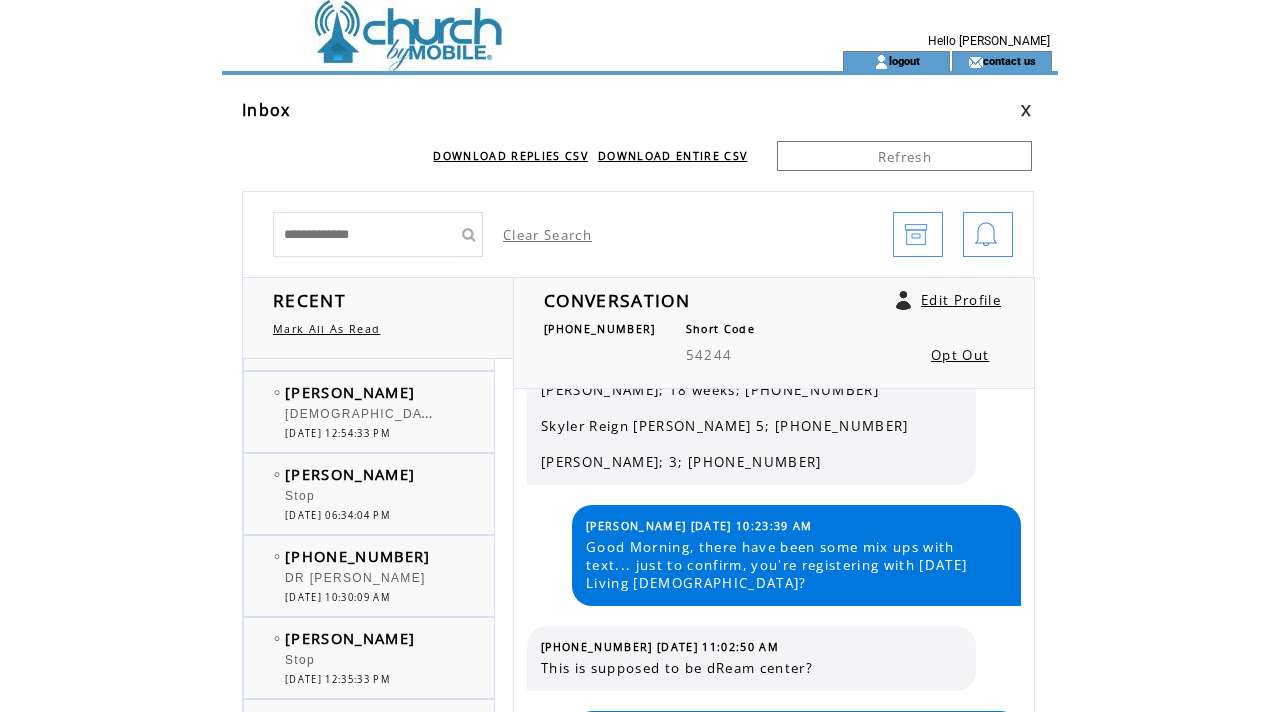 click at bounding box center [496, 25] 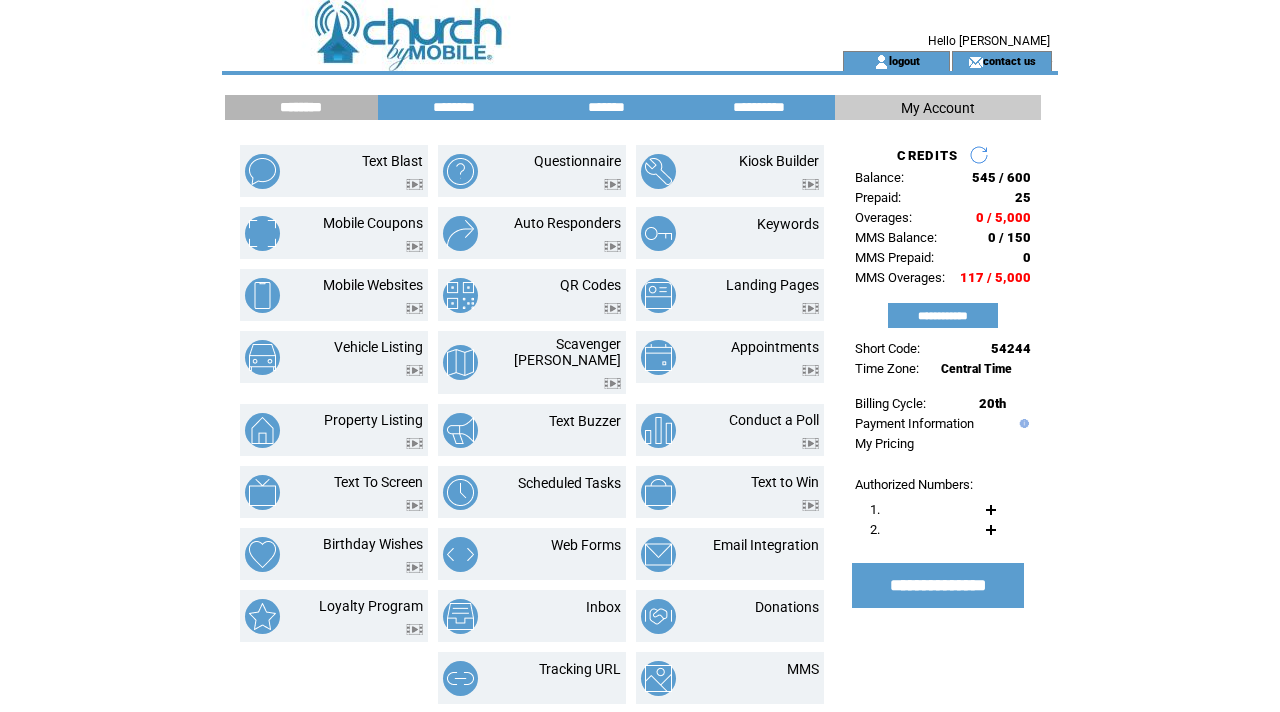 scroll, scrollTop: 0, scrollLeft: 0, axis: both 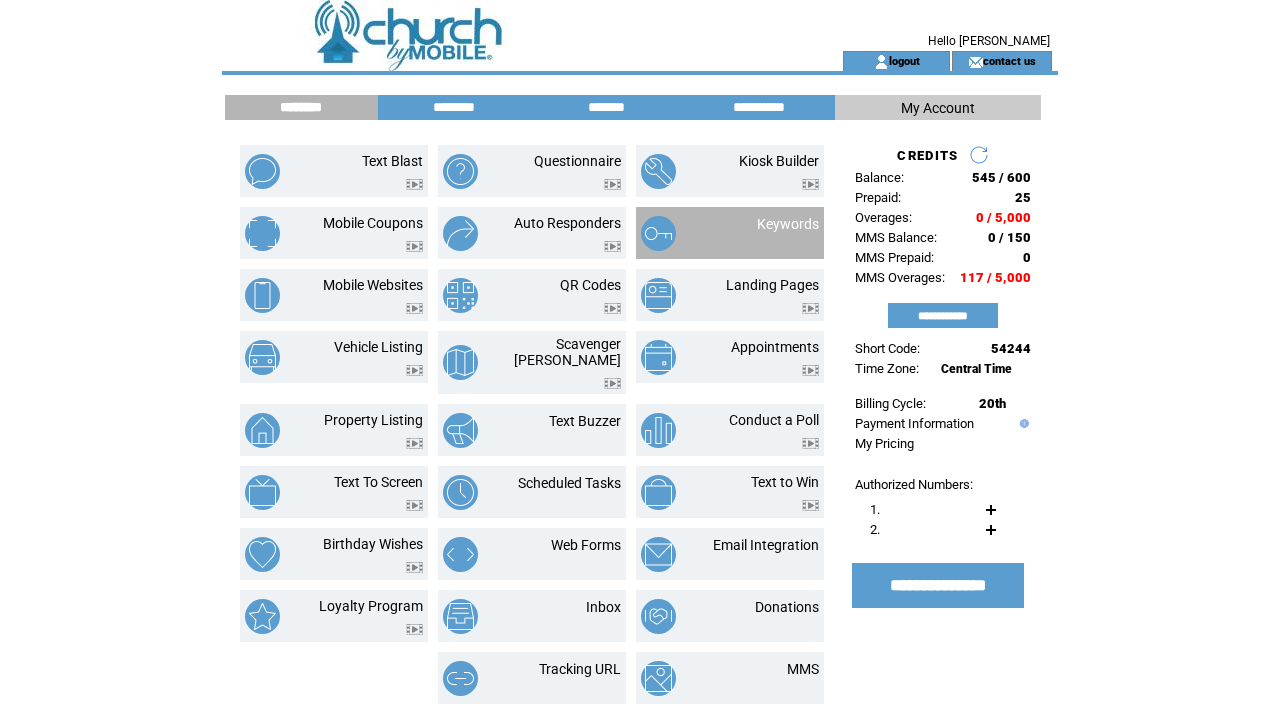 click at bounding box center (676, 233) 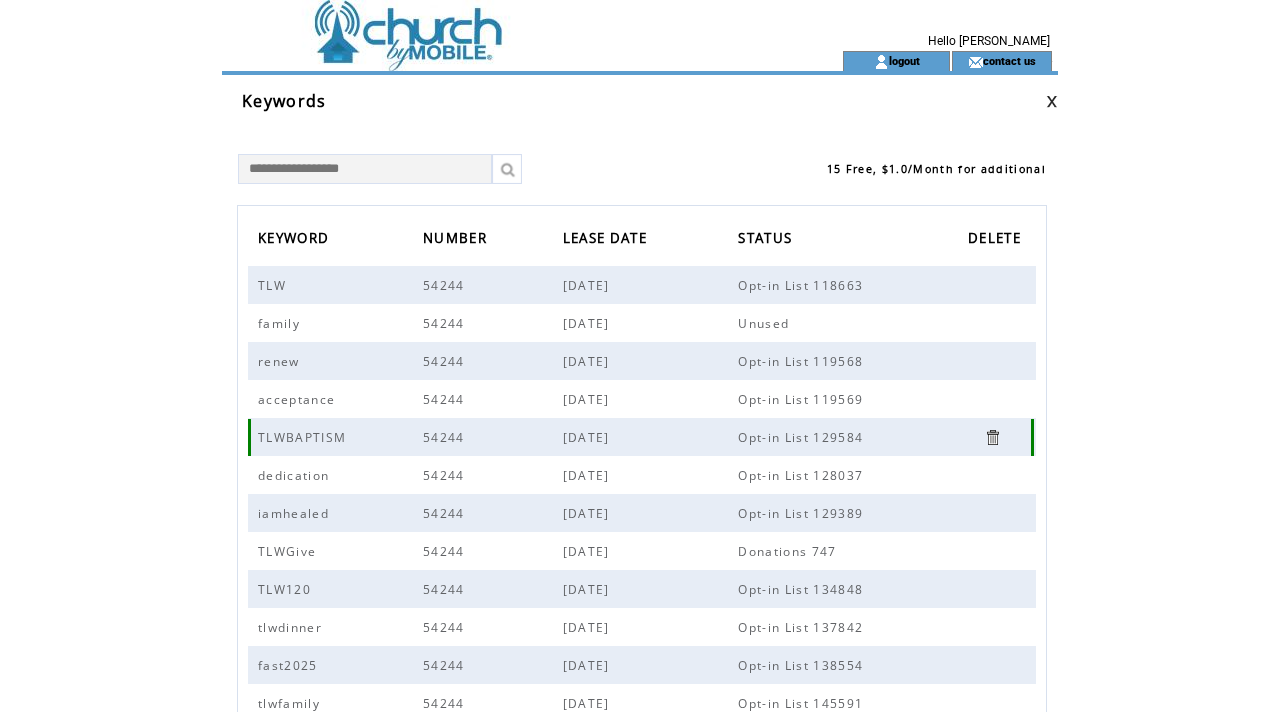 scroll, scrollTop: 25, scrollLeft: 0, axis: vertical 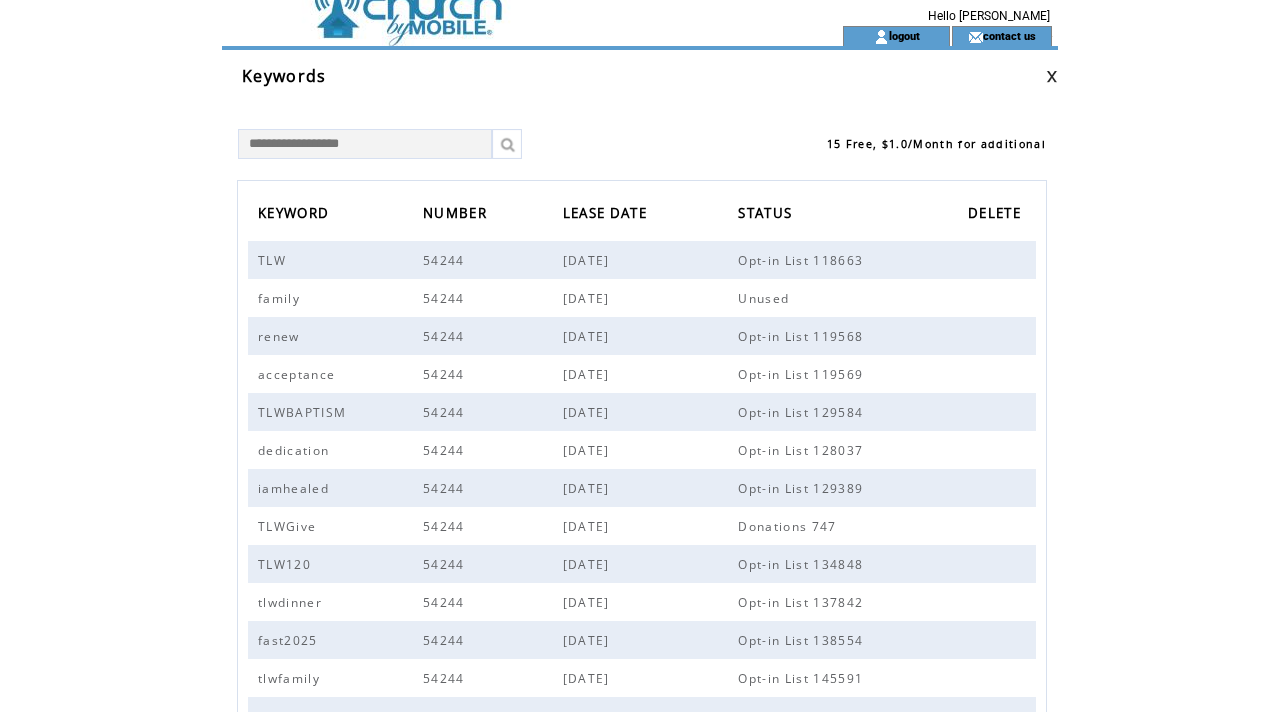 click at bounding box center [496, 36] 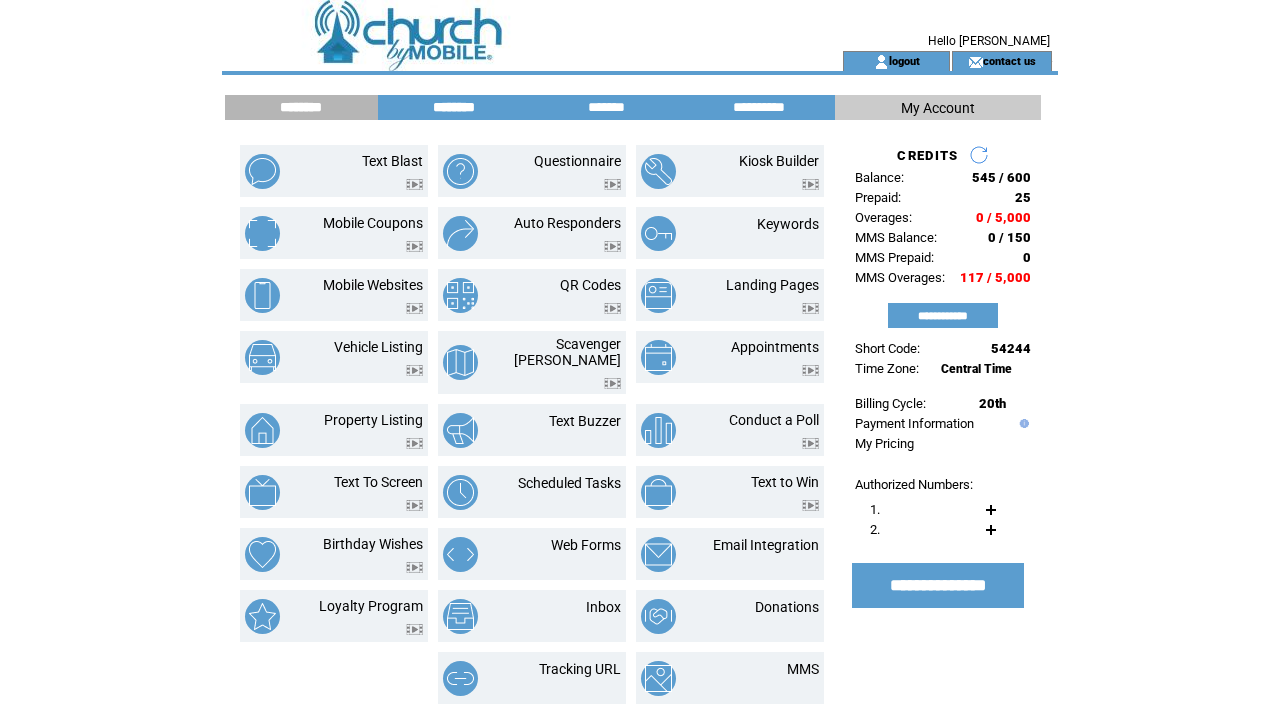 scroll, scrollTop: 0, scrollLeft: 0, axis: both 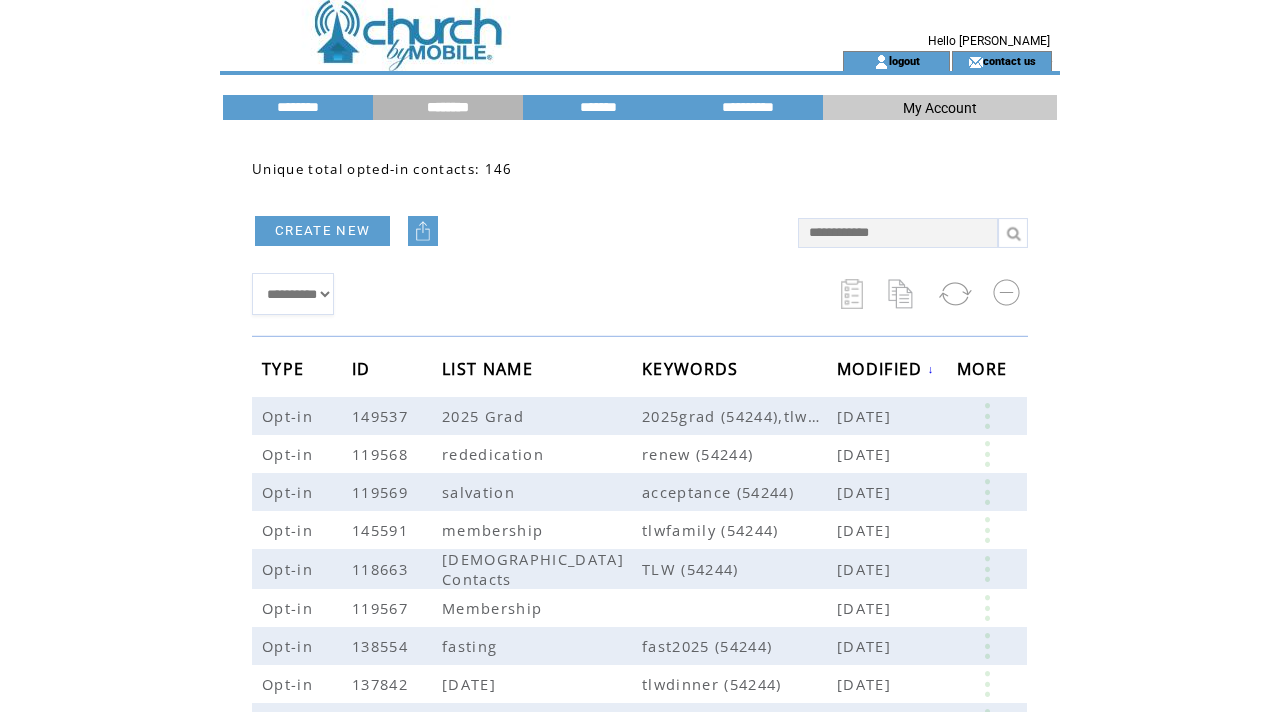 click on "CREATE NEW" at bounding box center [322, 231] 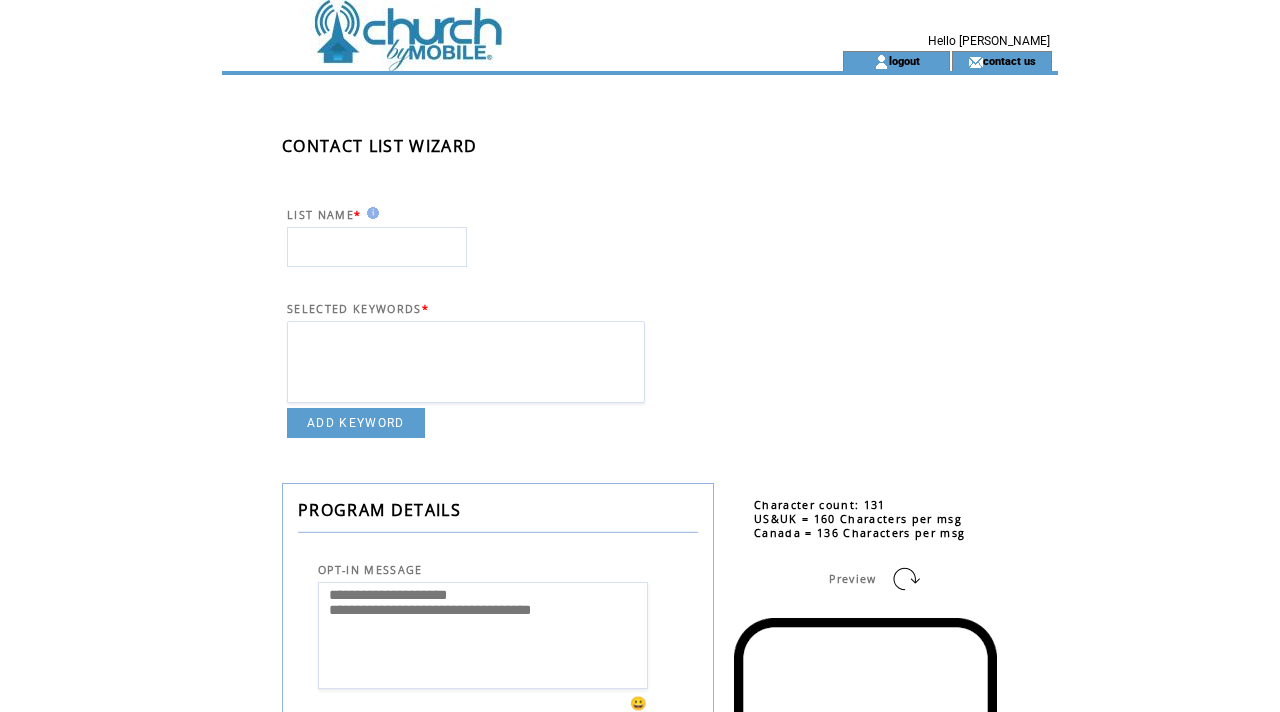 scroll, scrollTop: 0, scrollLeft: 0, axis: both 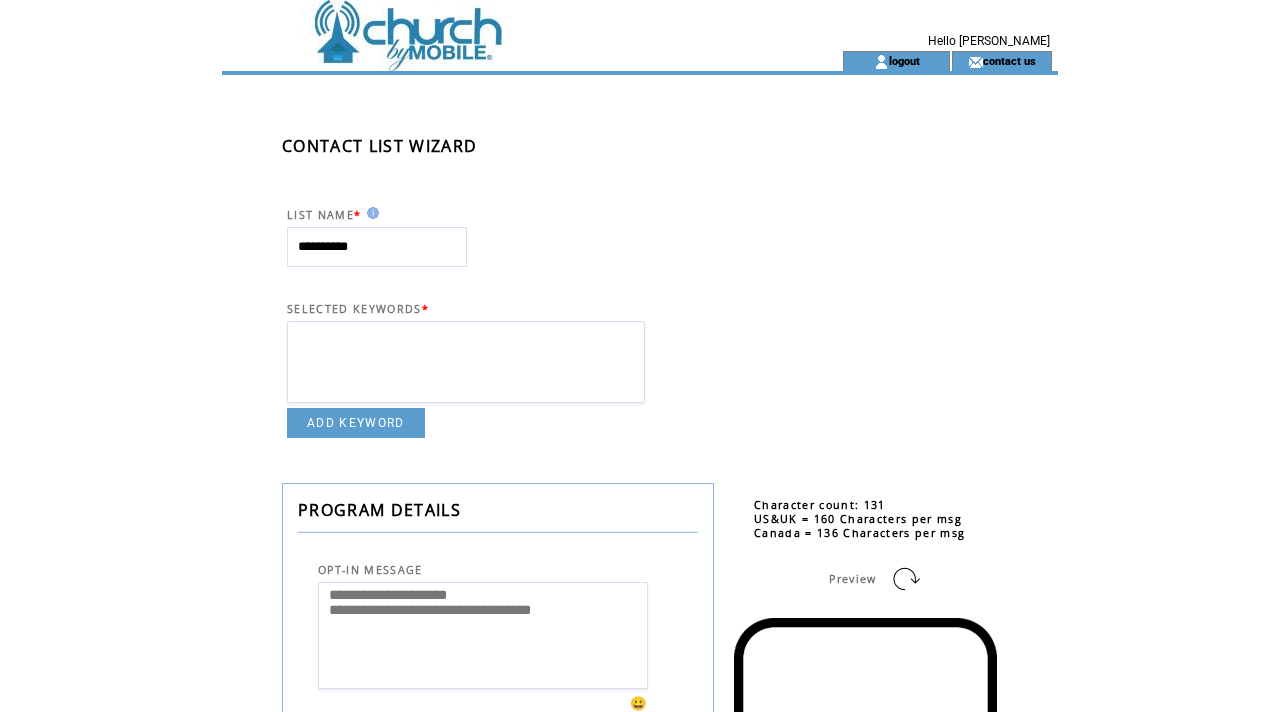 type on "**********" 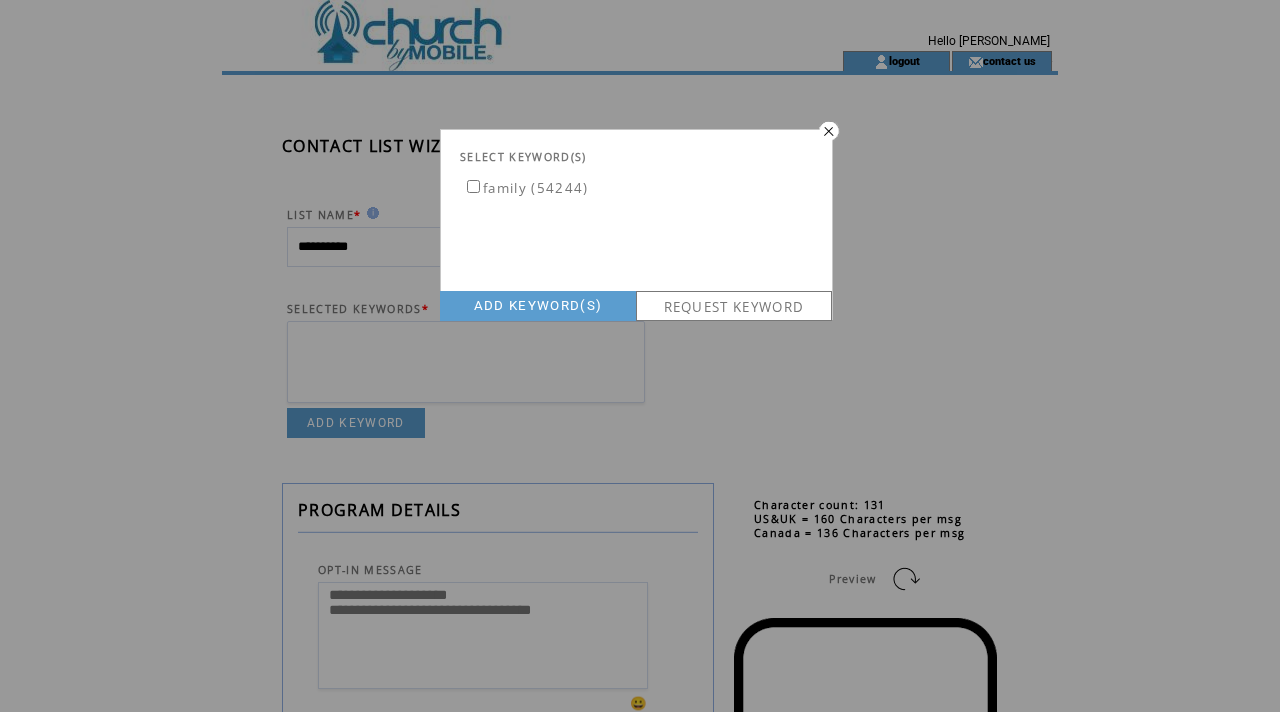 click on "REQUEST KEYWORD" at bounding box center [734, 306] 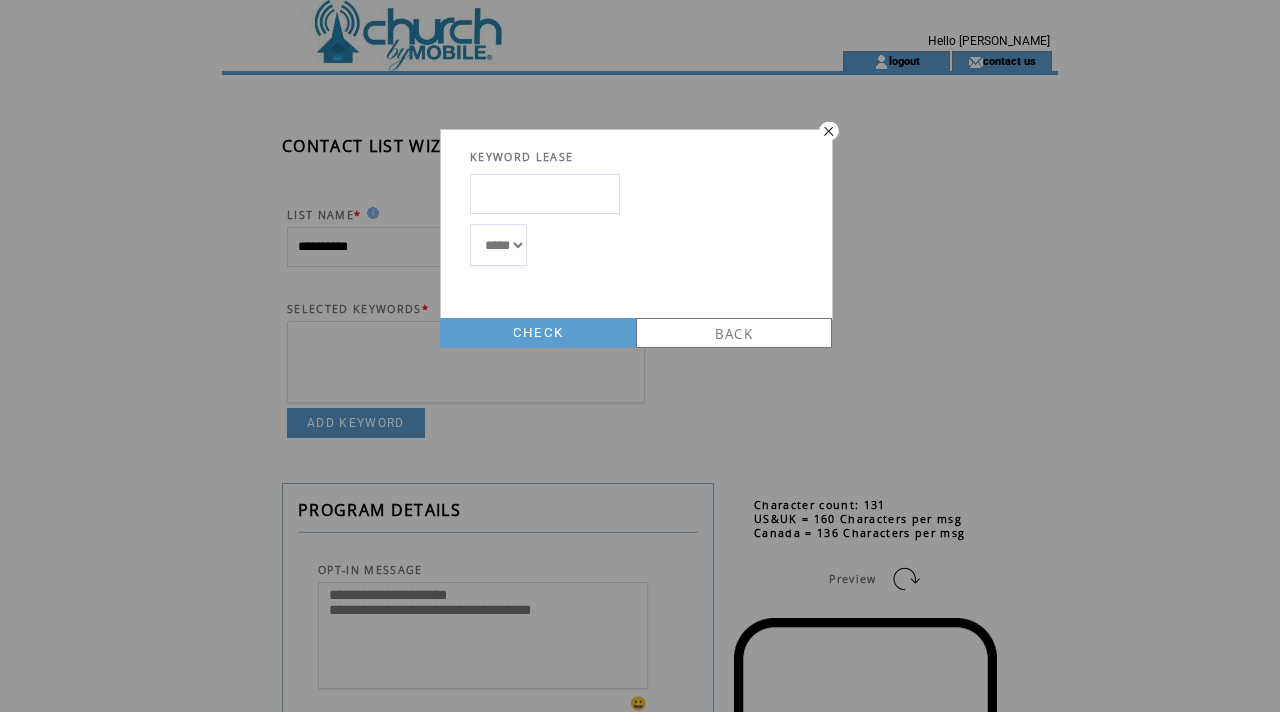click at bounding box center (545, 194) 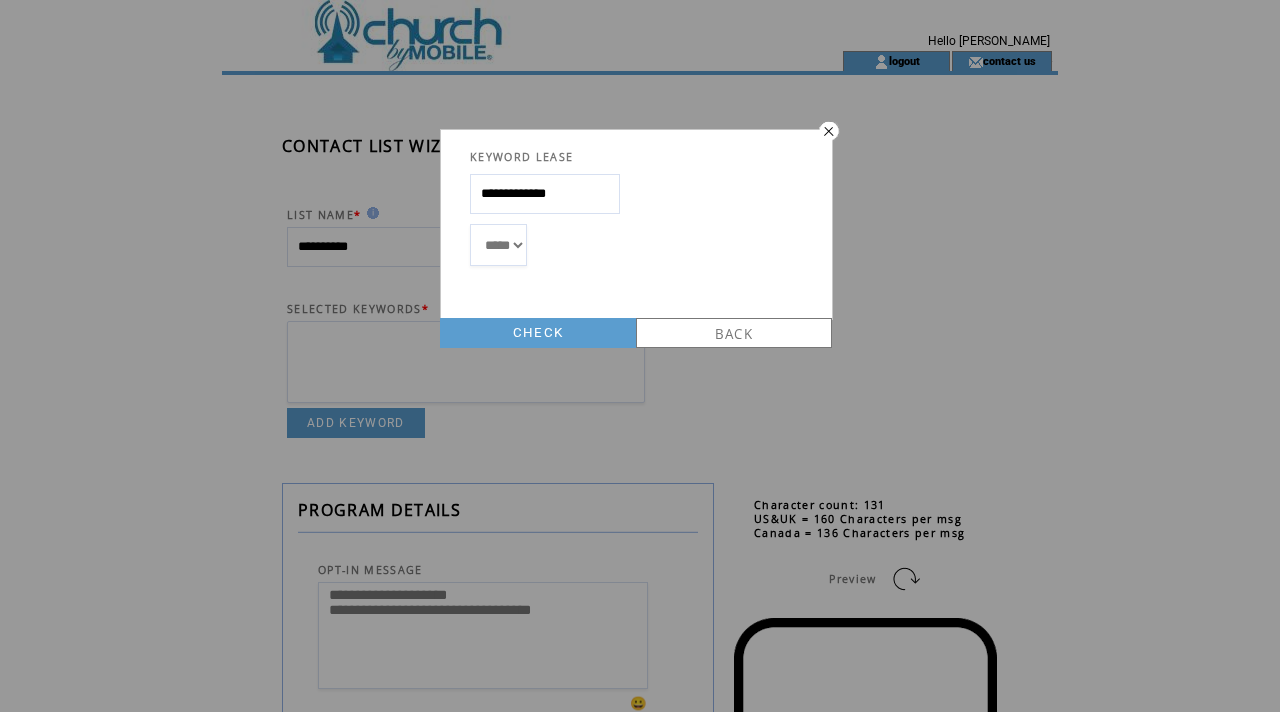 type on "**********" 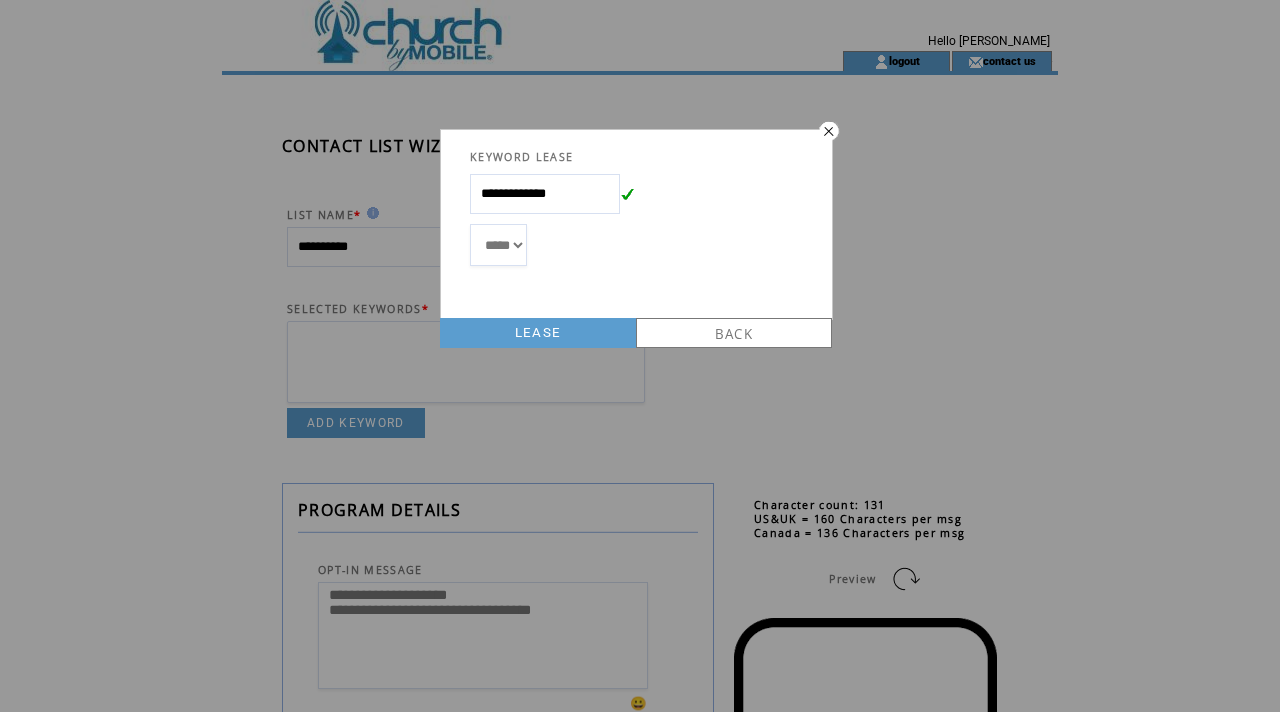 click on "LEASE" at bounding box center (538, 333) 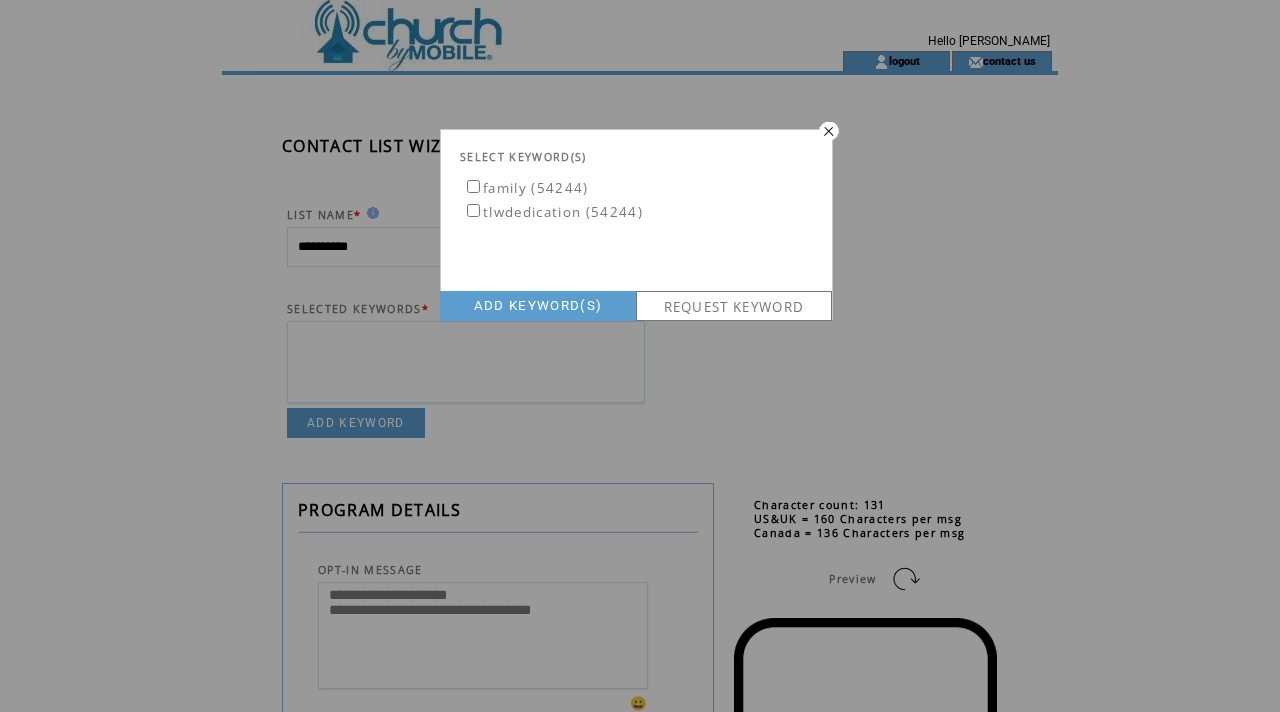 click on "tlwdedication (54244)" at bounding box center [553, 212] 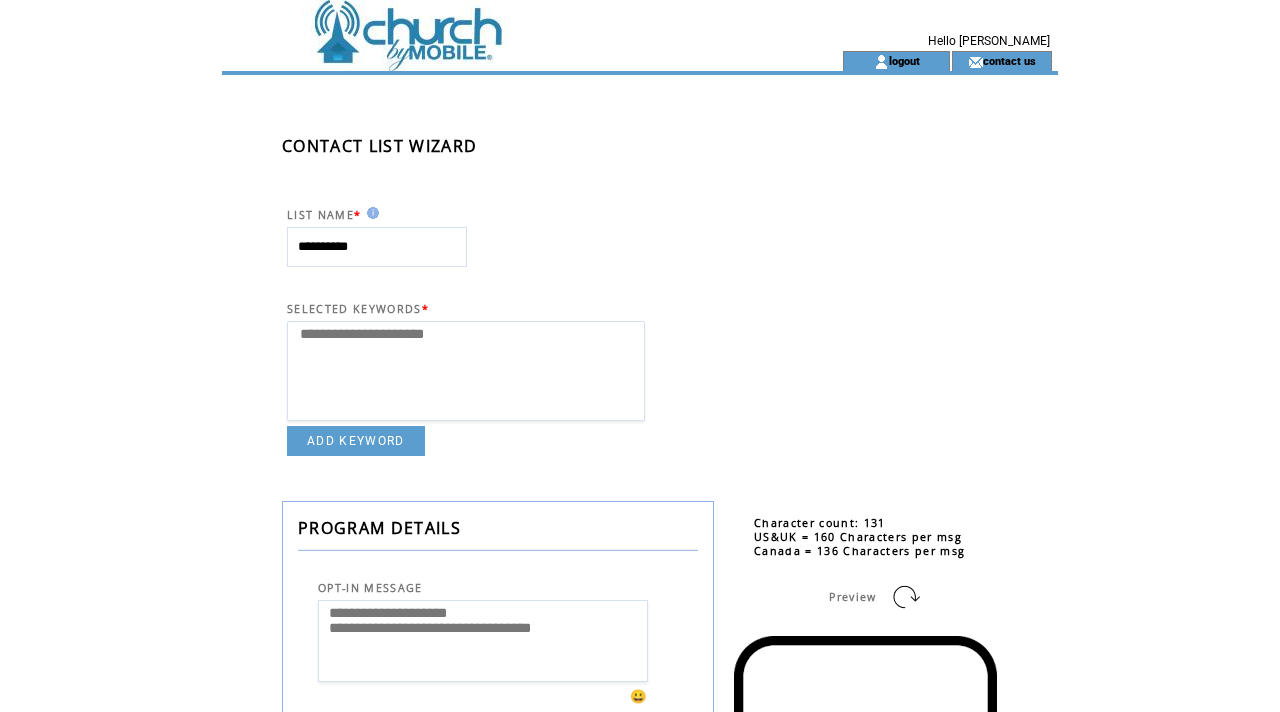 select 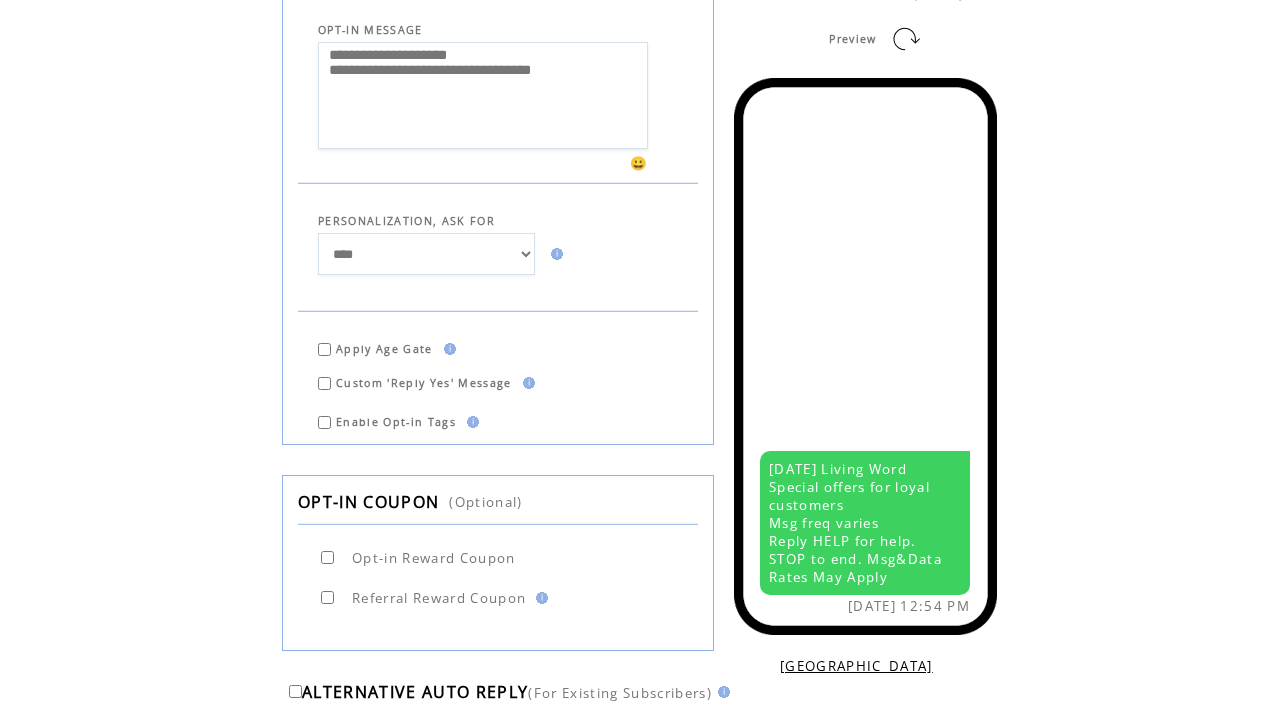 scroll, scrollTop: 779, scrollLeft: 0, axis: vertical 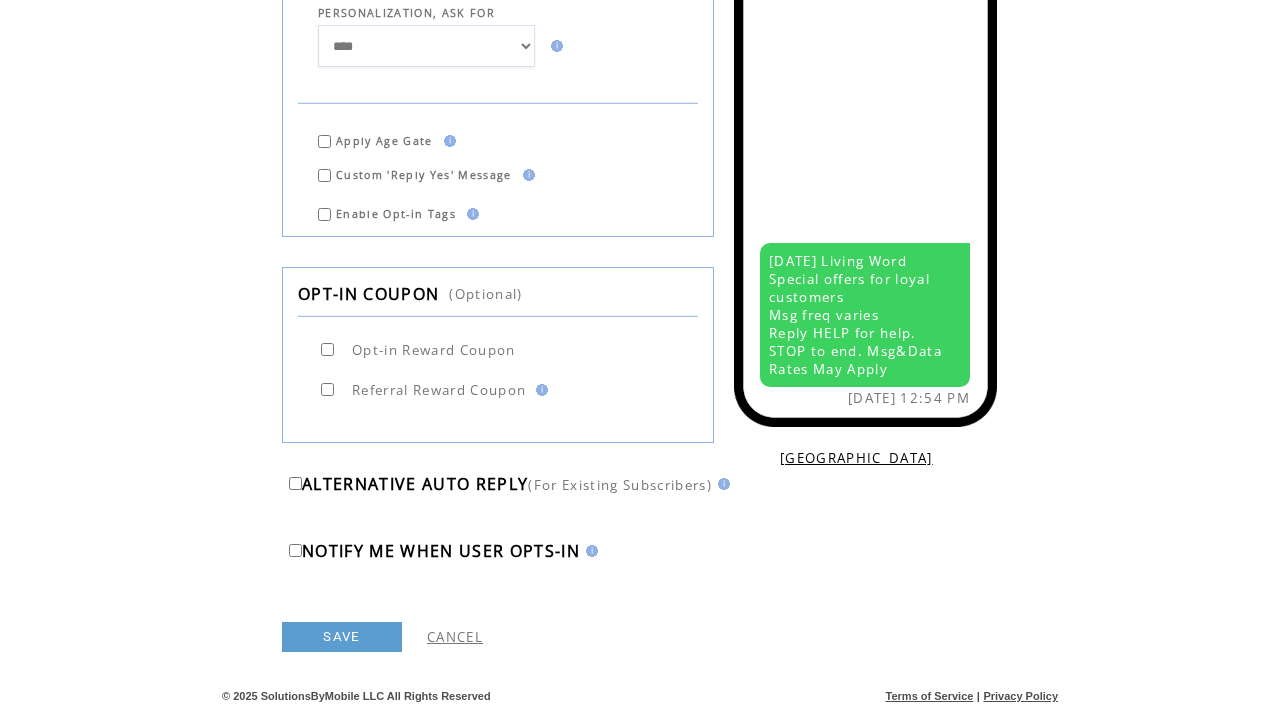 click on "SAVE" at bounding box center [342, 637] 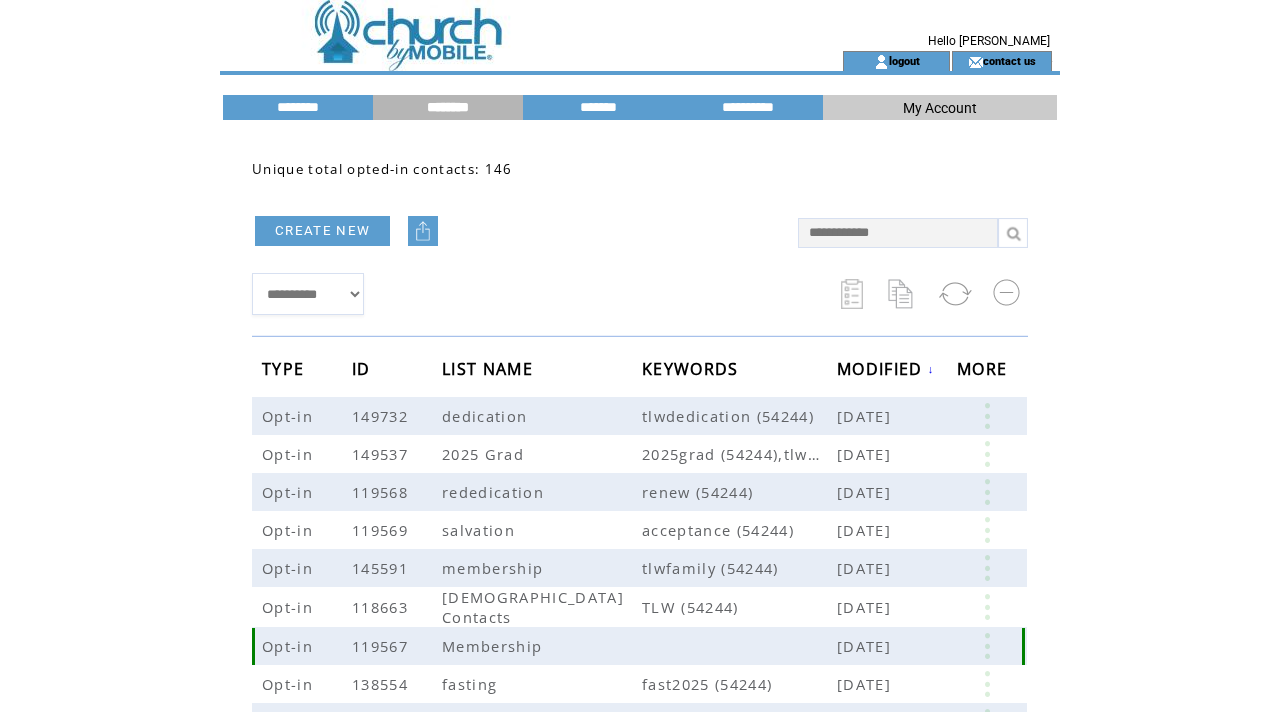 scroll, scrollTop: 0, scrollLeft: 0, axis: both 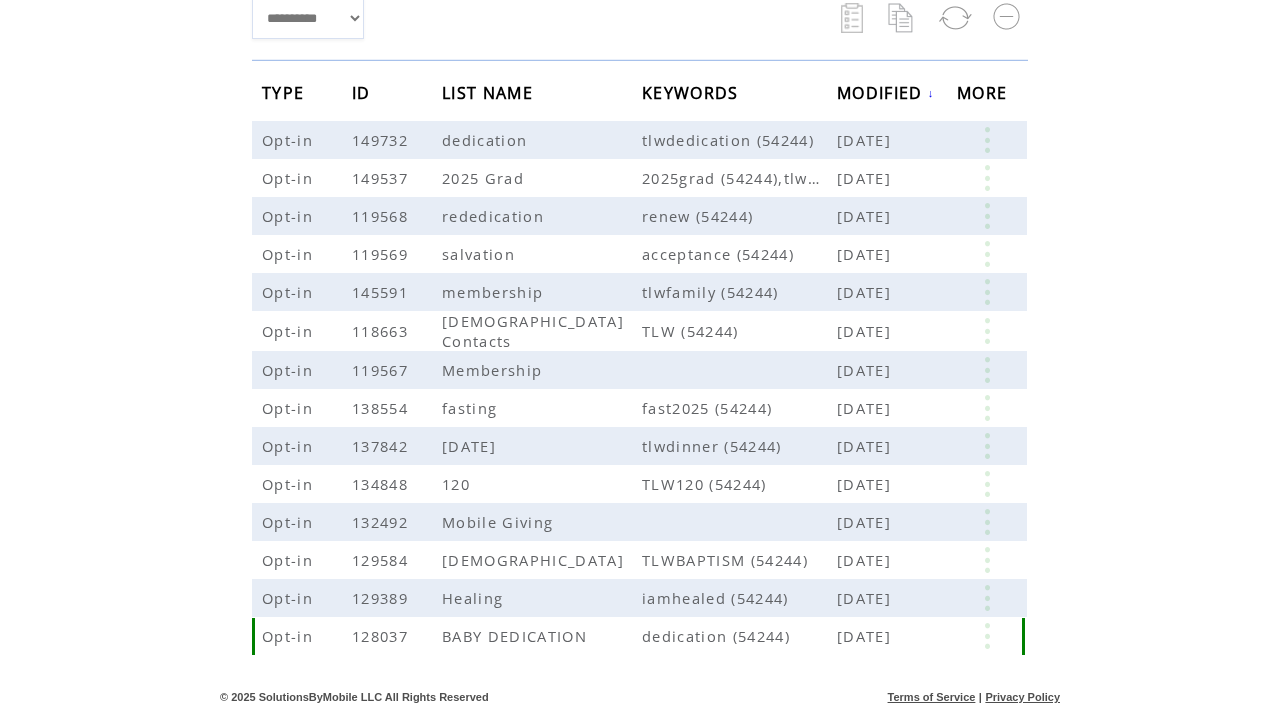 click at bounding box center [987, 636] 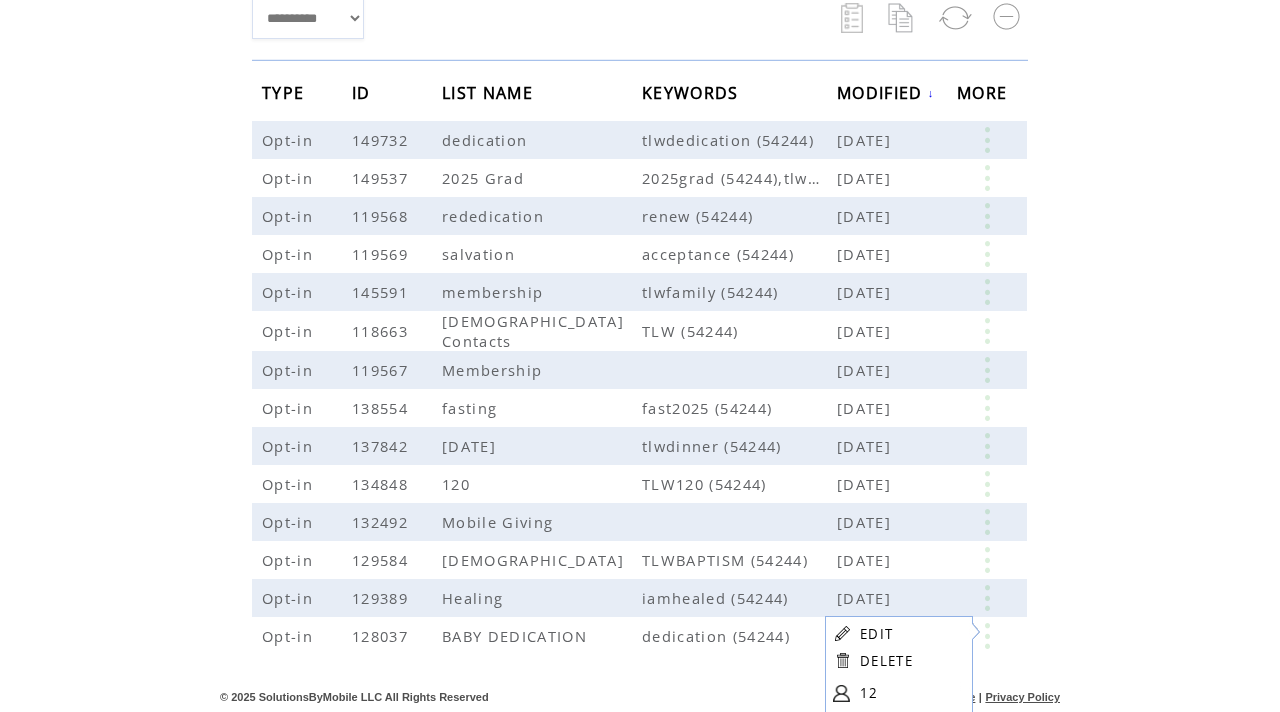 click on "EDIT DELETE 12" at bounding box center [896, 666] 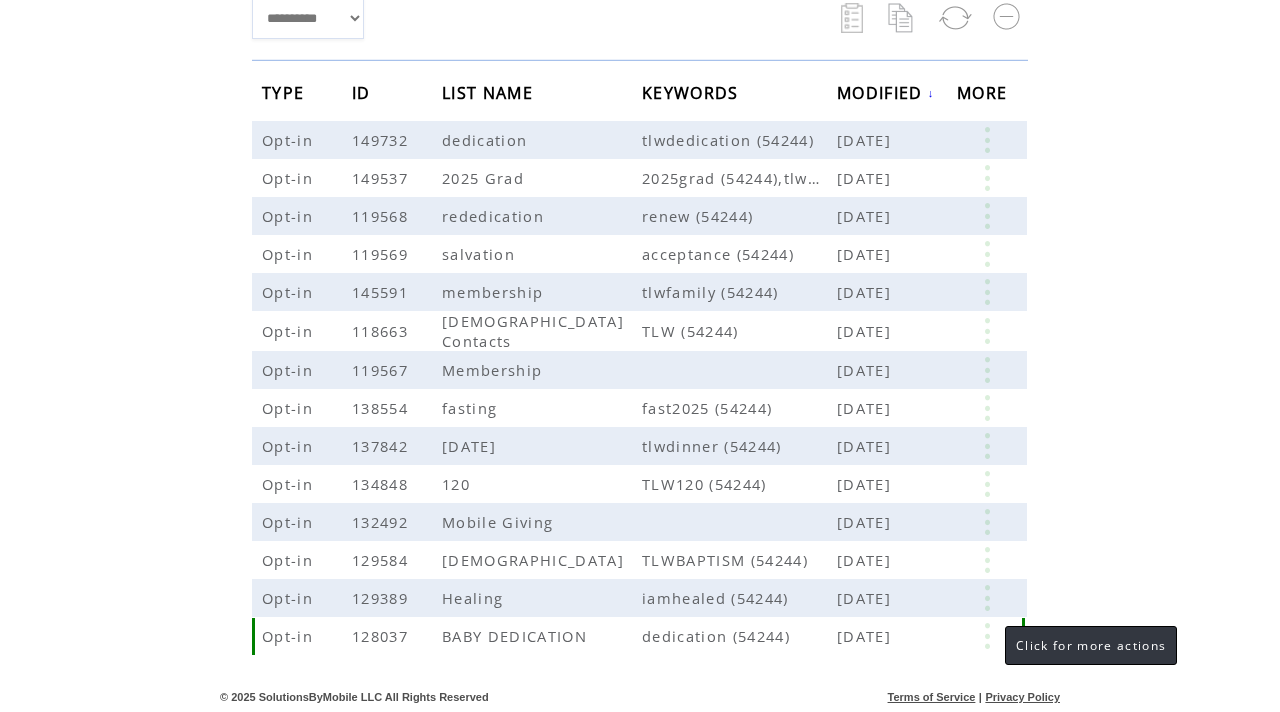 click at bounding box center [987, 636] 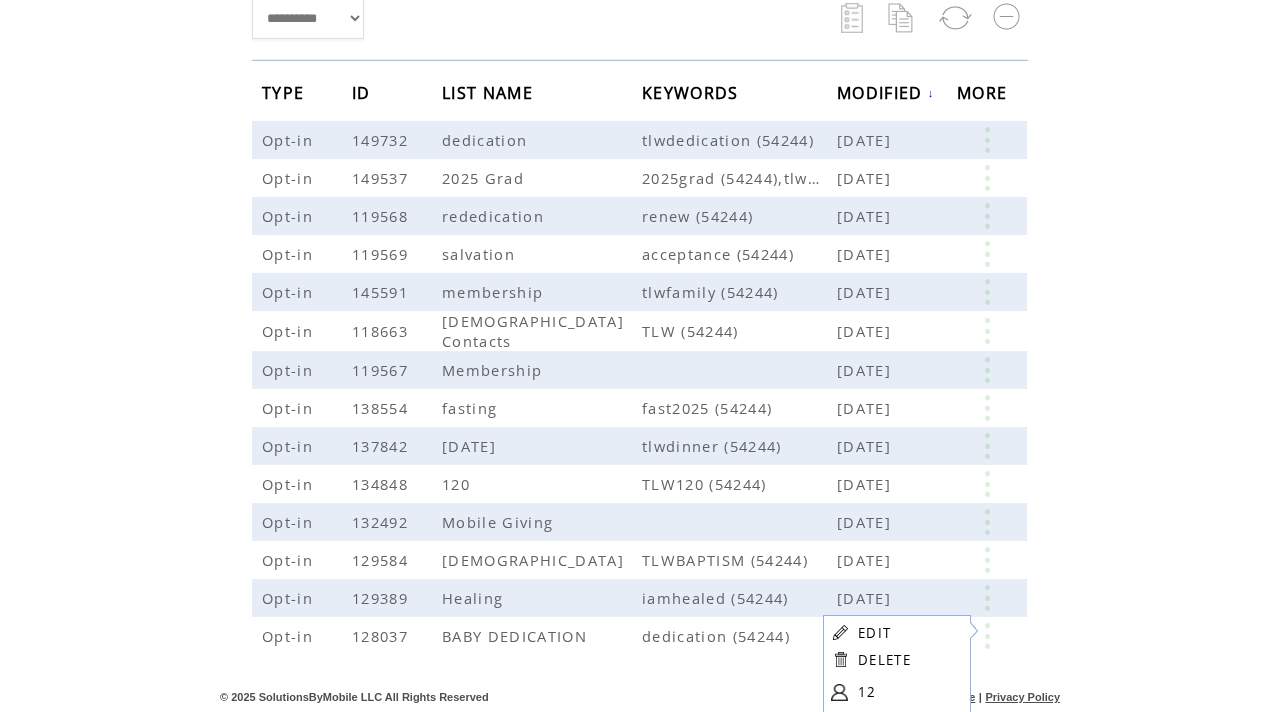 click on "EDIT" at bounding box center [874, 633] 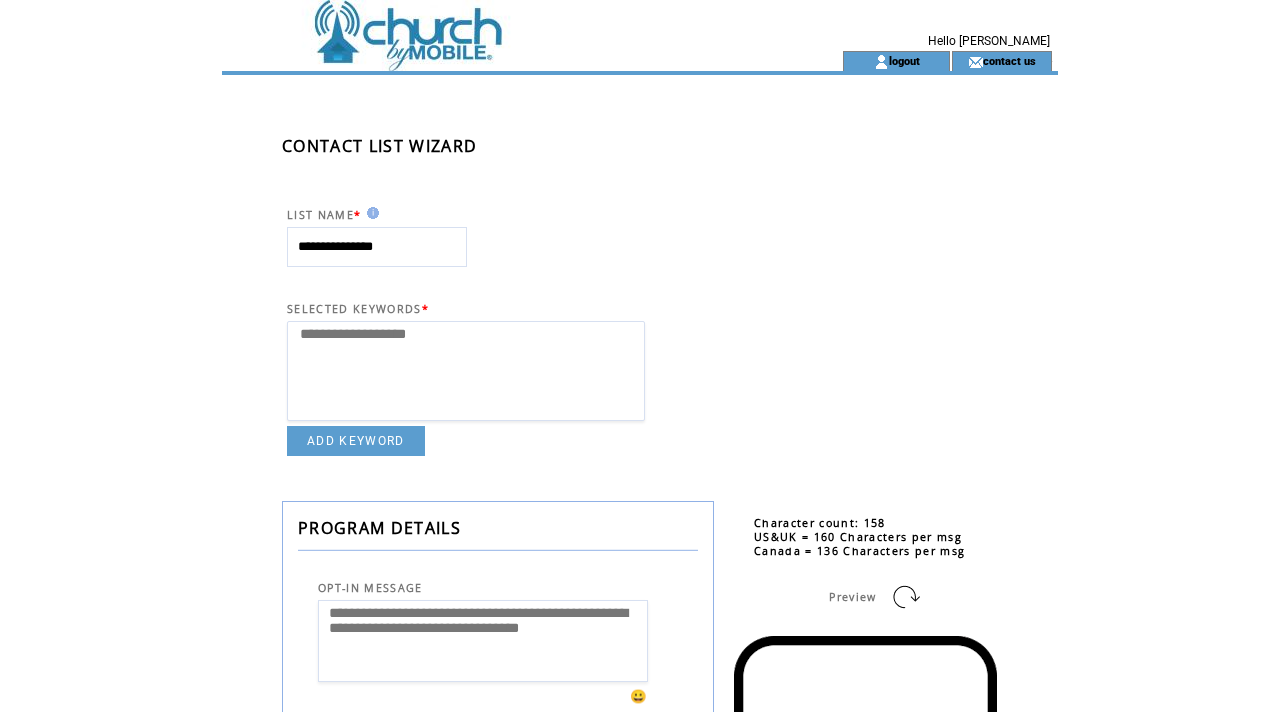 select 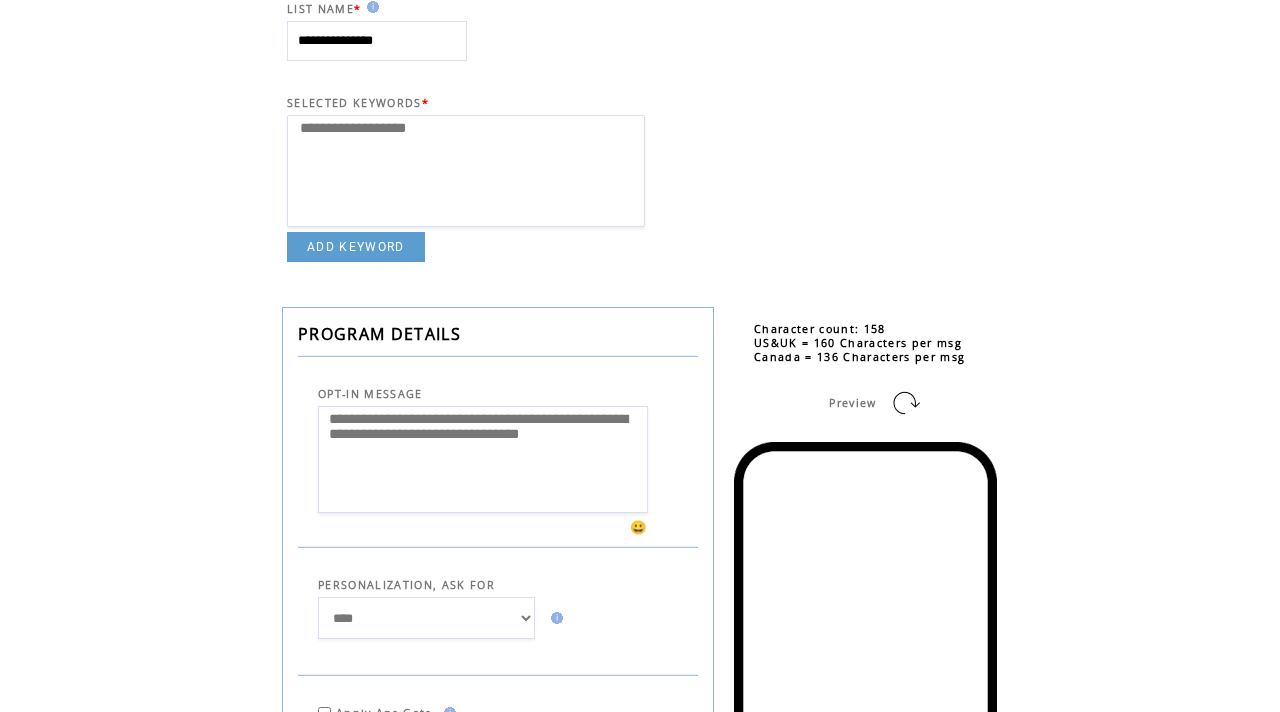 scroll, scrollTop: 361, scrollLeft: 0, axis: vertical 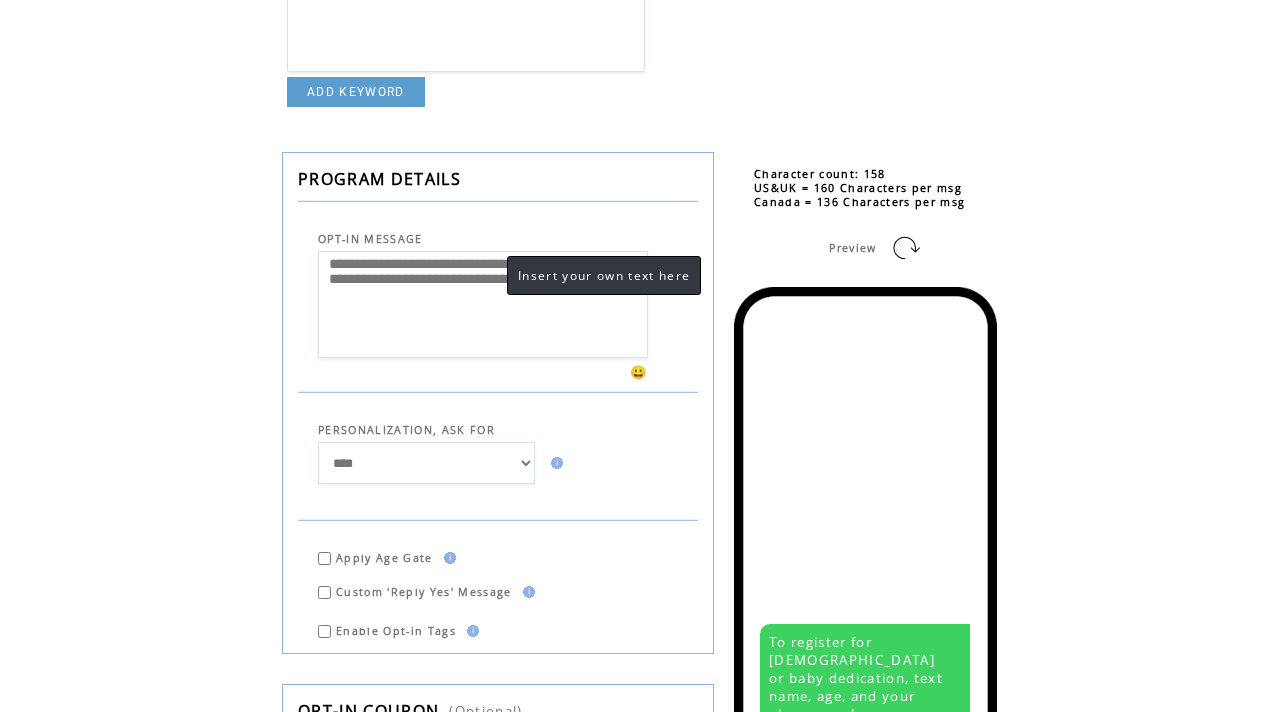 drag, startPoint x: 487, startPoint y: 314, endPoint x: 328, endPoint y: 267, distance: 165.80109 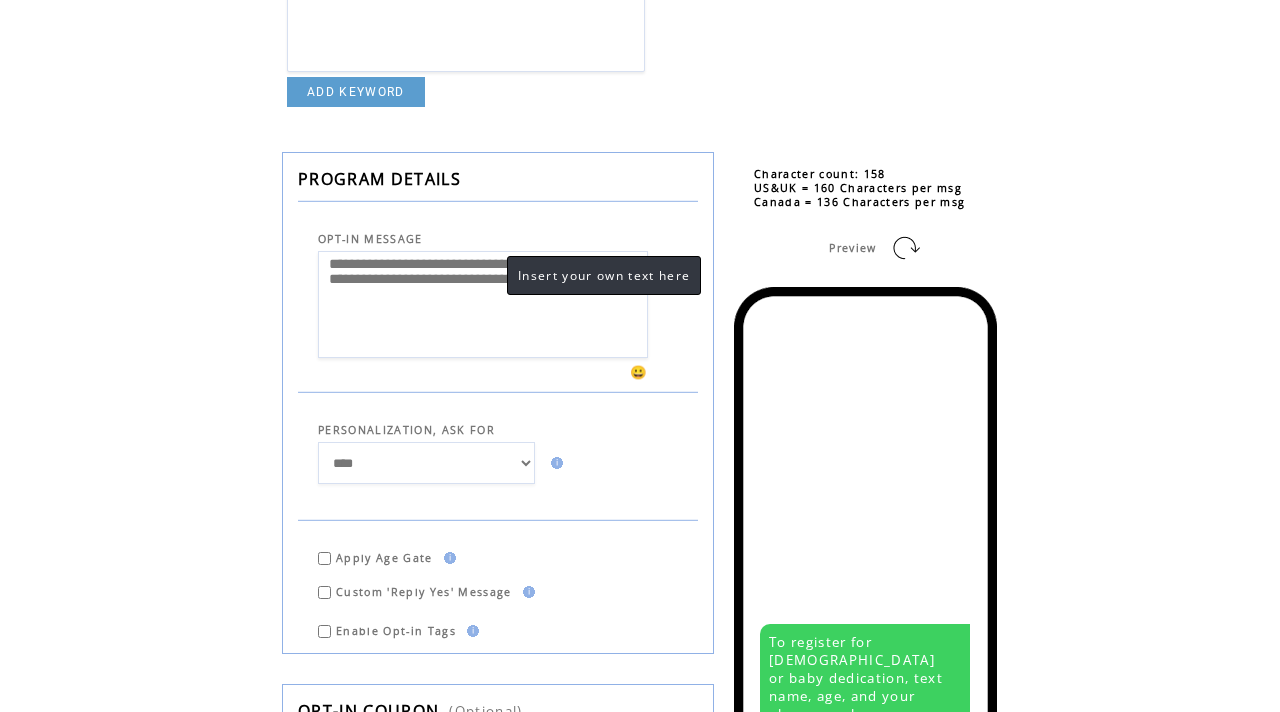 click on "**********" at bounding box center [483, 304] 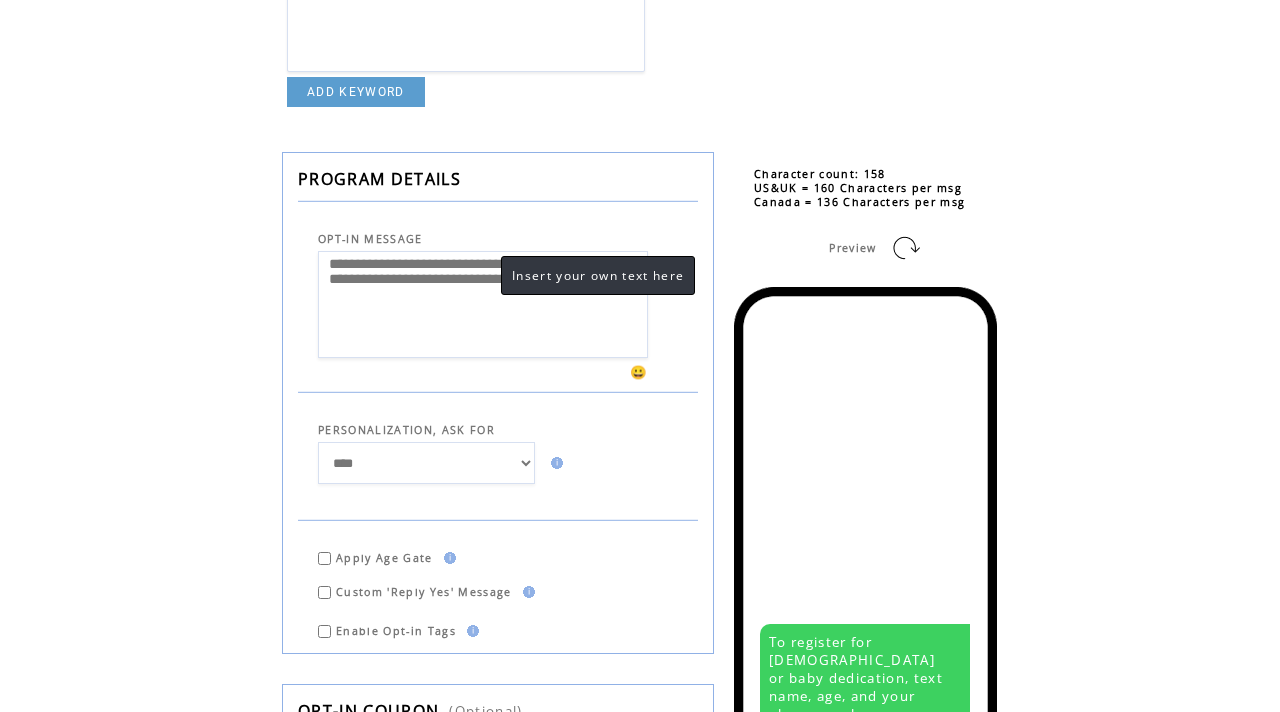 drag, startPoint x: 464, startPoint y: 319, endPoint x: 318, endPoint y: 267, distance: 154.98387 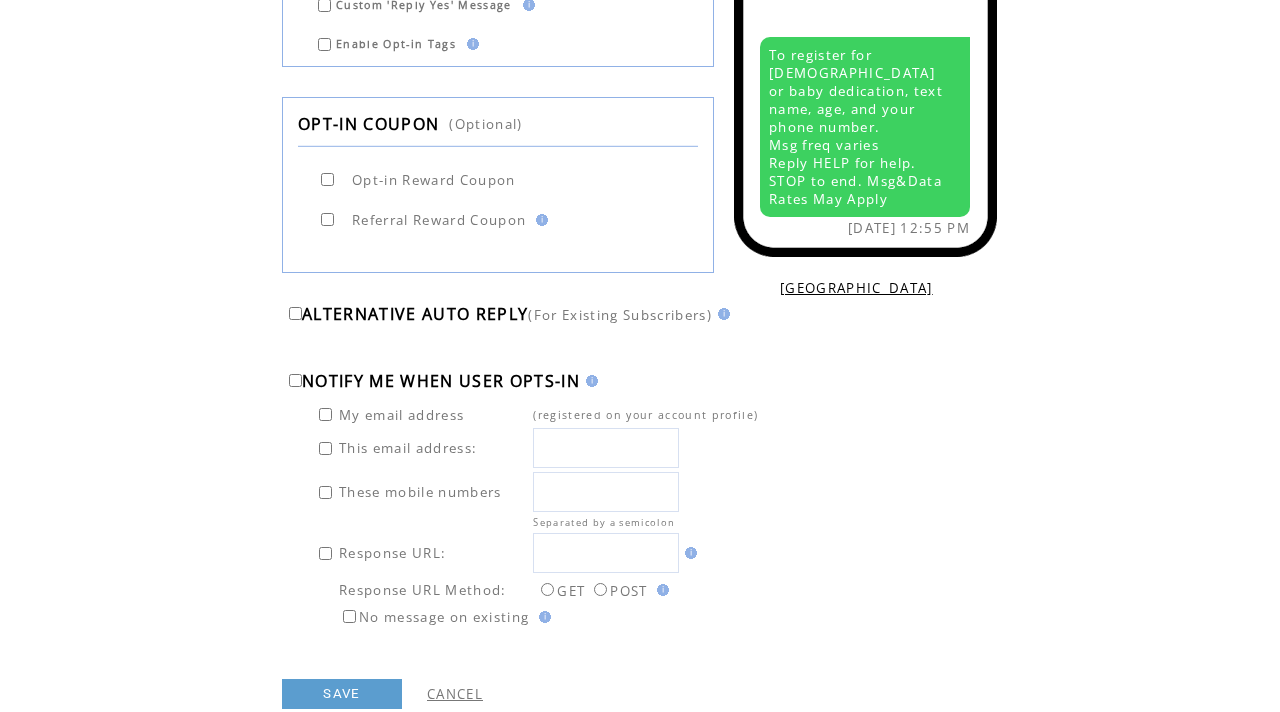 scroll, scrollTop: 1006, scrollLeft: 0, axis: vertical 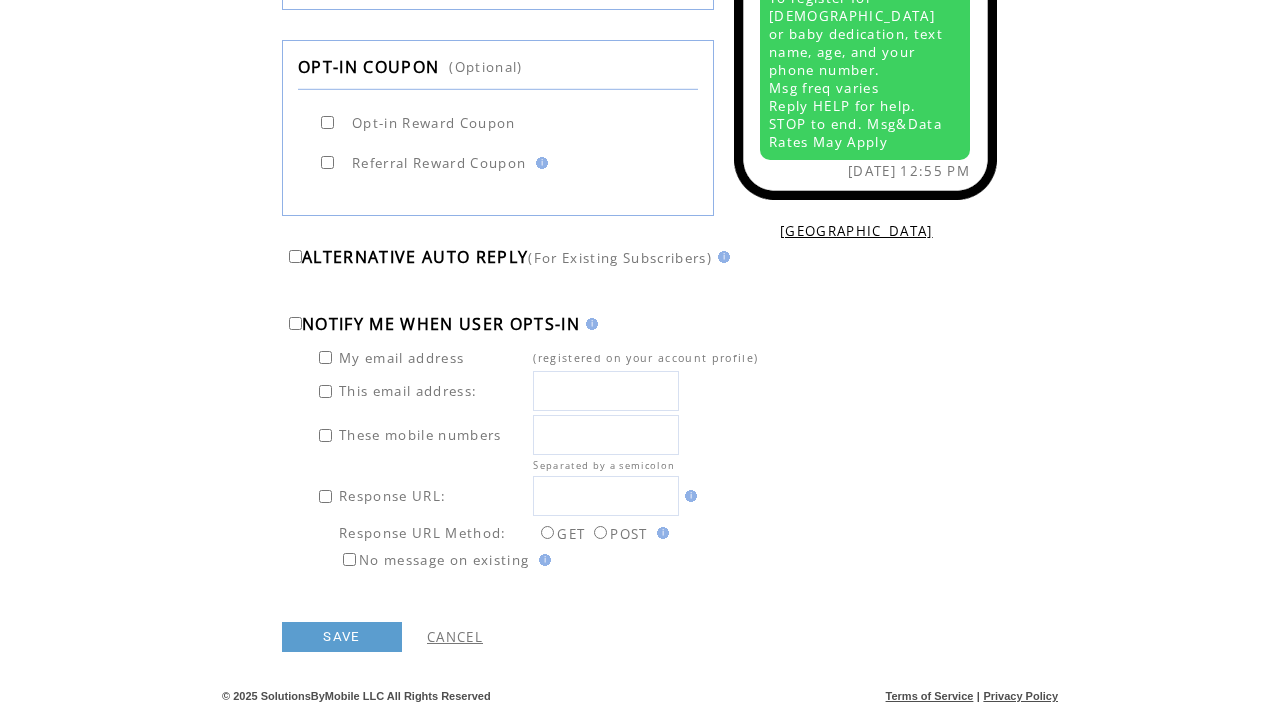 click on "SAVE" at bounding box center [342, 637] 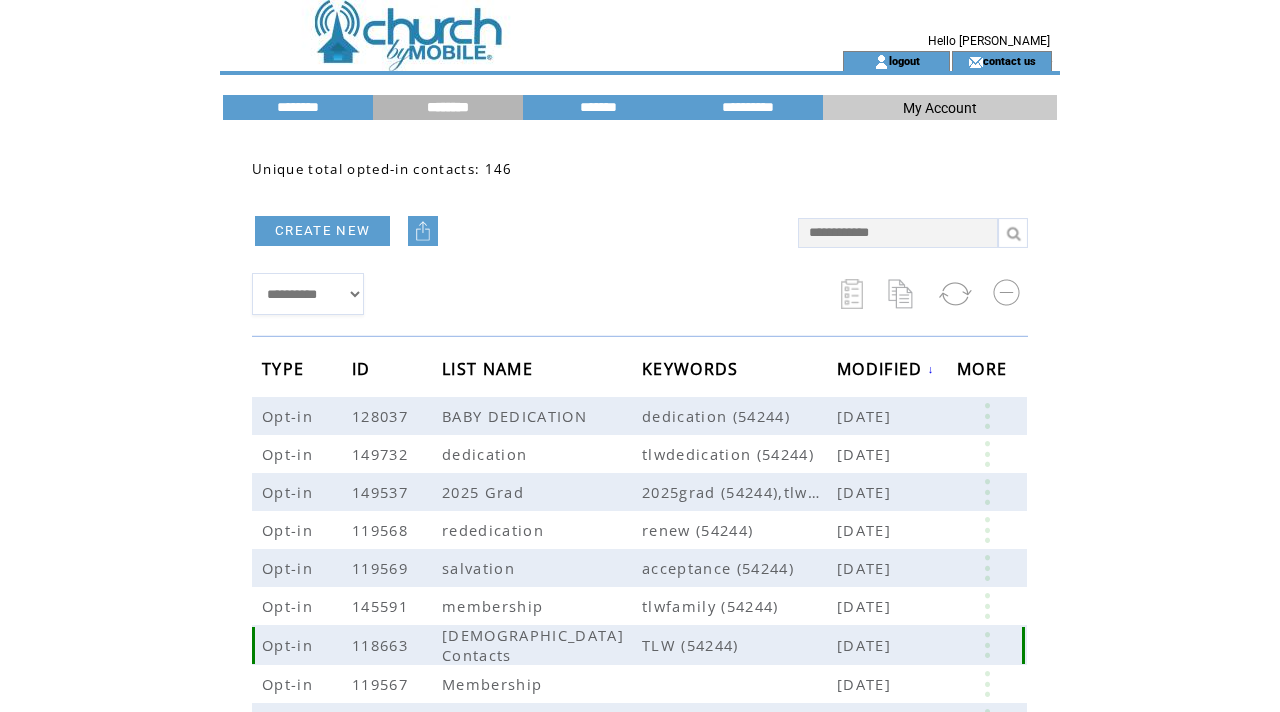 scroll, scrollTop: 0, scrollLeft: 0, axis: both 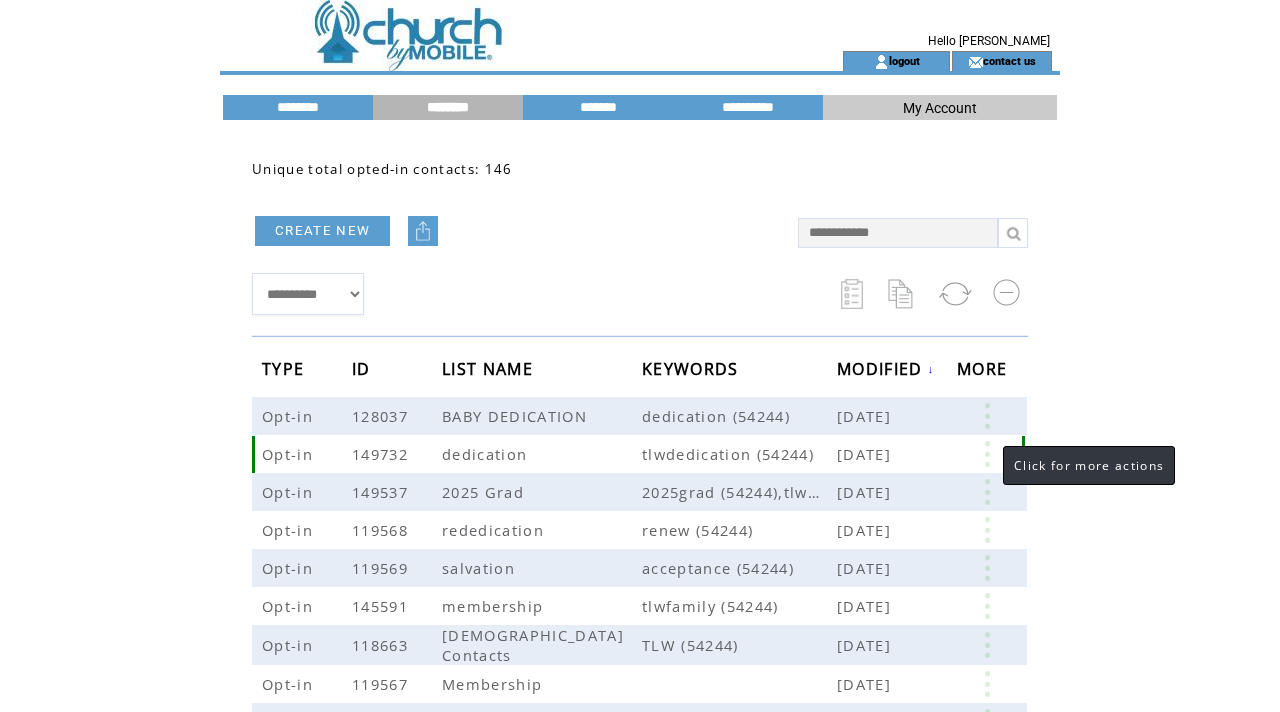 click at bounding box center (987, 454) 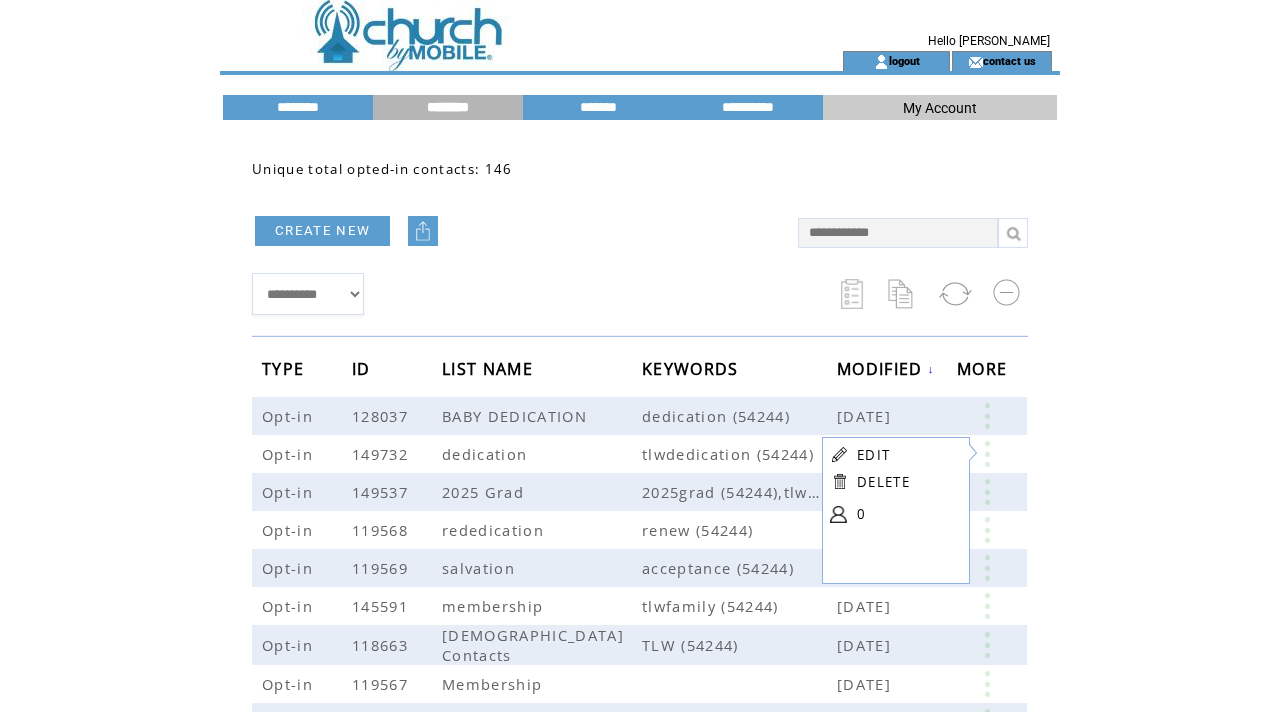 click on "EDIT" at bounding box center [873, 455] 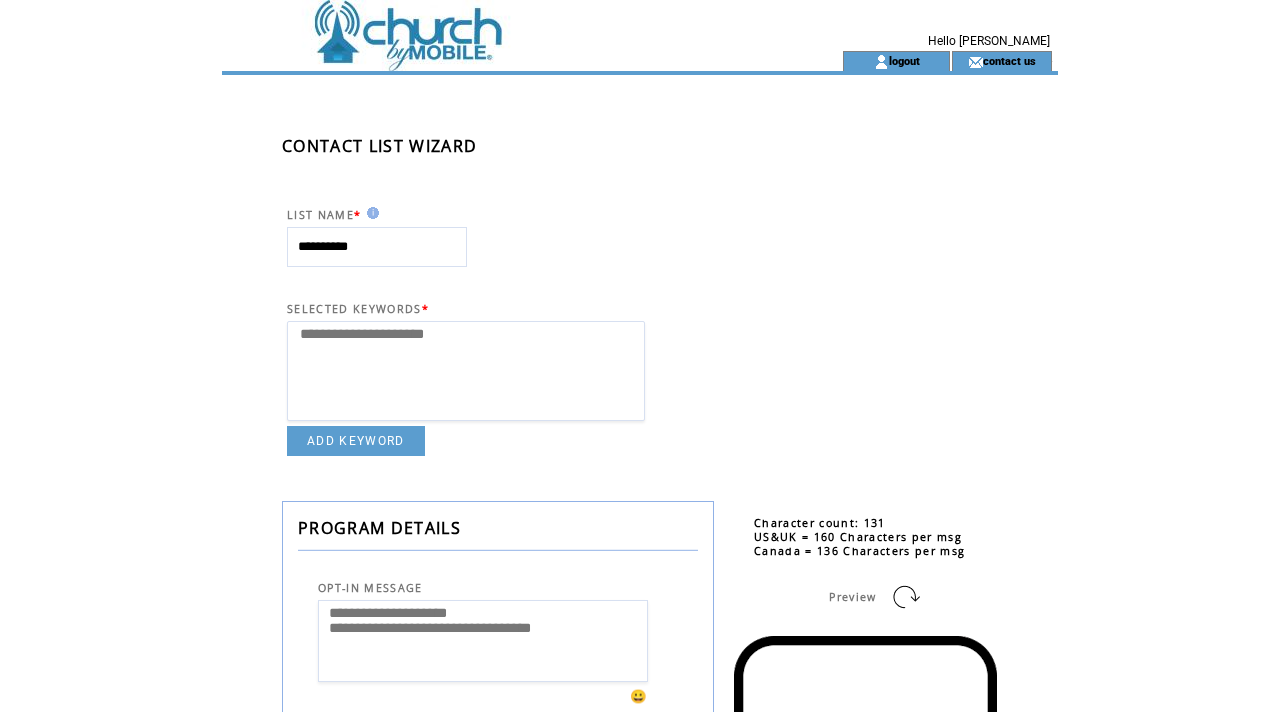 select 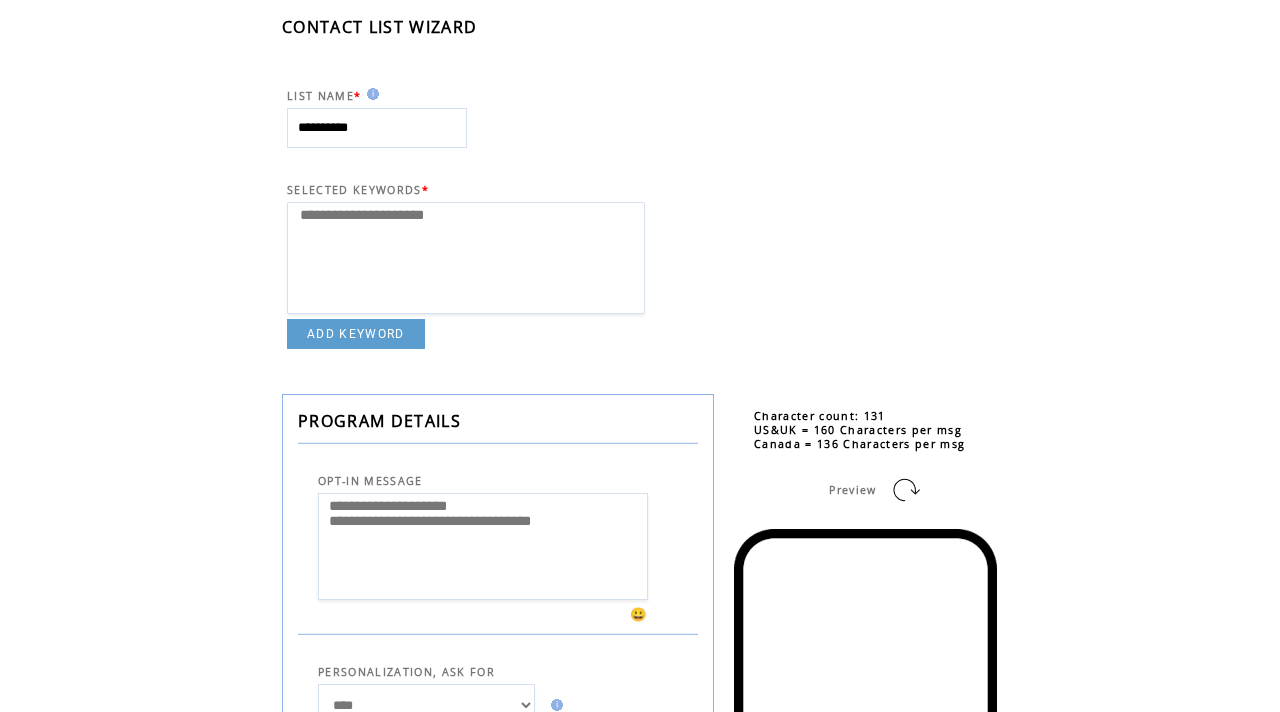 scroll, scrollTop: 144, scrollLeft: 0, axis: vertical 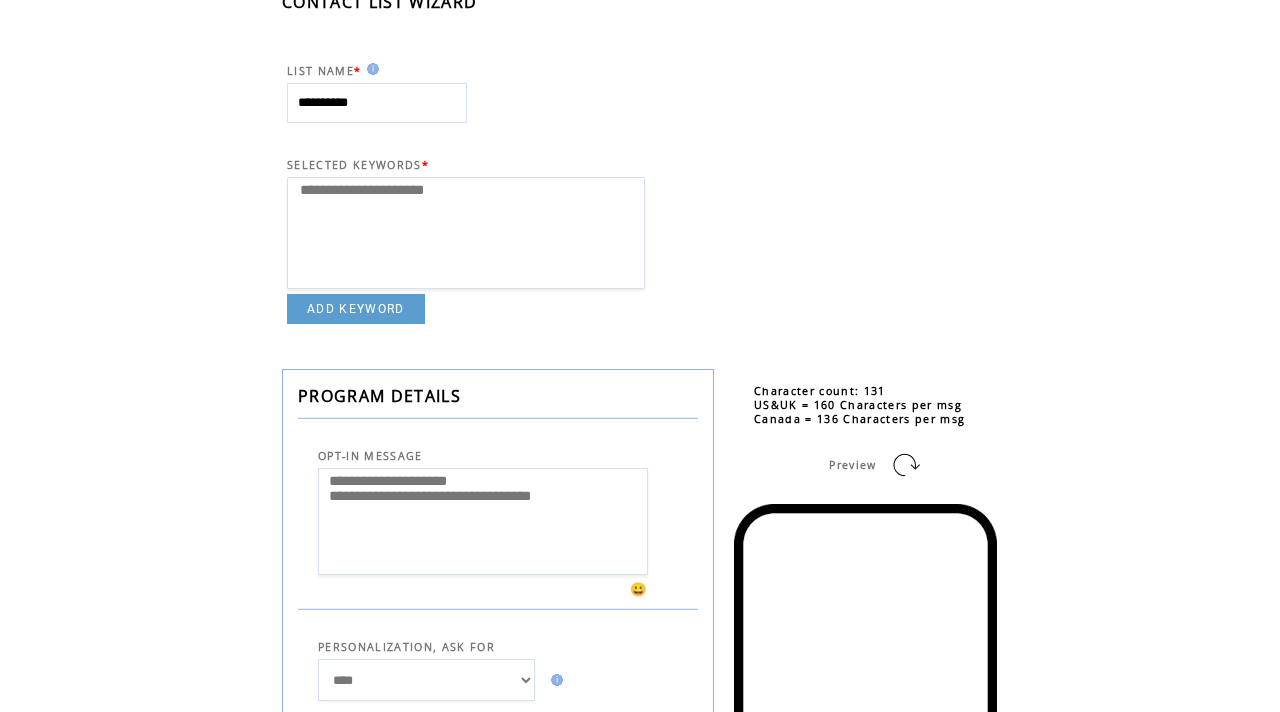 drag, startPoint x: 601, startPoint y: 508, endPoint x: 267, endPoint y: 484, distance: 334.86118 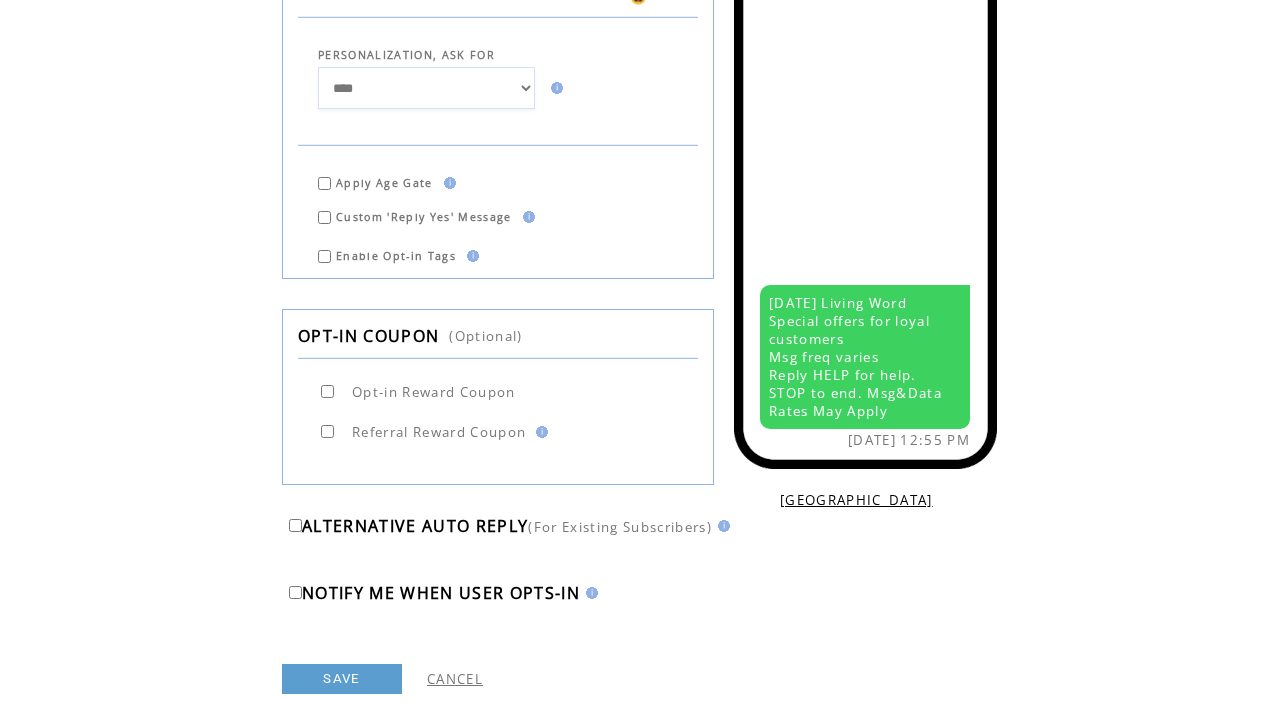 scroll, scrollTop: 779, scrollLeft: 0, axis: vertical 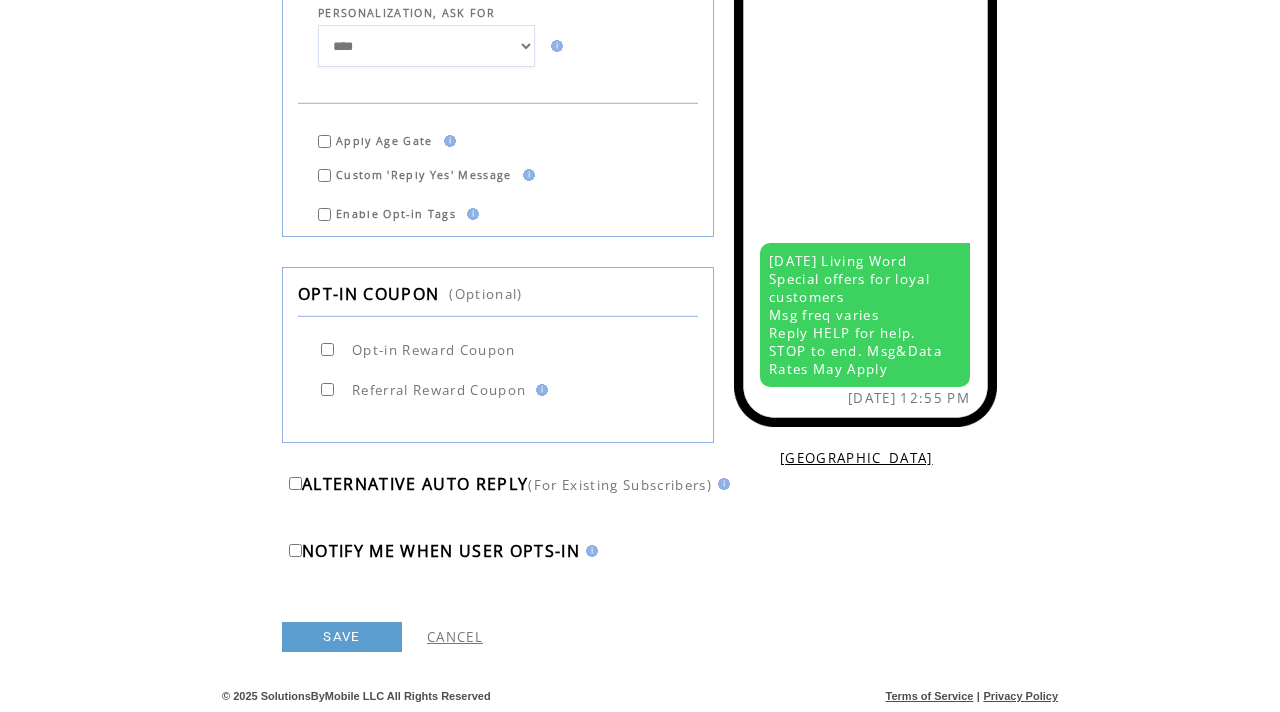type on "**********" 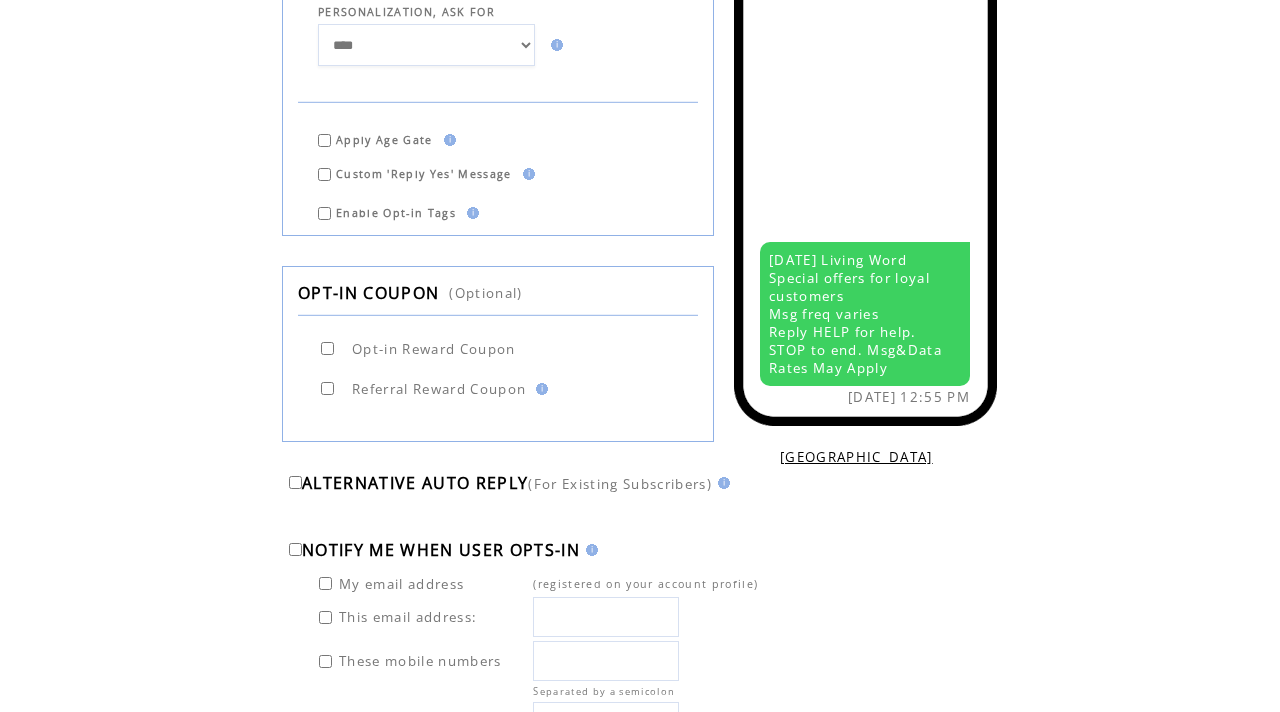 scroll, scrollTop: 781, scrollLeft: 0, axis: vertical 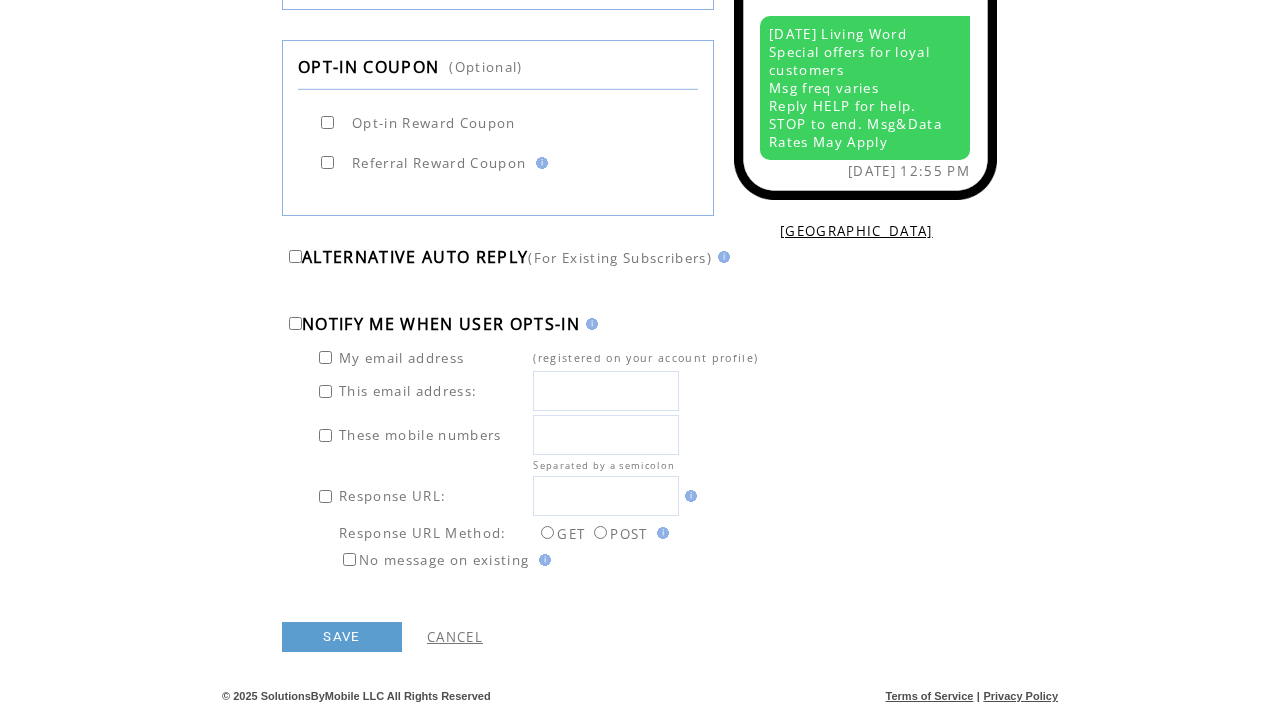 click at bounding box center [606, 435] 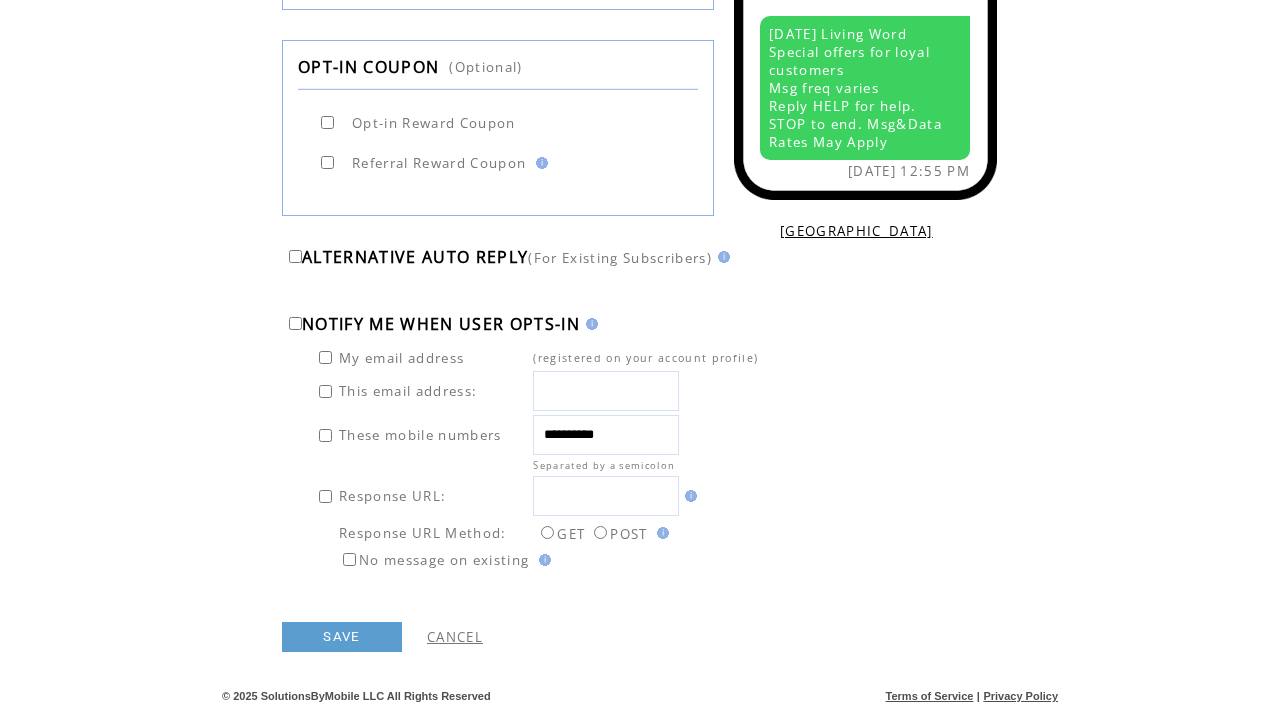 type on "**********" 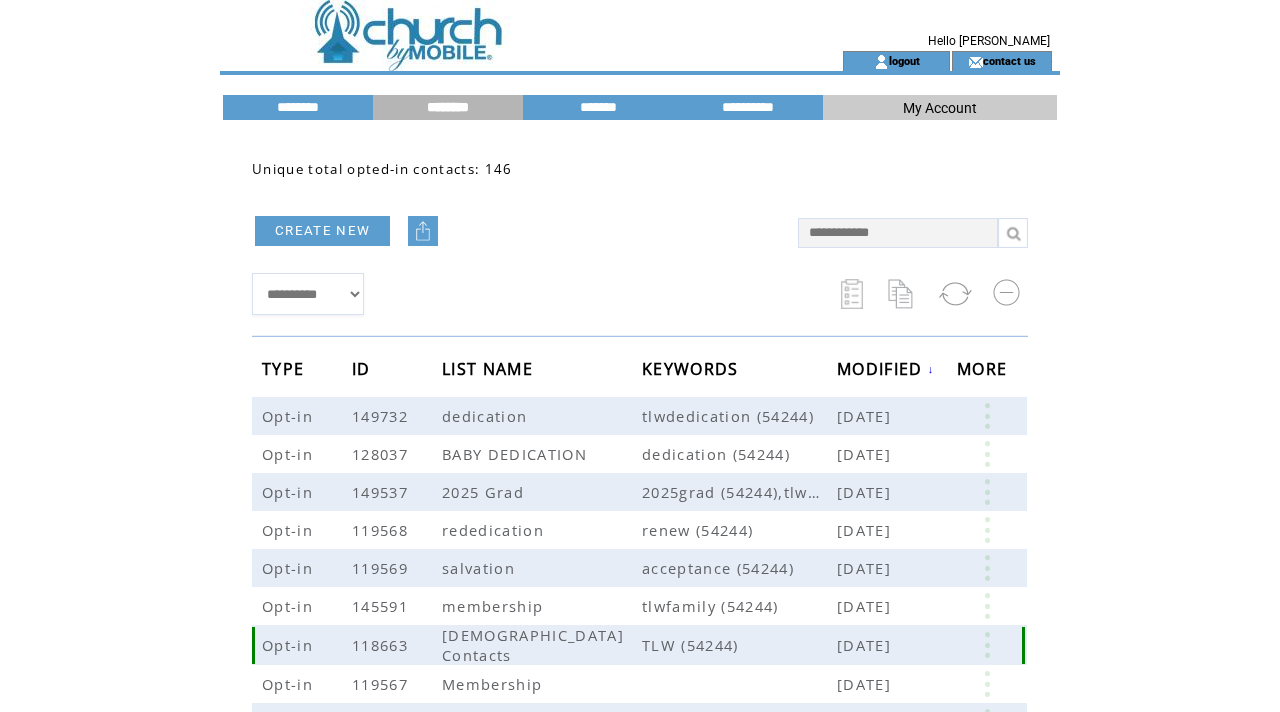 scroll, scrollTop: 0, scrollLeft: 0, axis: both 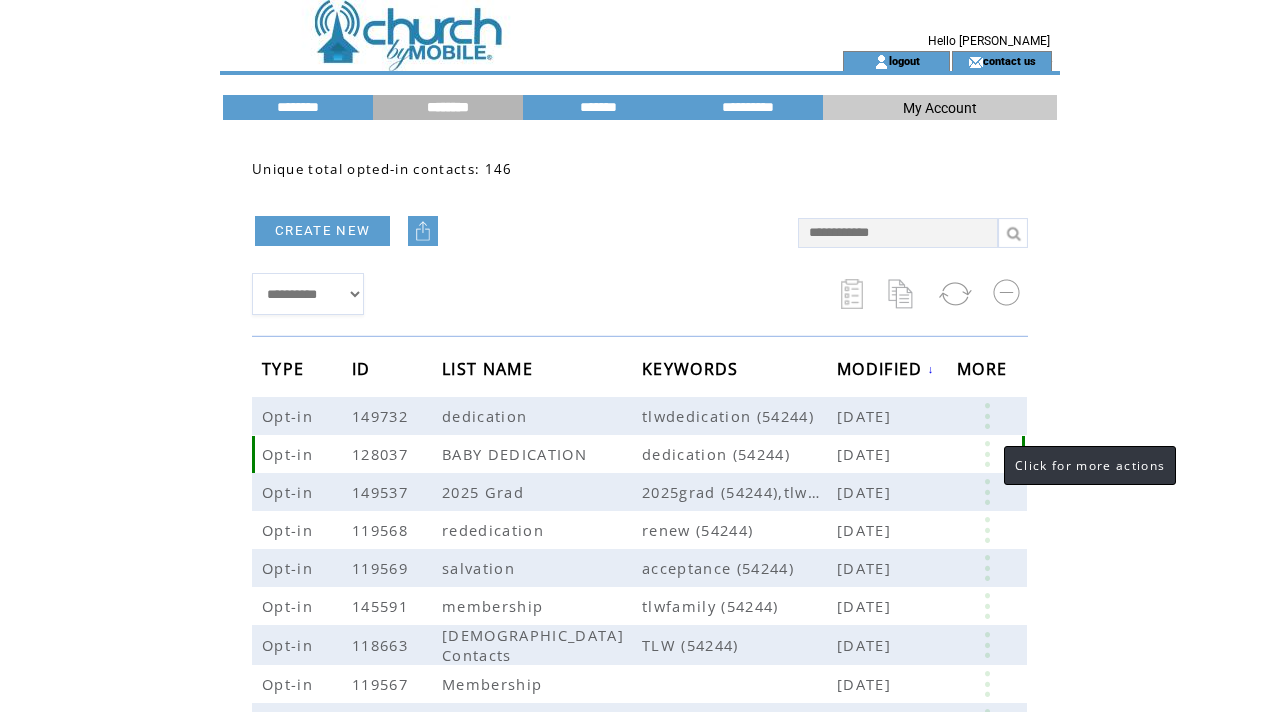 click at bounding box center [987, 454] 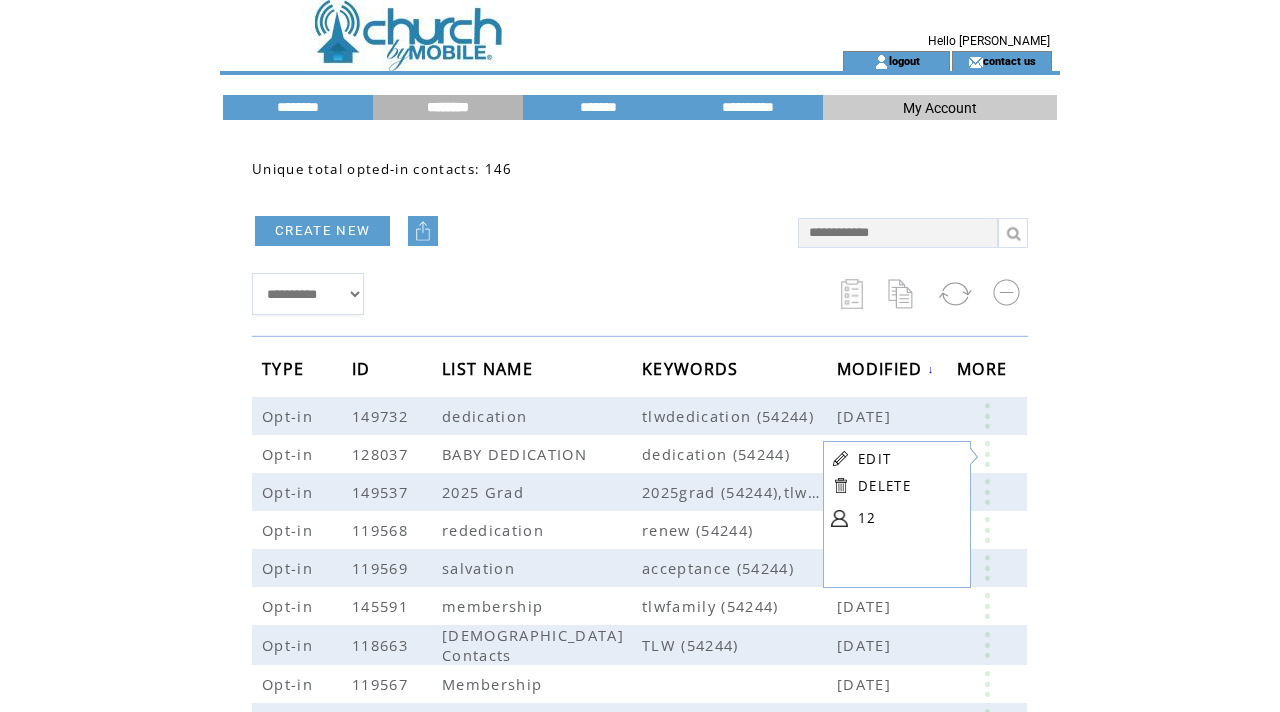 click on "EDIT" at bounding box center (874, 459) 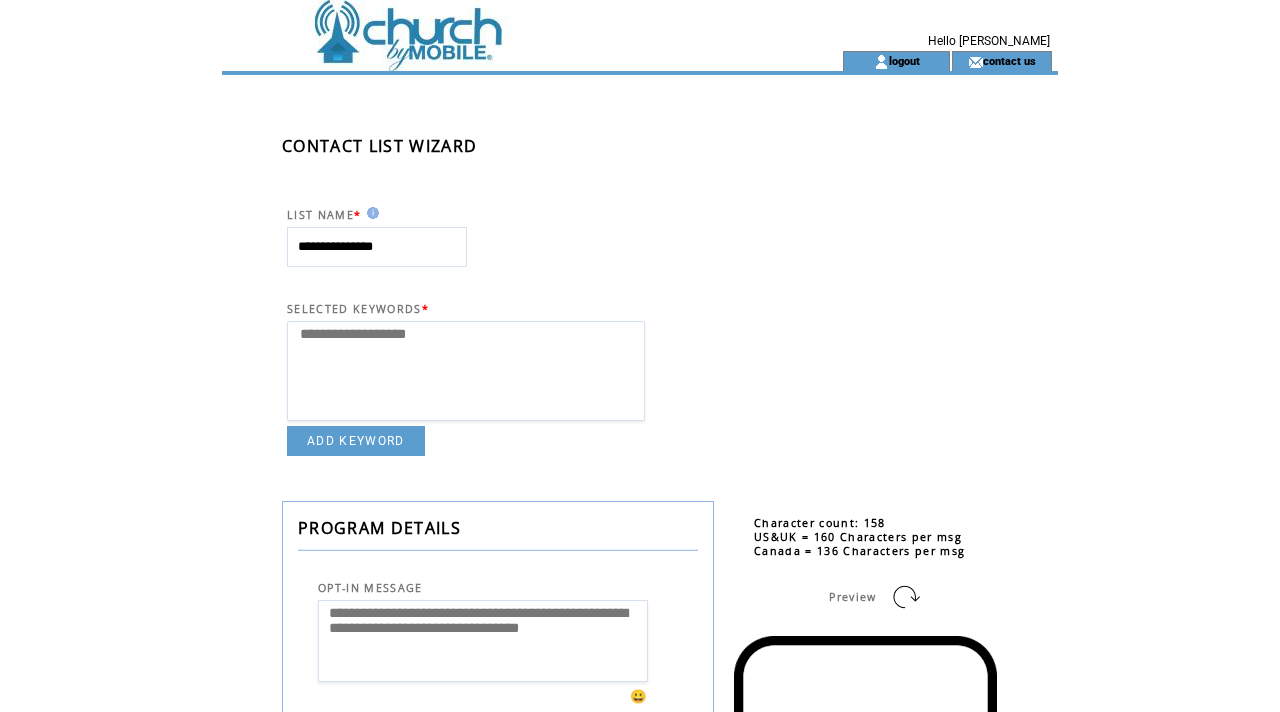 select 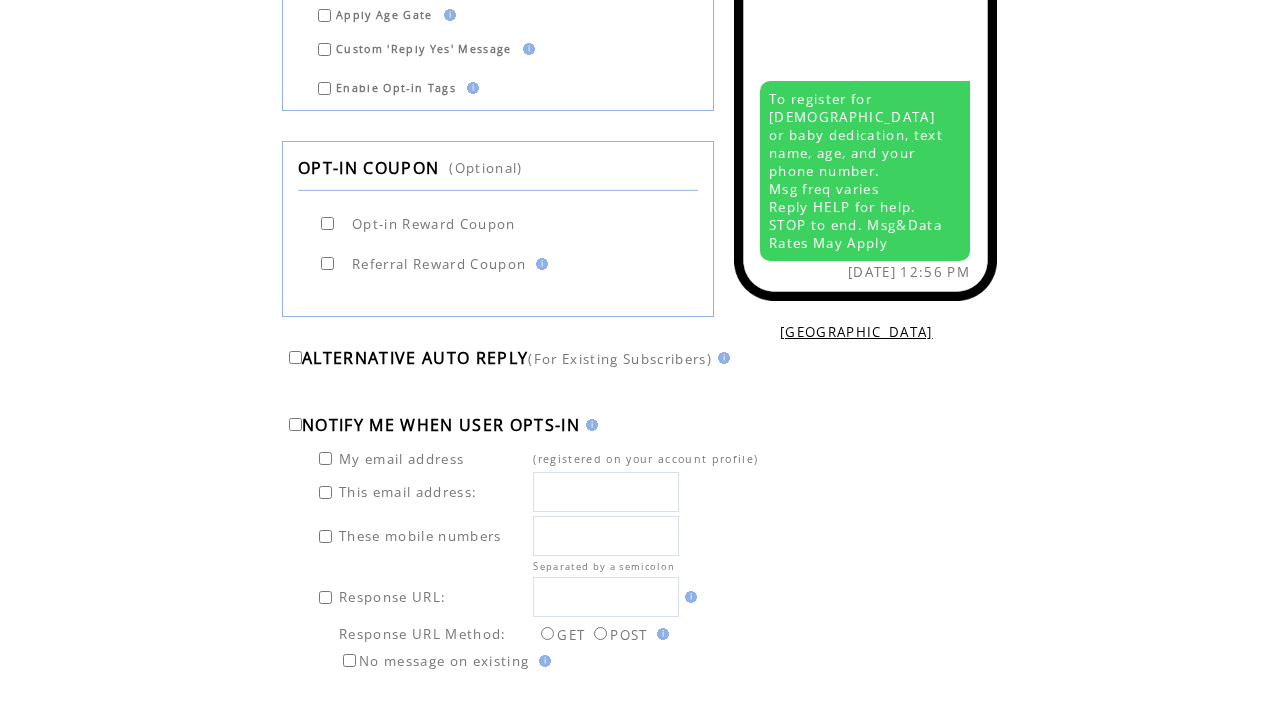 scroll, scrollTop: 1006, scrollLeft: 0, axis: vertical 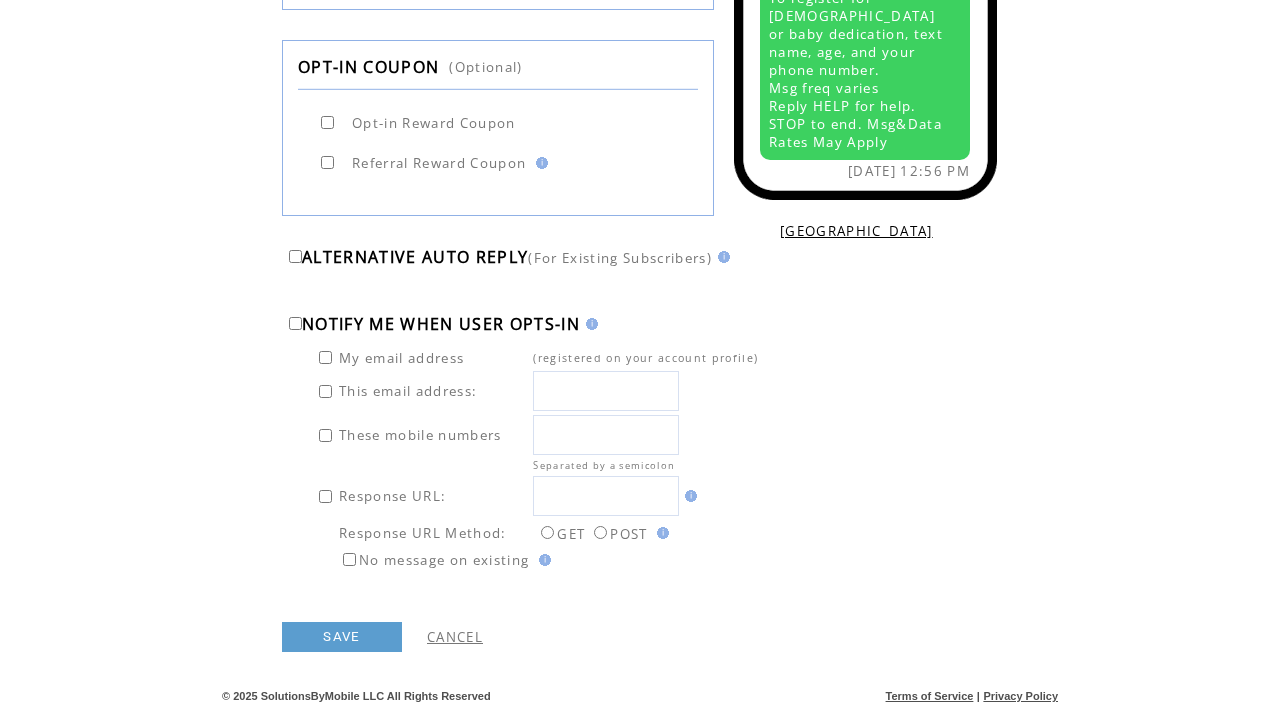 click at bounding box center [606, 435] 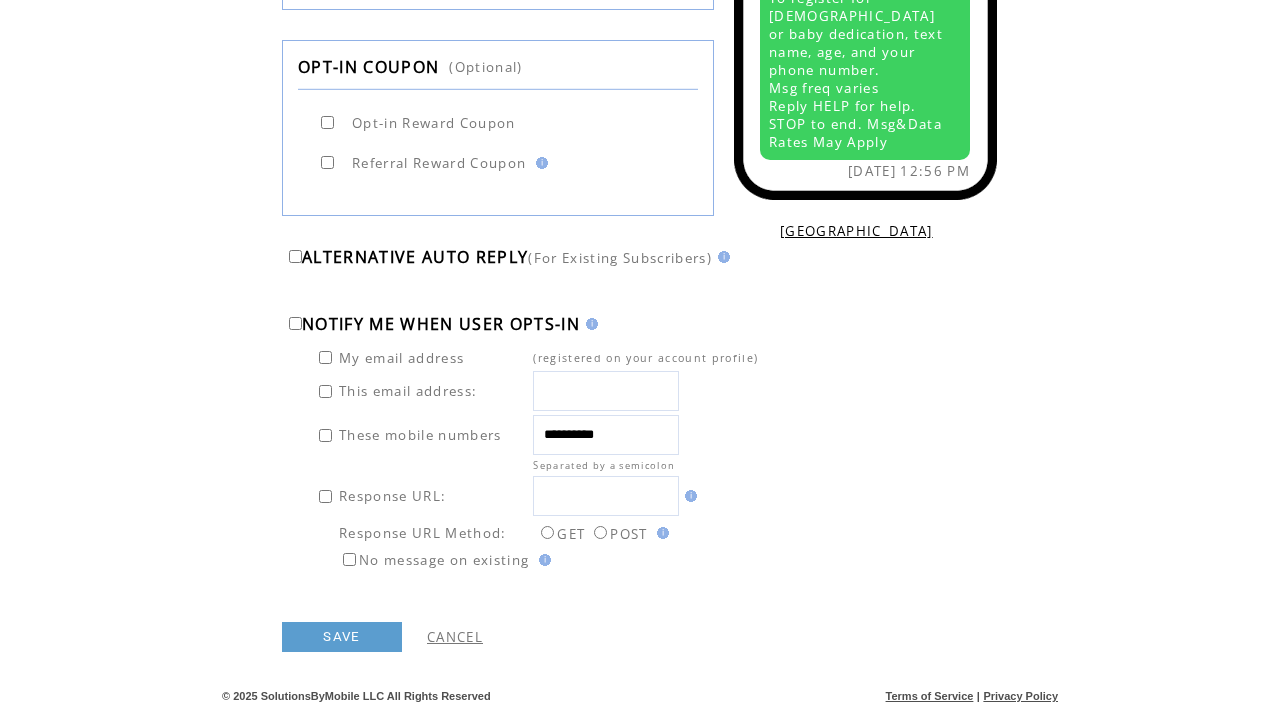 type on "**********" 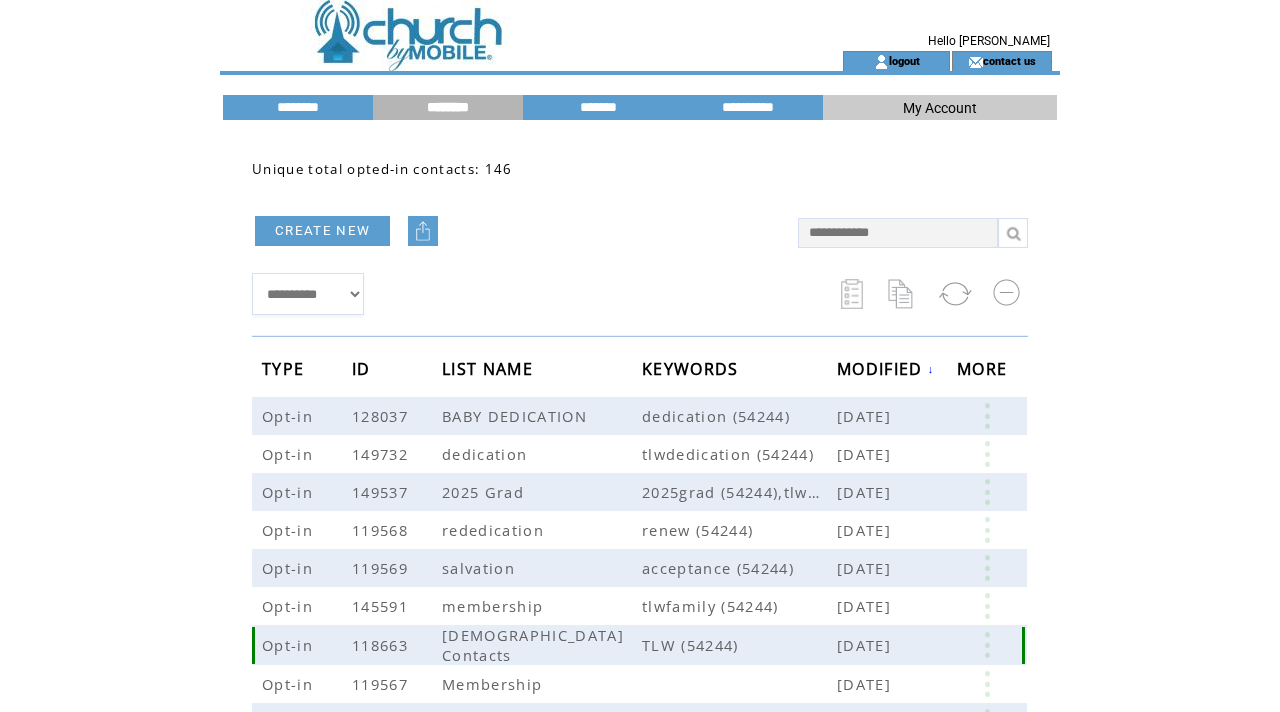 scroll, scrollTop: 0, scrollLeft: 0, axis: both 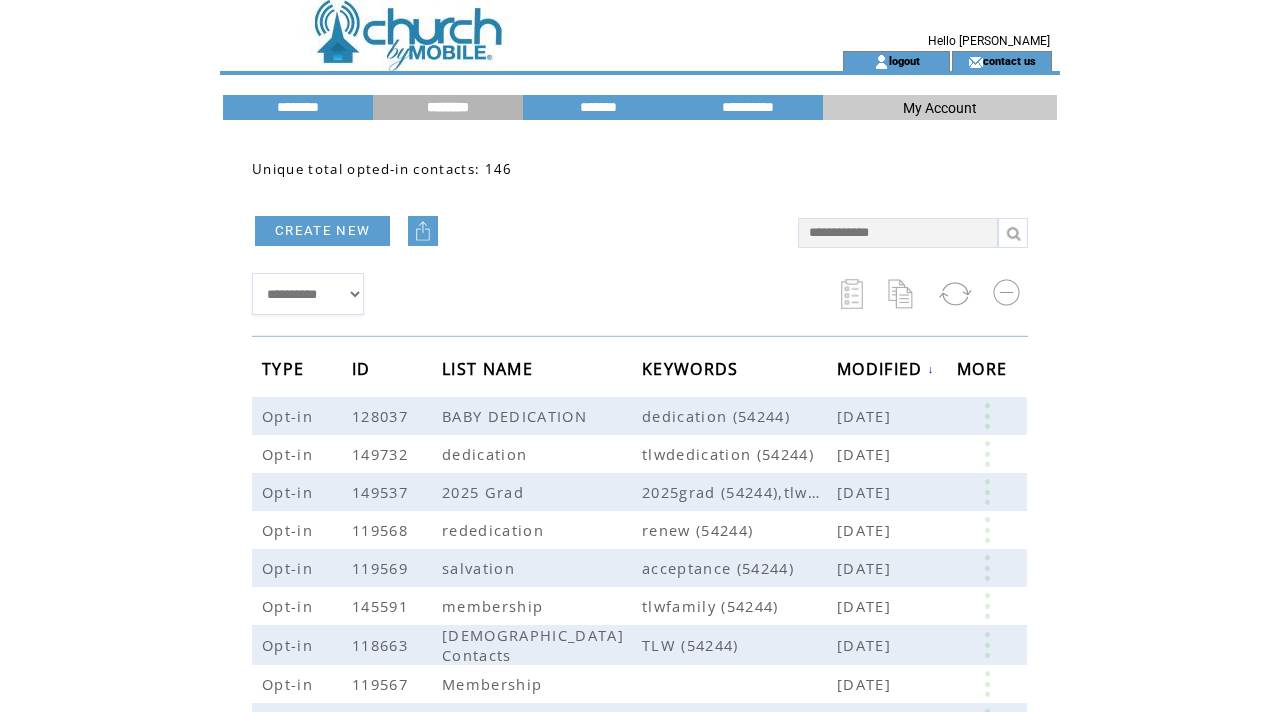 click at bounding box center [496, 25] 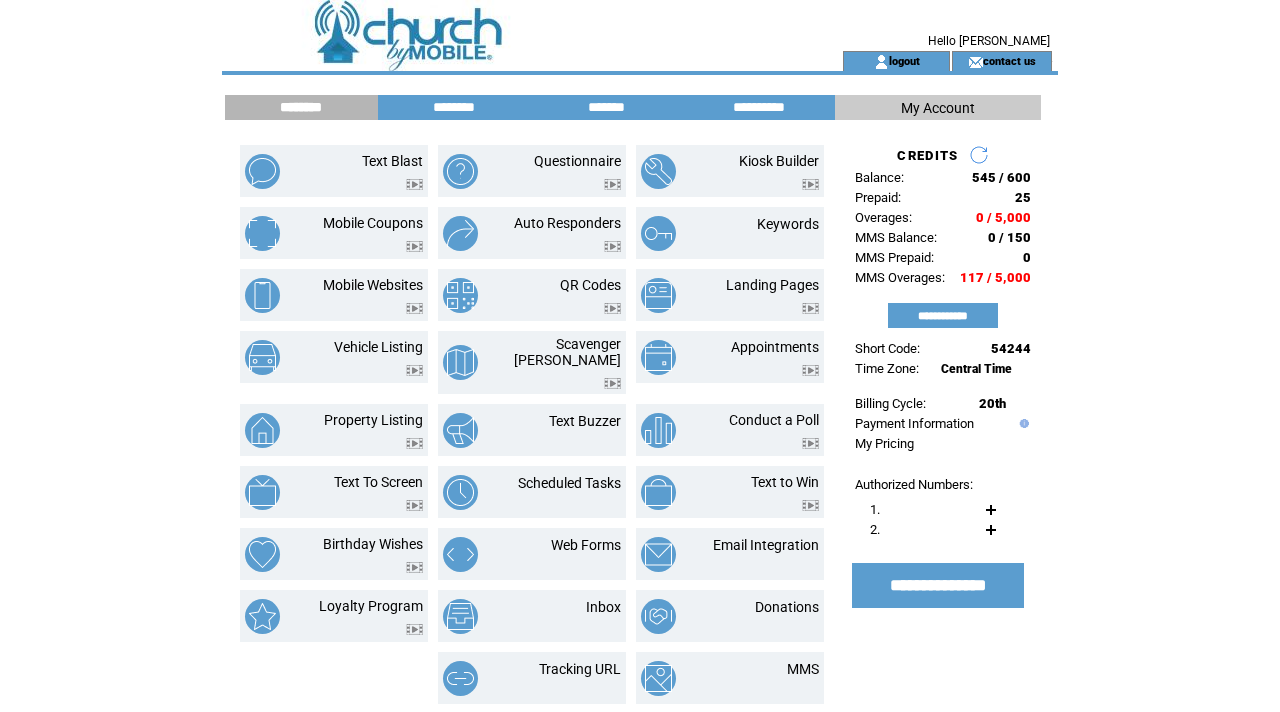 scroll, scrollTop: 0, scrollLeft: 0, axis: both 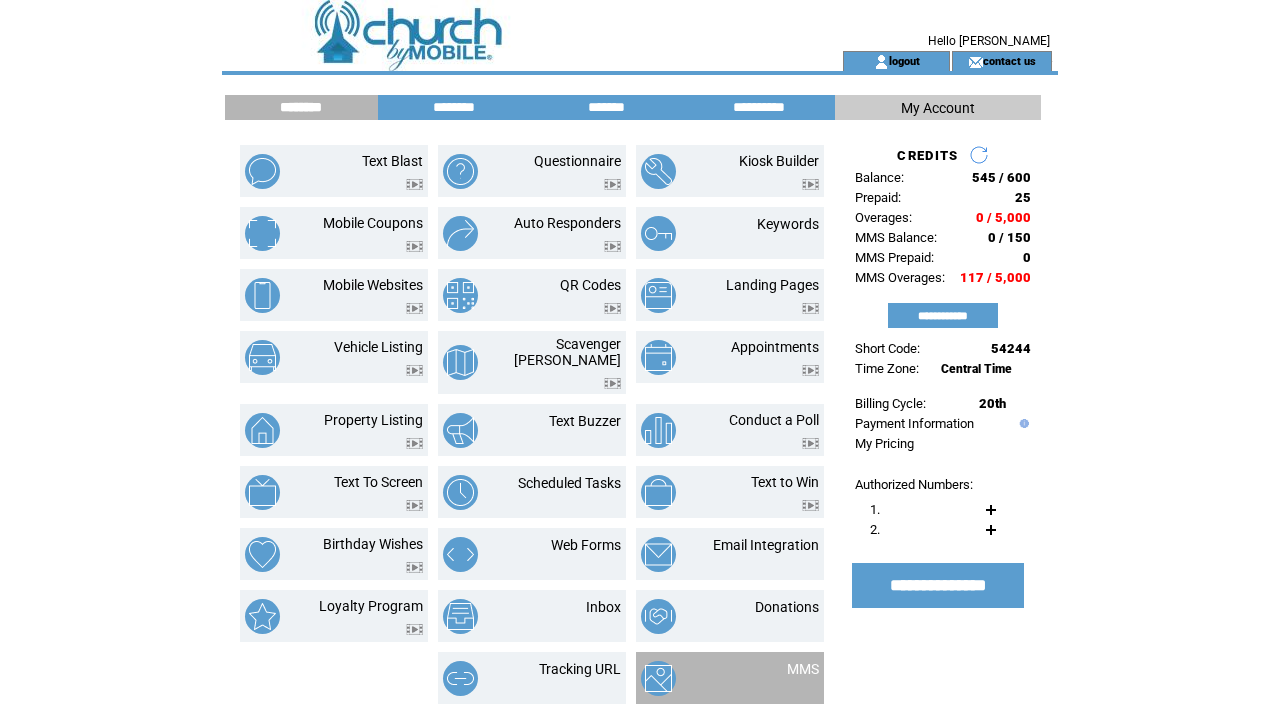 click on "MMS" at bounding box center [779, 678] 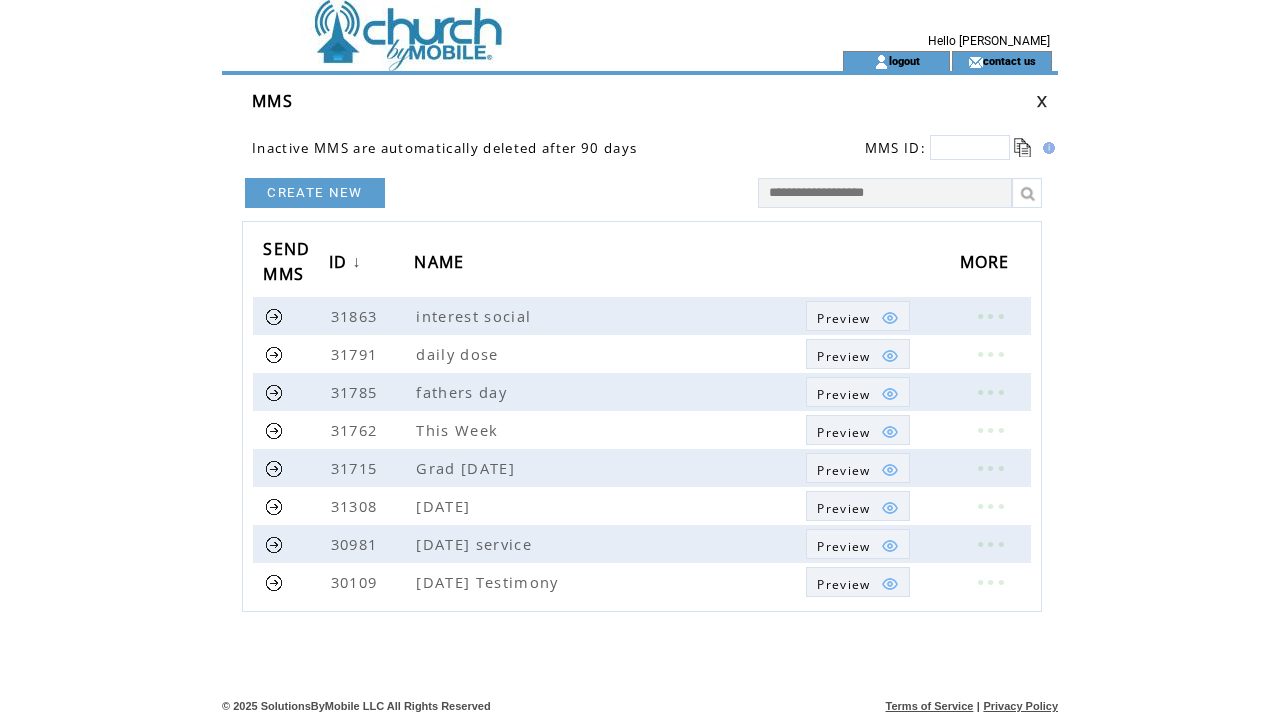 scroll, scrollTop: 0, scrollLeft: 0, axis: both 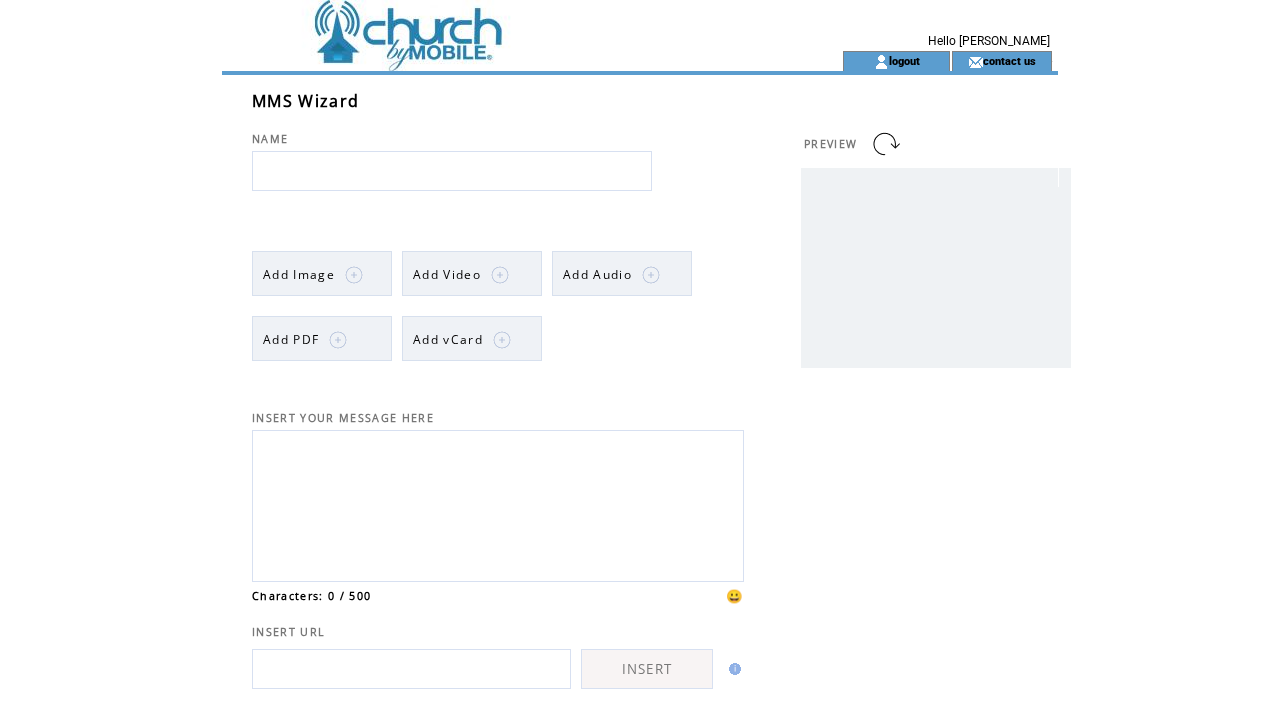click at bounding box center (452, 171) 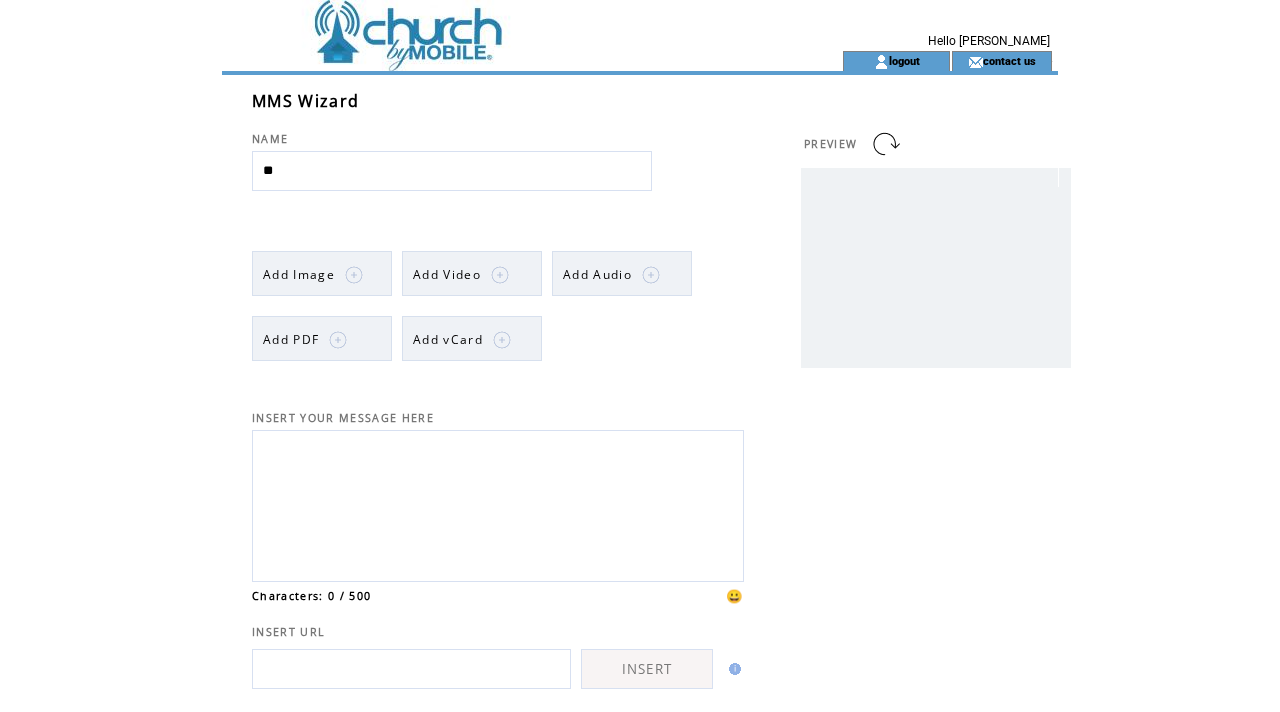type on "*" 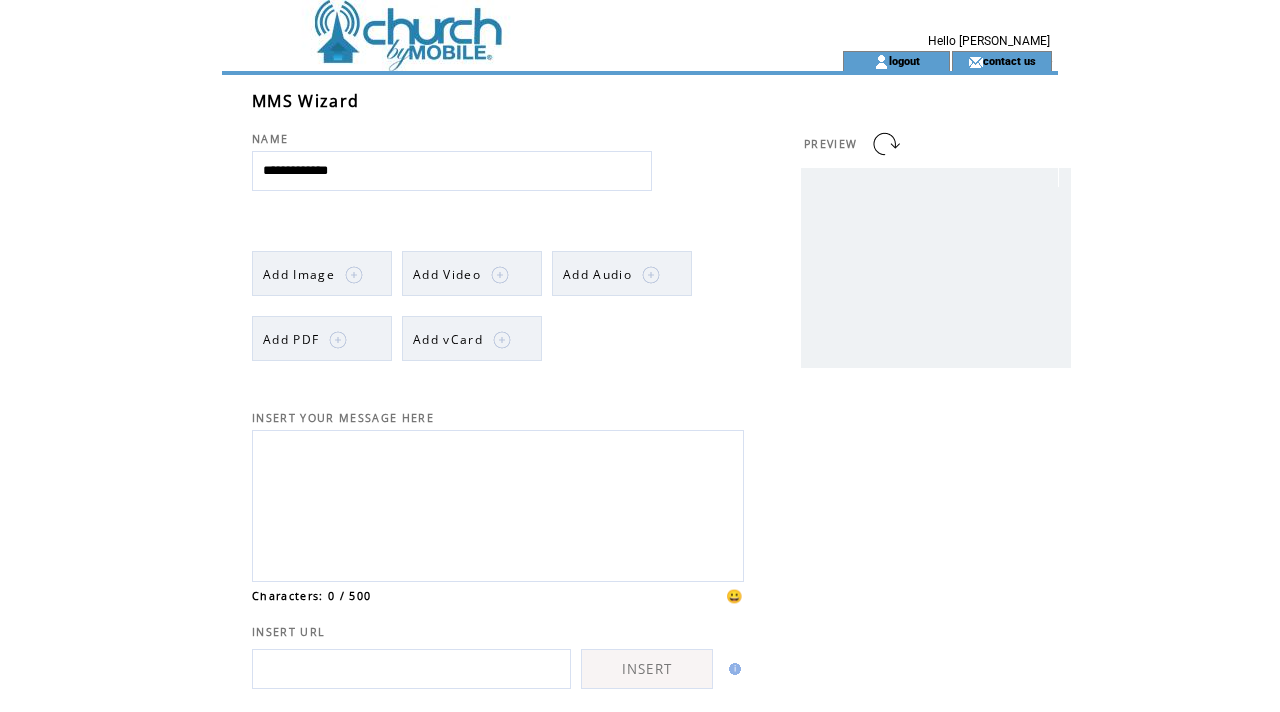 type on "**********" 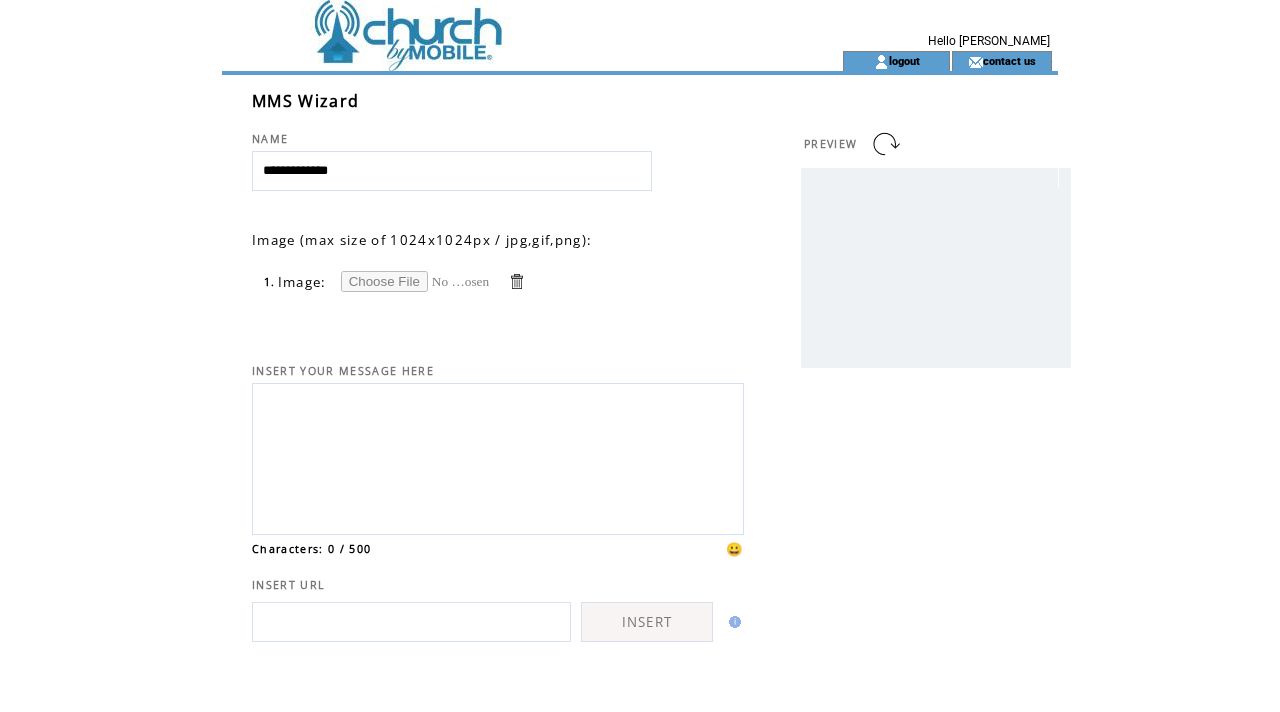 scroll, scrollTop: 0, scrollLeft: 0, axis: both 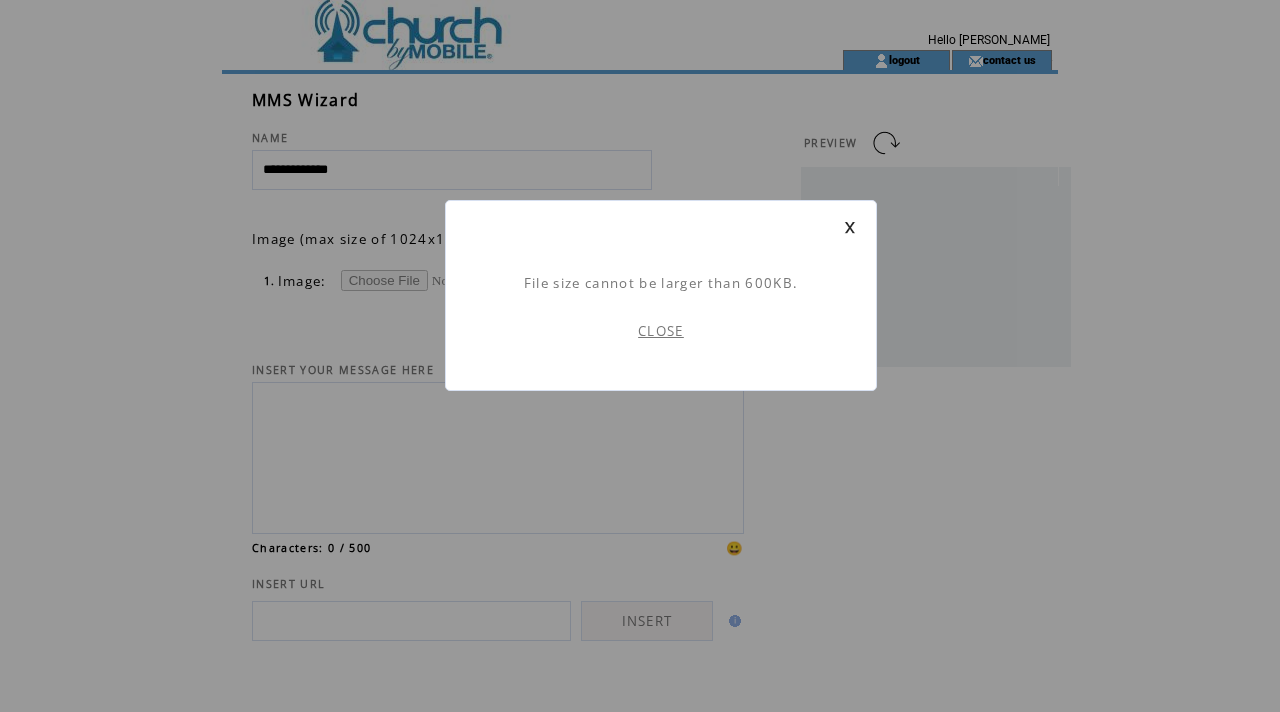 click on "CLOSE" at bounding box center [661, 331] 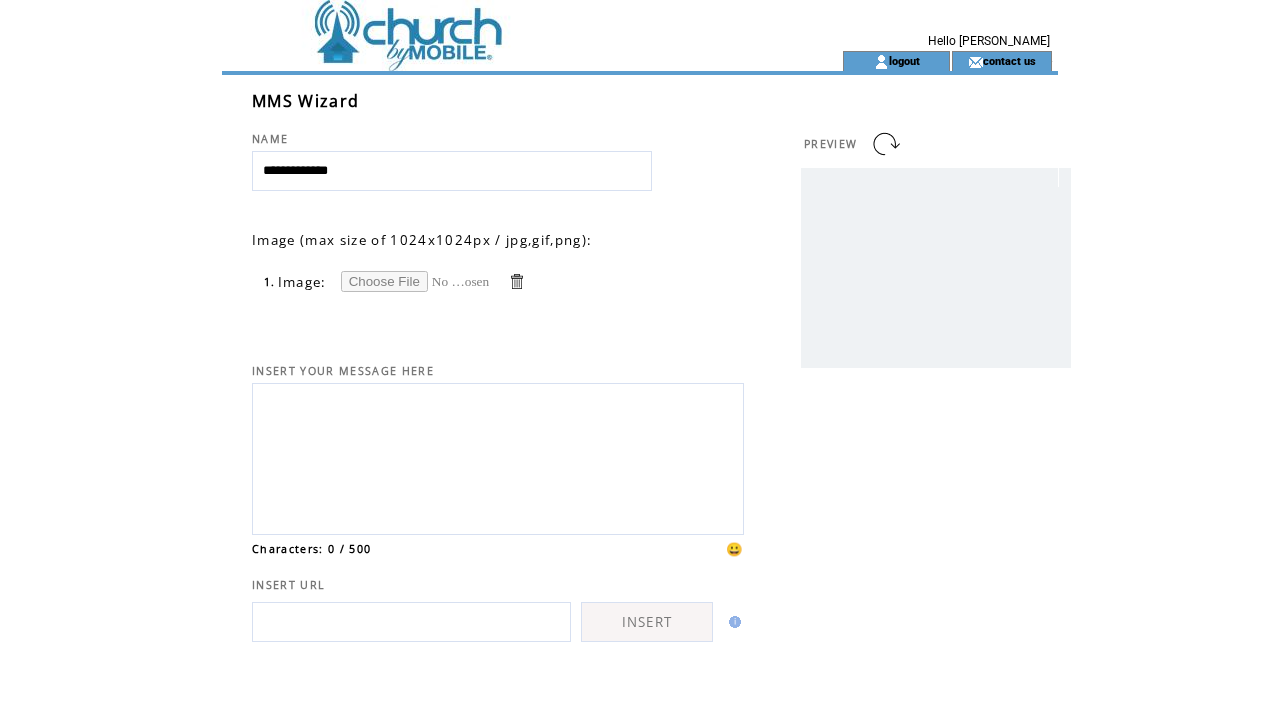 click at bounding box center [416, 281] 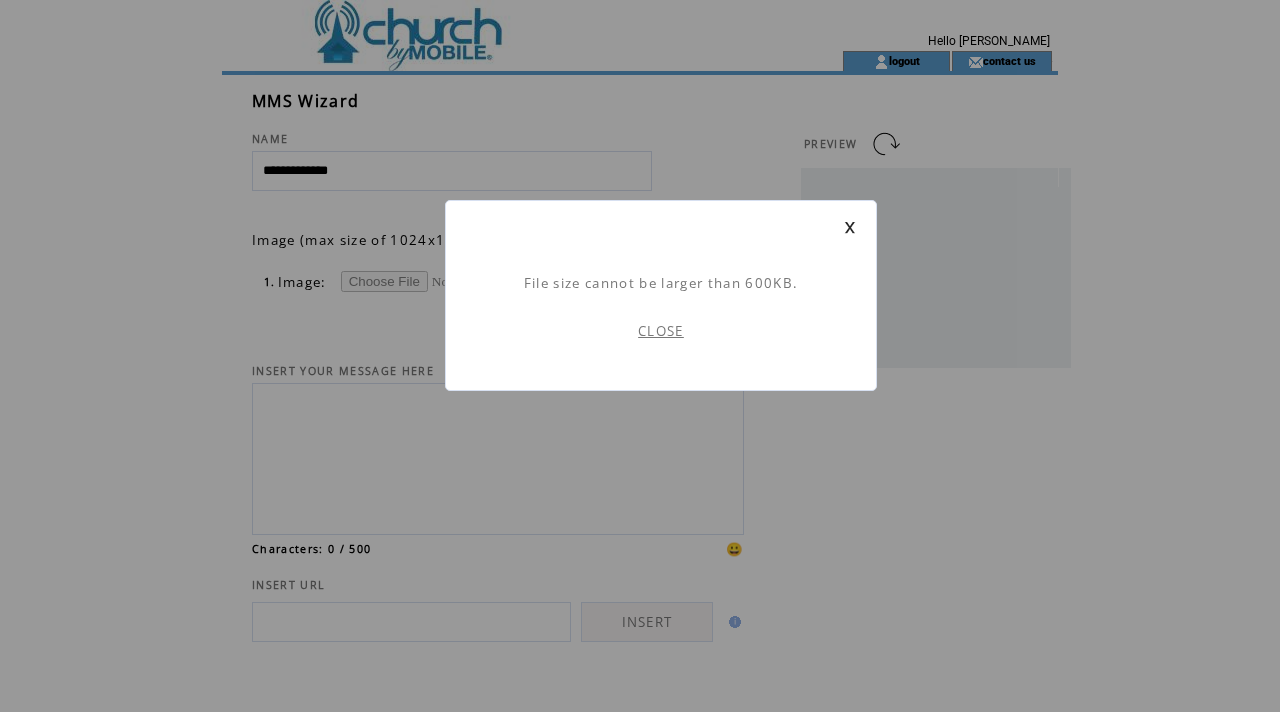 scroll, scrollTop: 1, scrollLeft: 0, axis: vertical 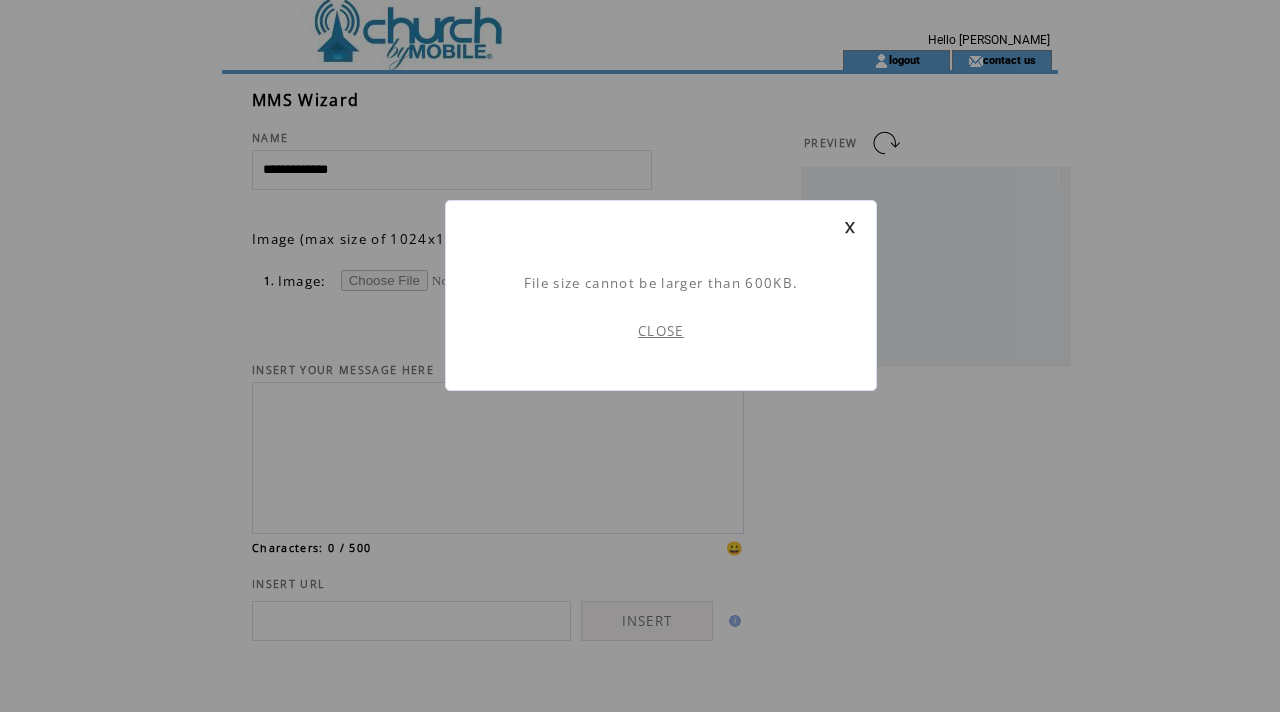 click on "CLOSE" at bounding box center [661, 331] 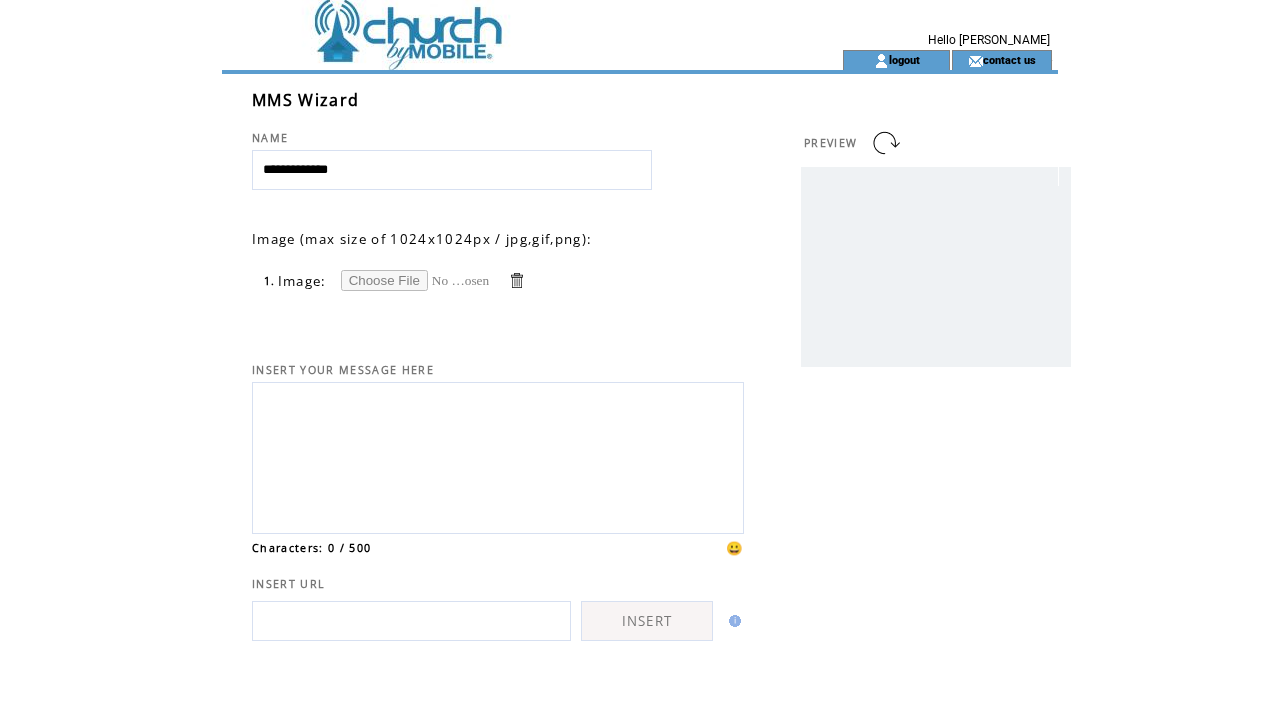 scroll, scrollTop: 0, scrollLeft: 0, axis: both 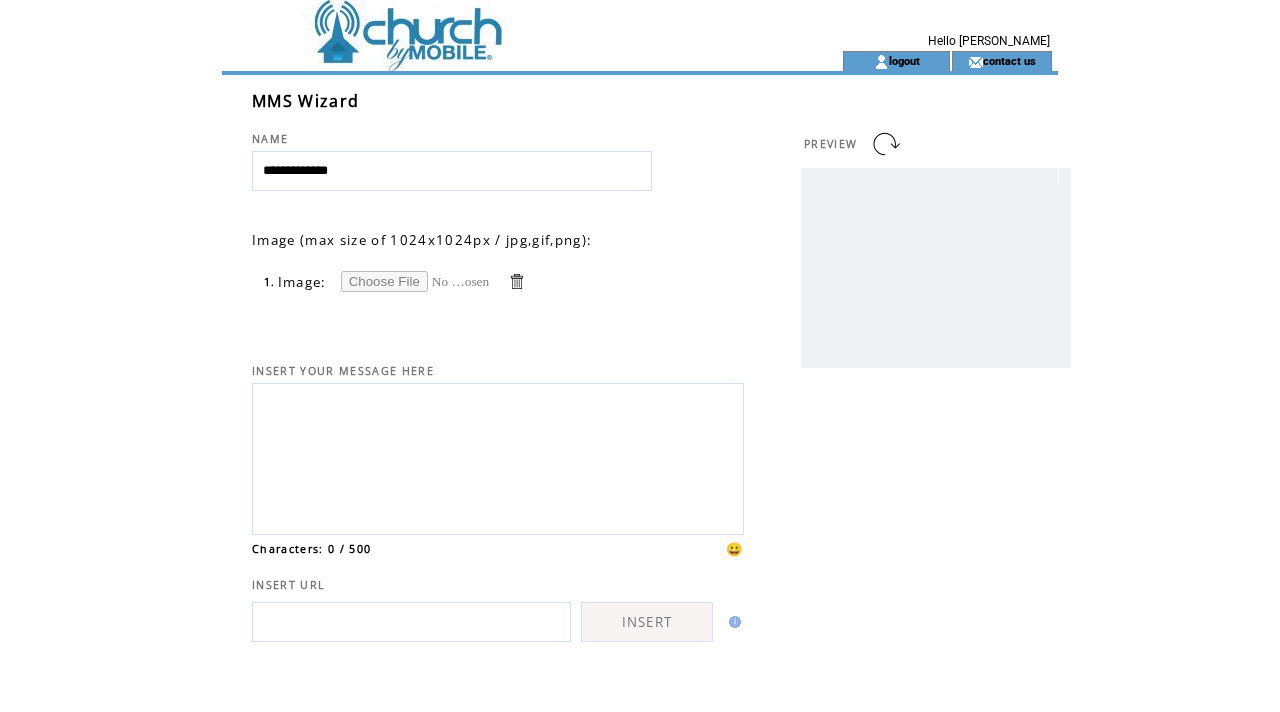 click at bounding box center (516, 281) 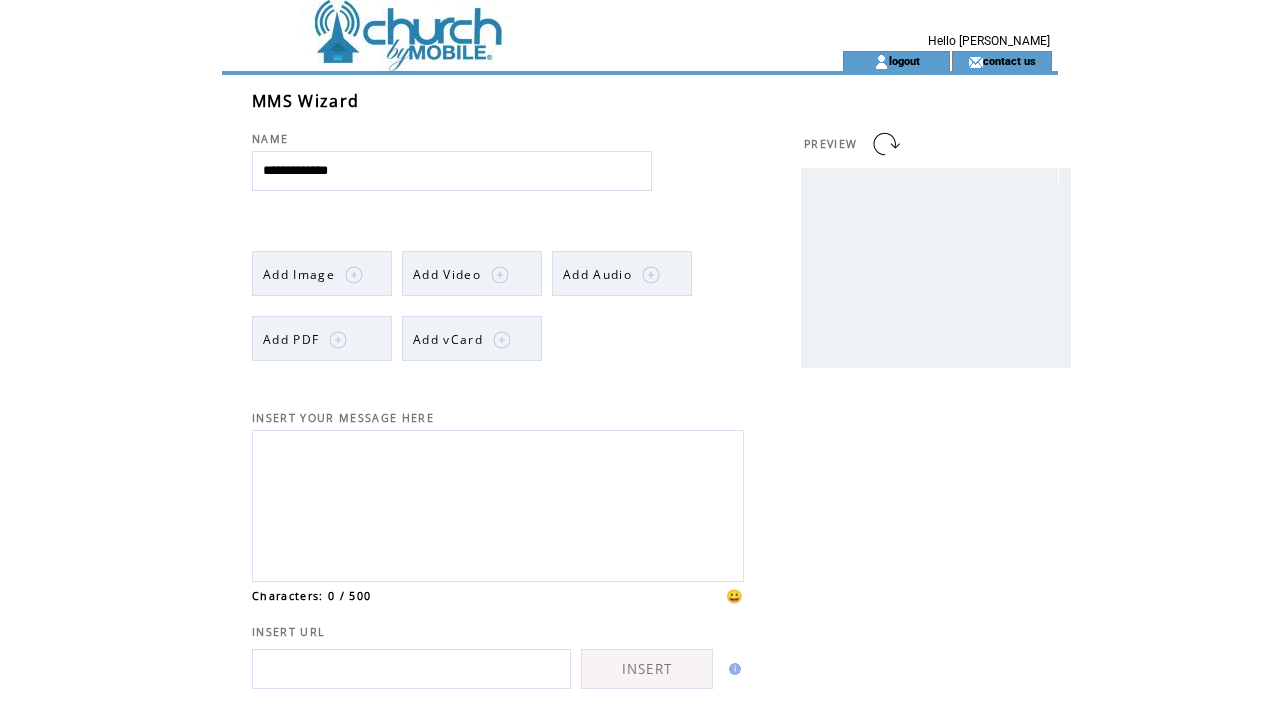 scroll, scrollTop: 0, scrollLeft: 0, axis: both 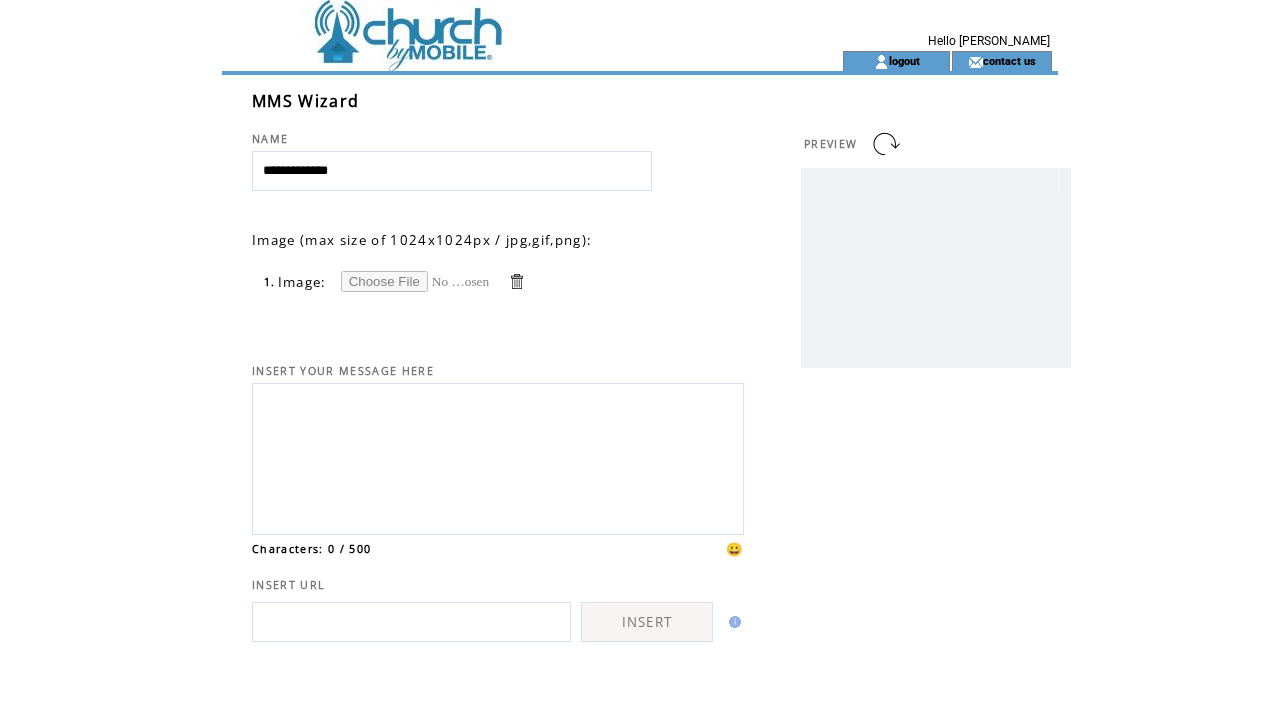 click at bounding box center [416, 281] 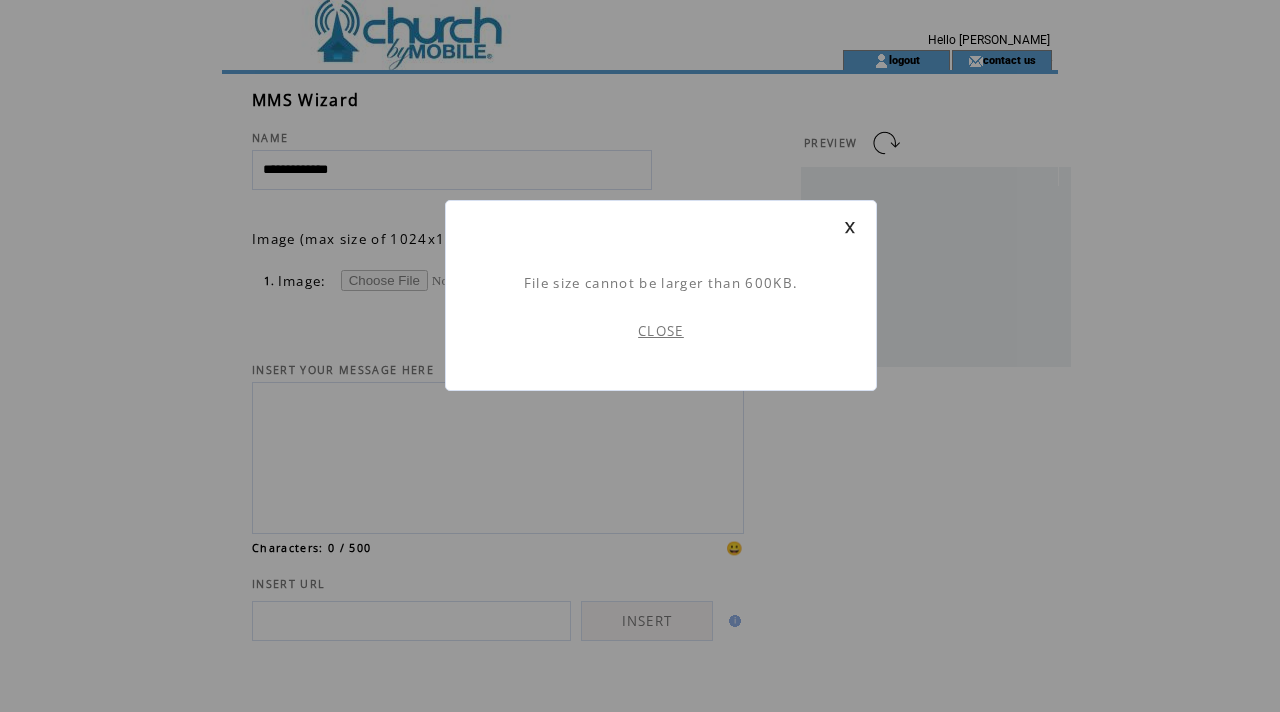 click on "CLOSE" at bounding box center (661, 331) 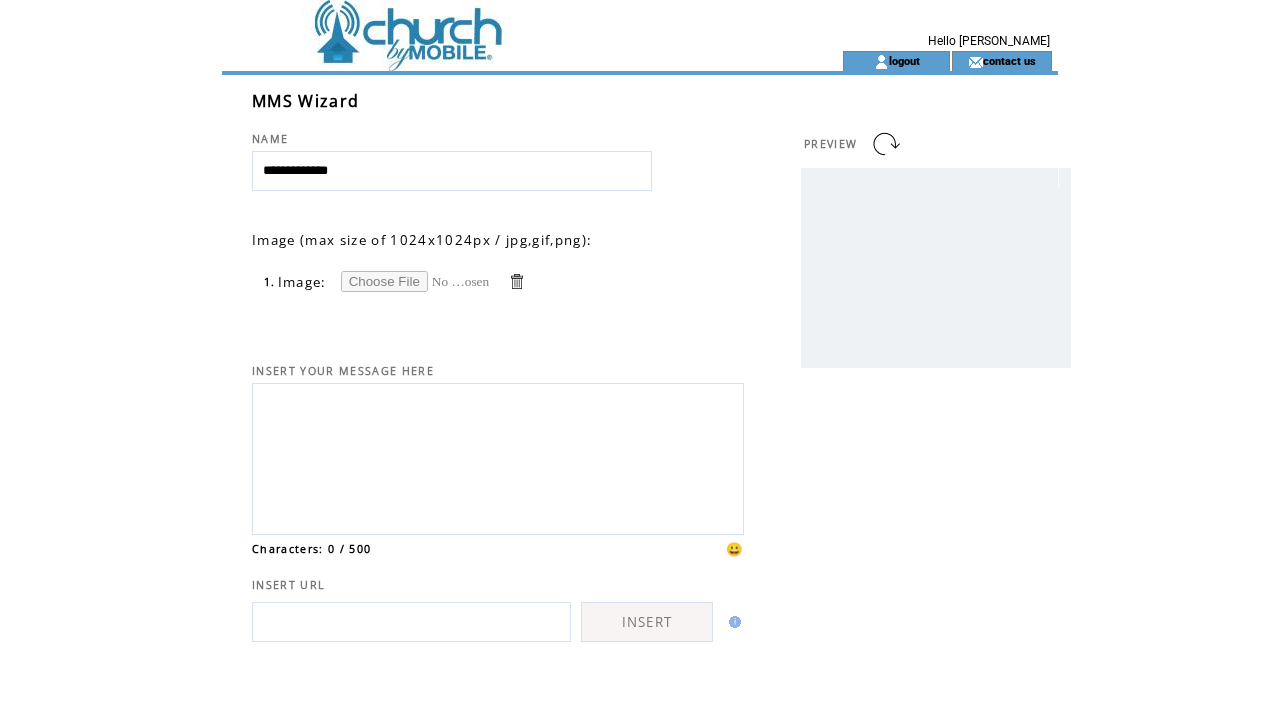 click at bounding box center (416, 281) 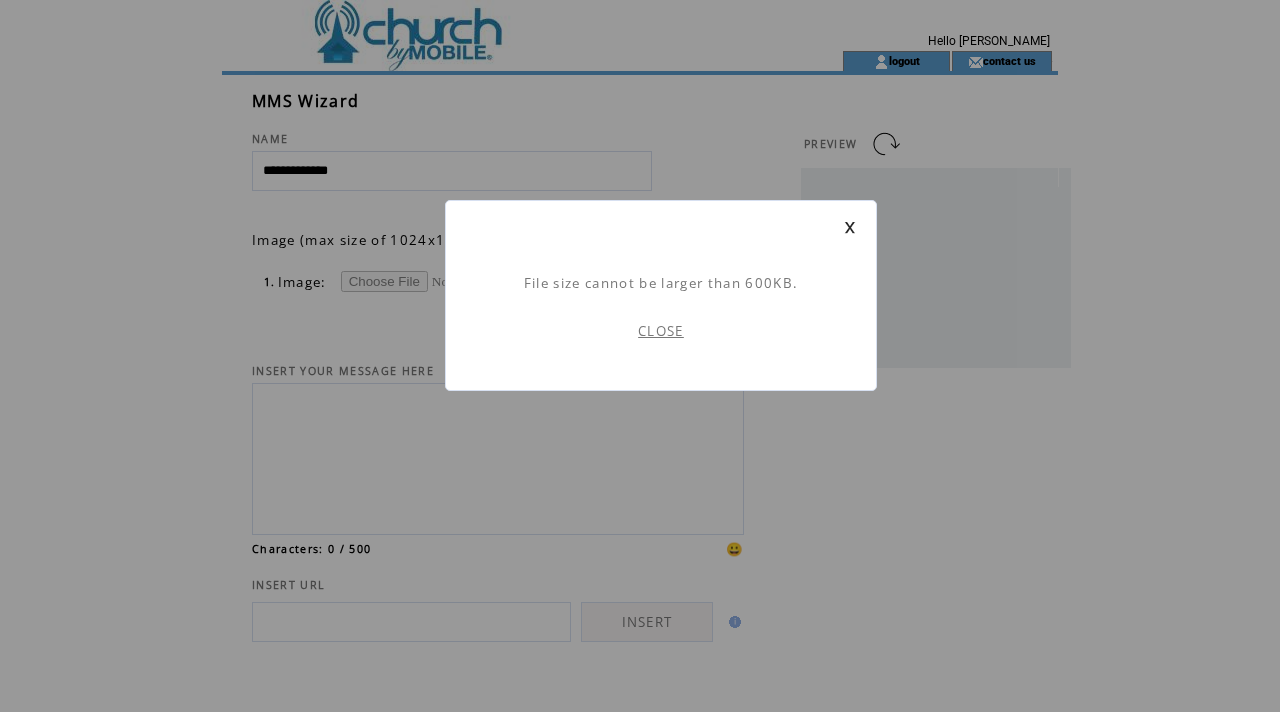 scroll, scrollTop: 1, scrollLeft: 0, axis: vertical 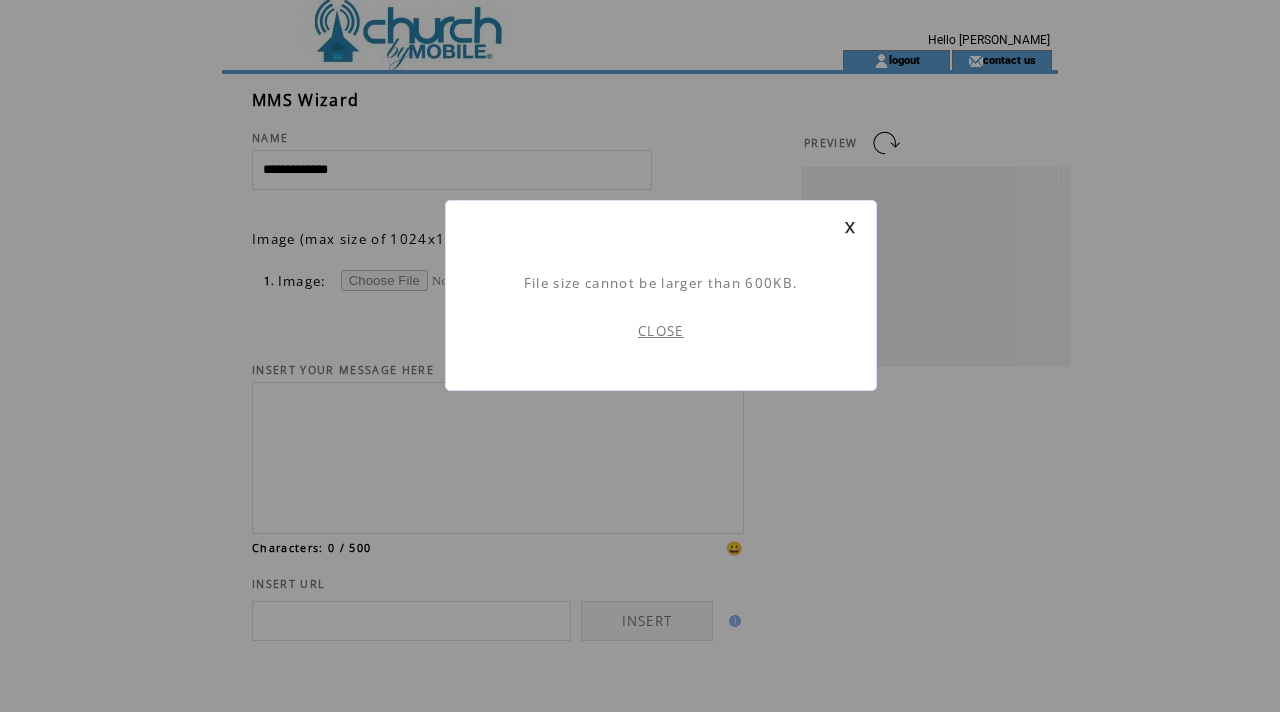 click on "CLOSE" at bounding box center [661, 331] 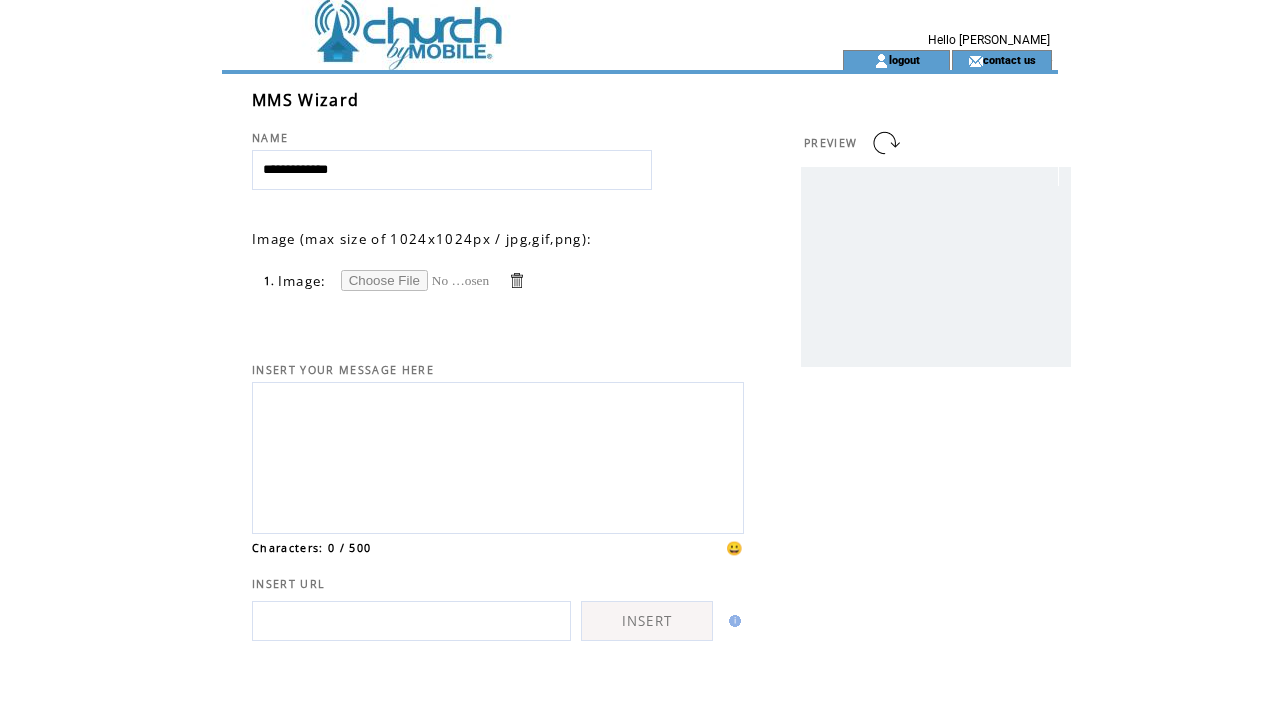 scroll, scrollTop: 0, scrollLeft: 0, axis: both 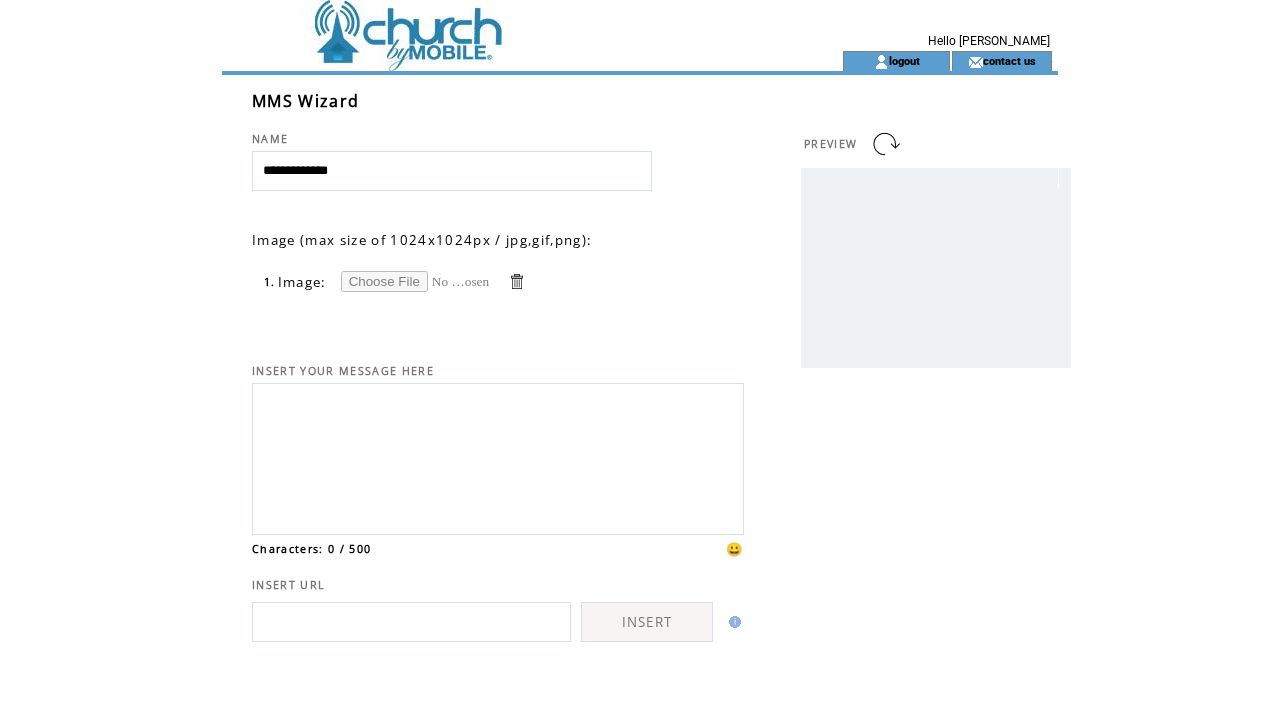click at bounding box center (416, 281) 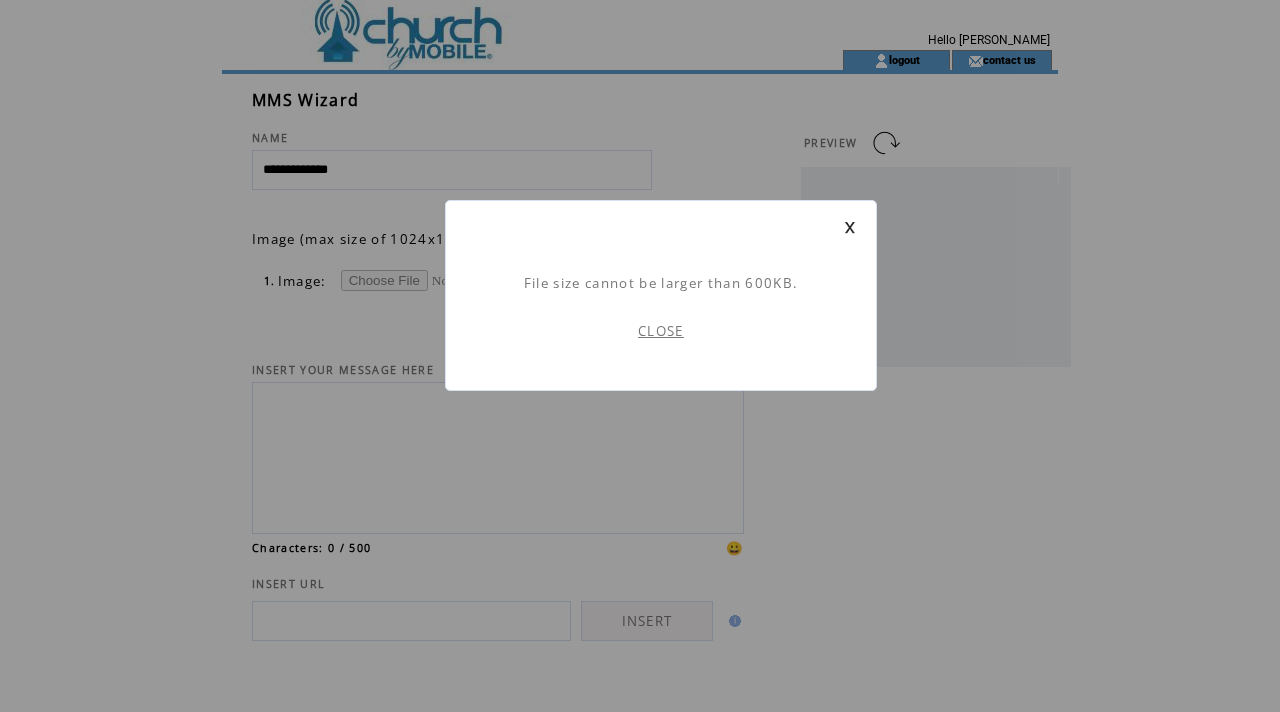click on "CLOSE" at bounding box center (661, 331) 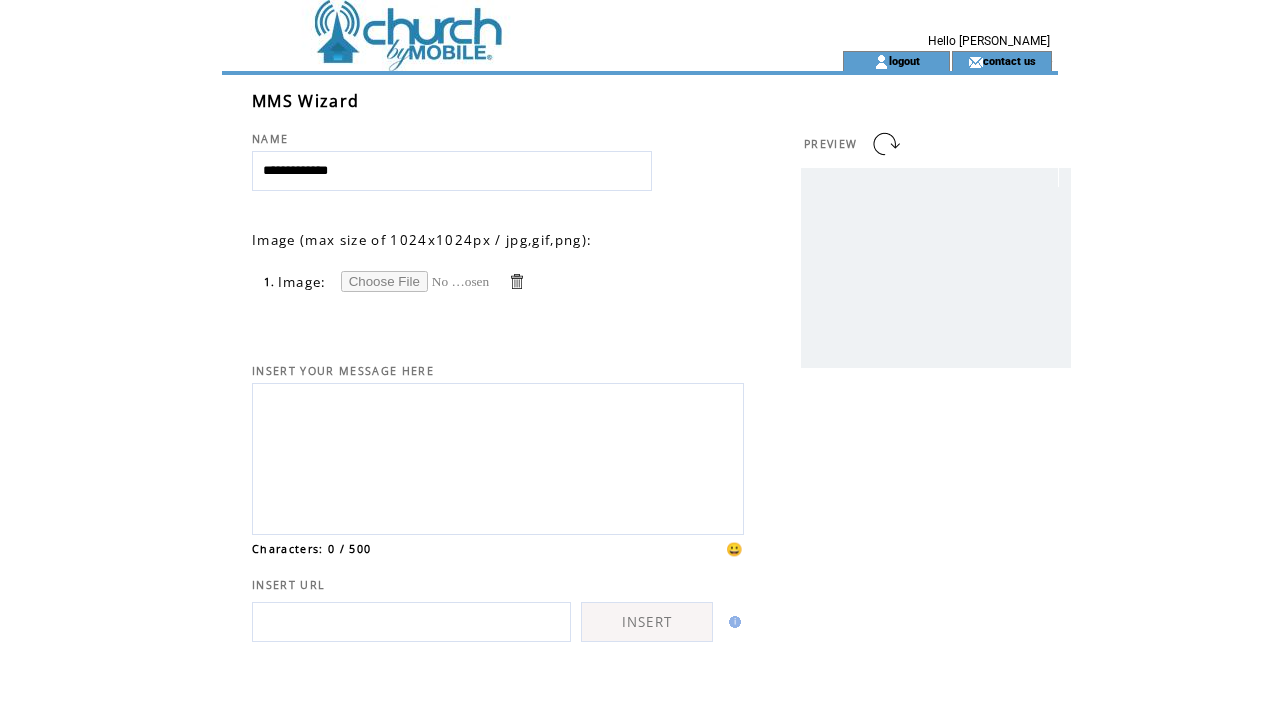 click on "1.  Image:" at bounding box center (395, 281) 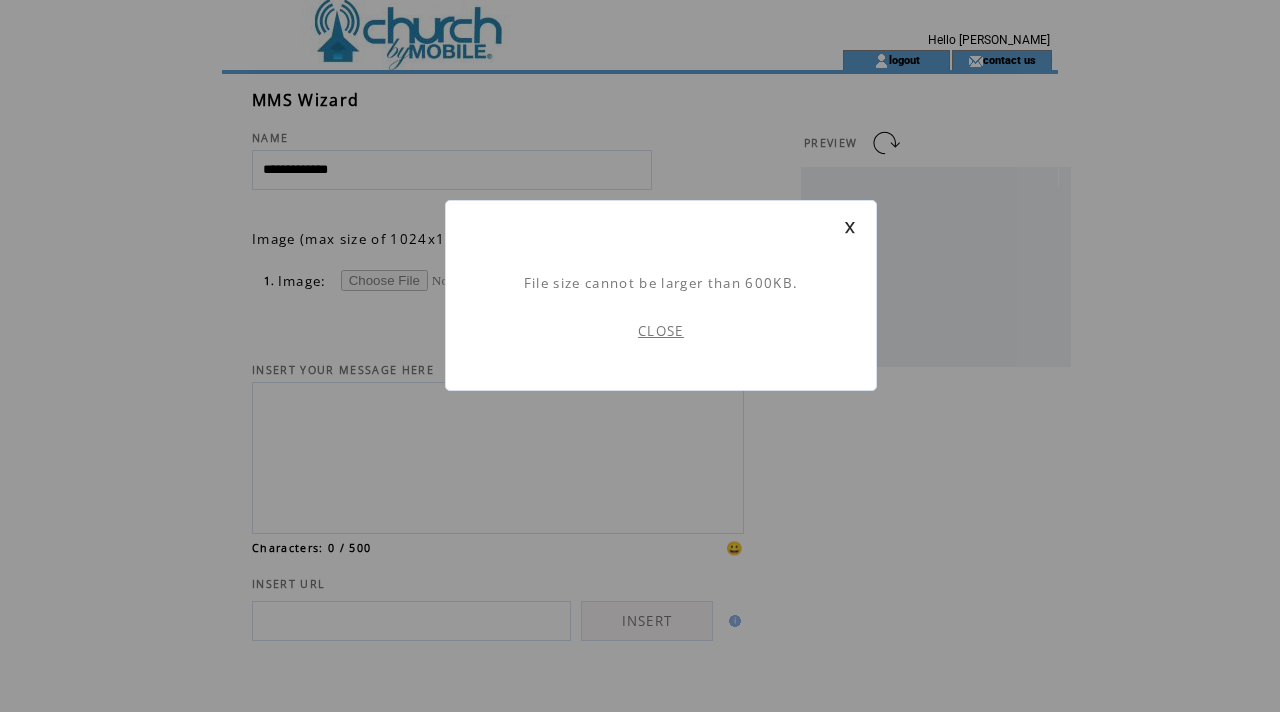 click on "CLOSE" at bounding box center (661, 331) 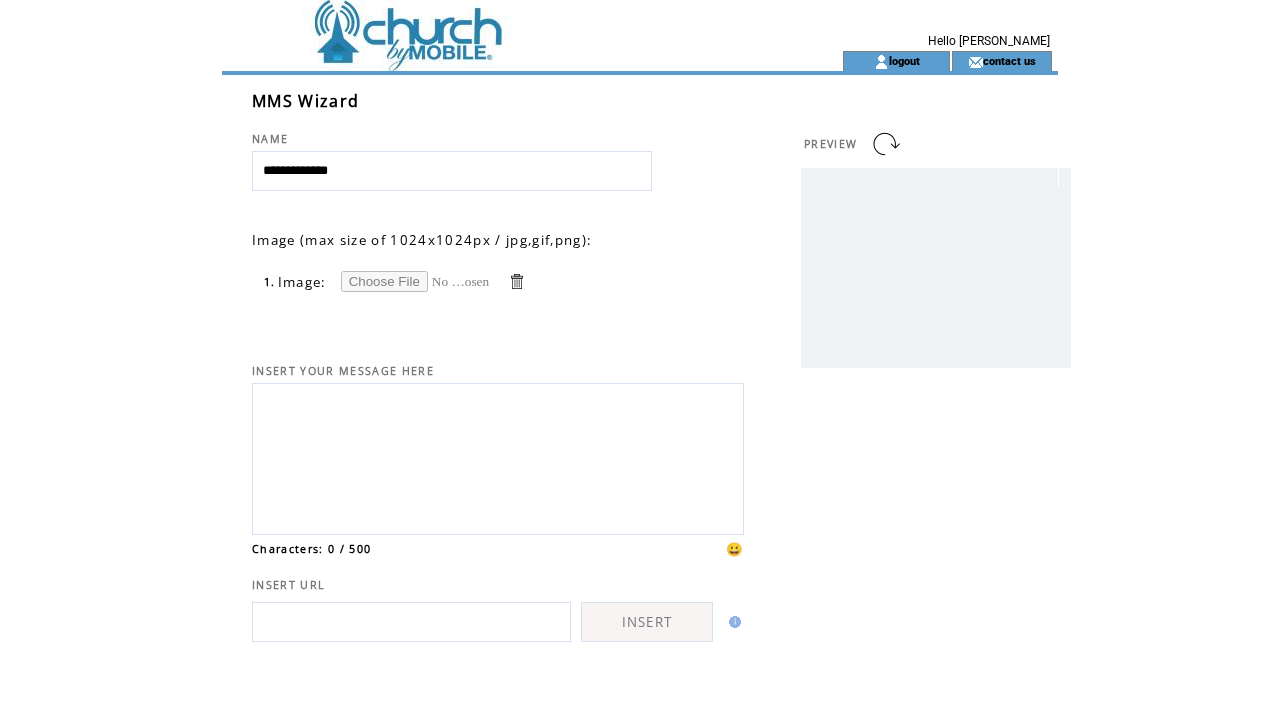 click at bounding box center (516, 281) 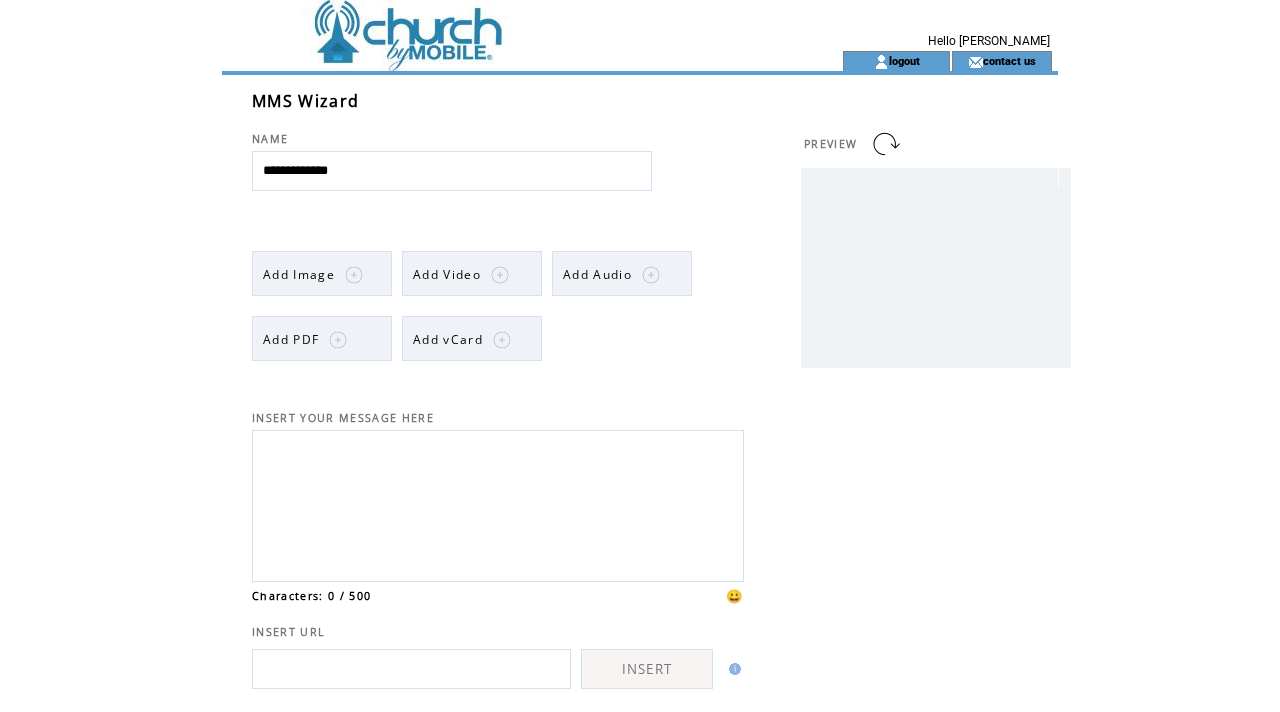 scroll, scrollTop: 0, scrollLeft: 0, axis: both 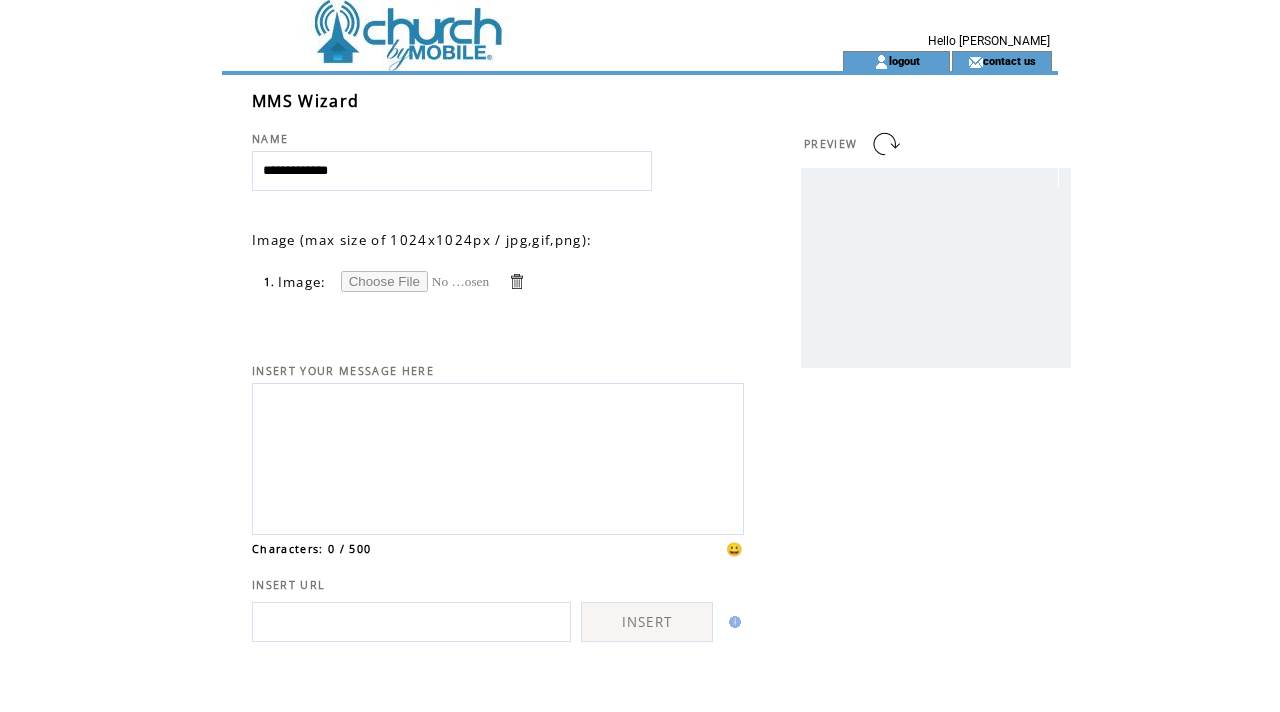 click at bounding box center (416, 281) 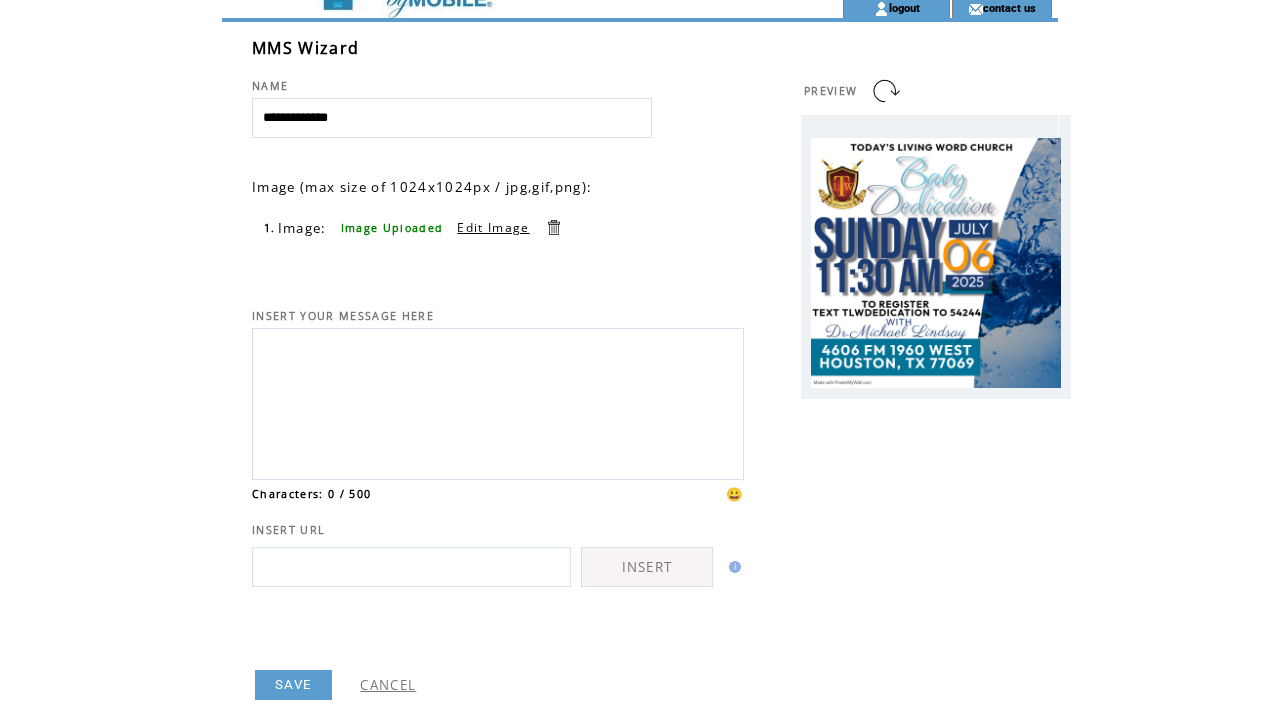 scroll, scrollTop: 141, scrollLeft: 0, axis: vertical 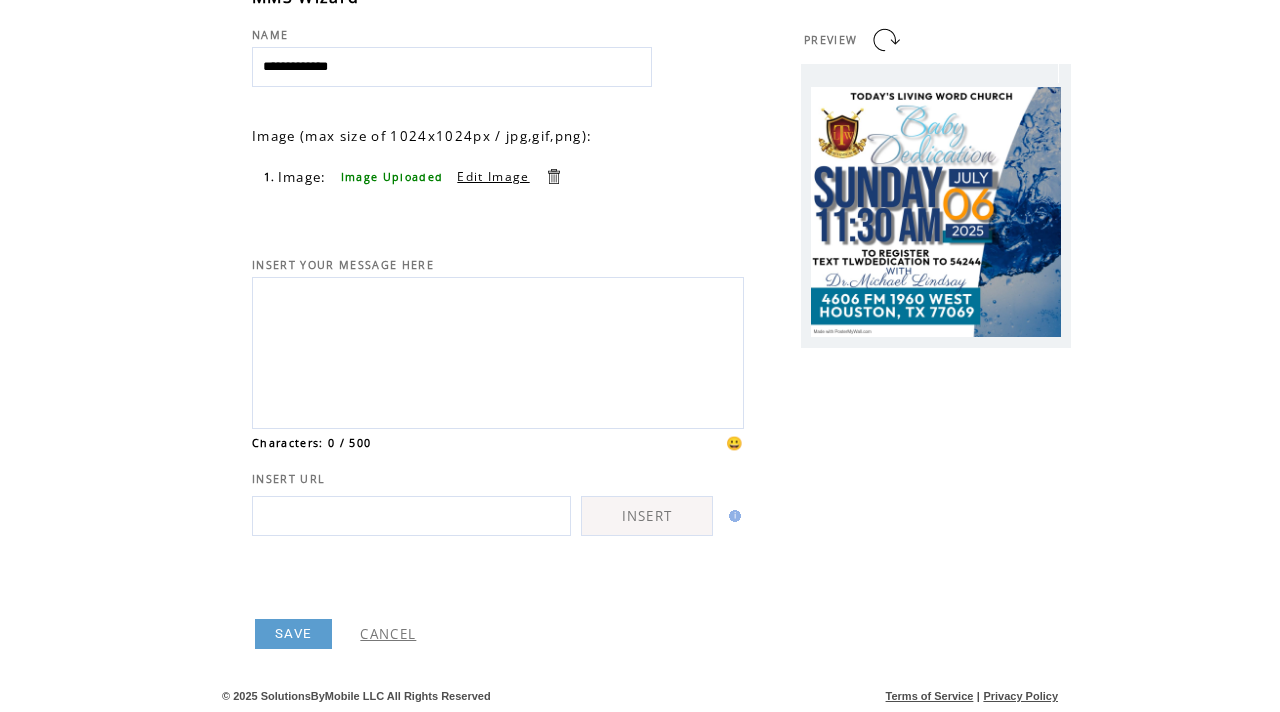 click on "SAVE" at bounding box center (293, 634) 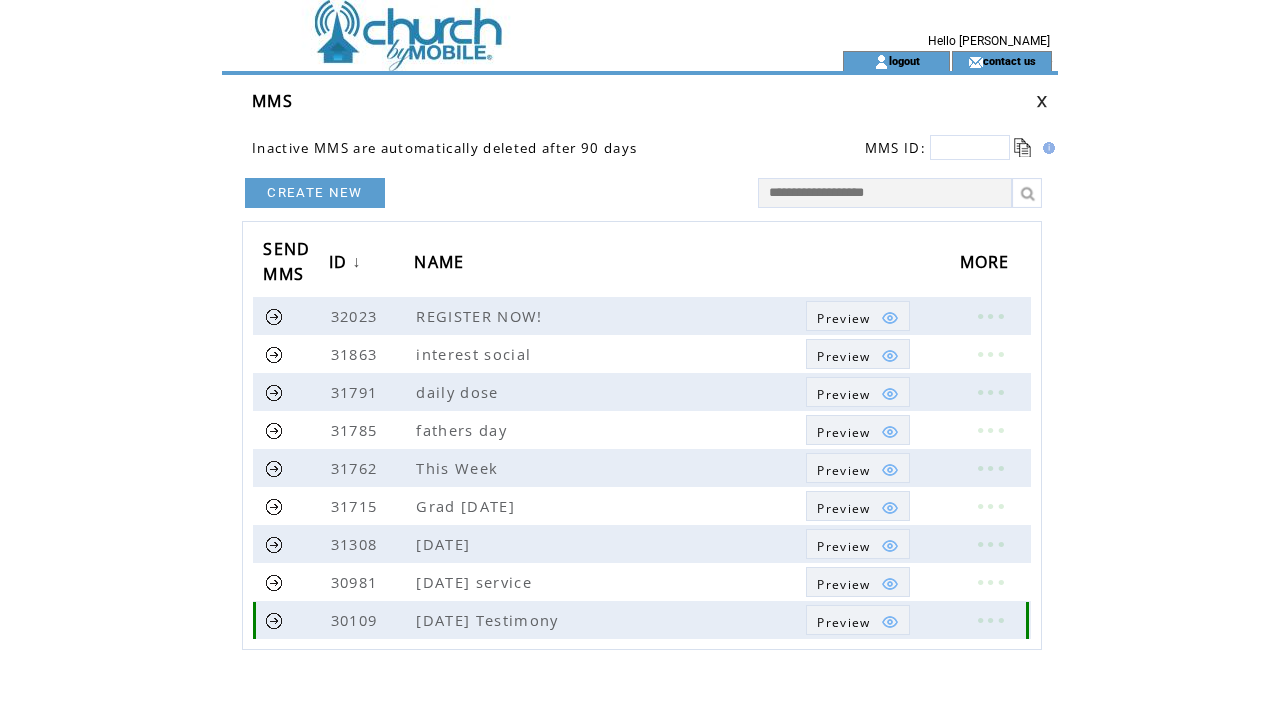 scroll, scrollTop: 0, scrollLeft: 0, axis: both 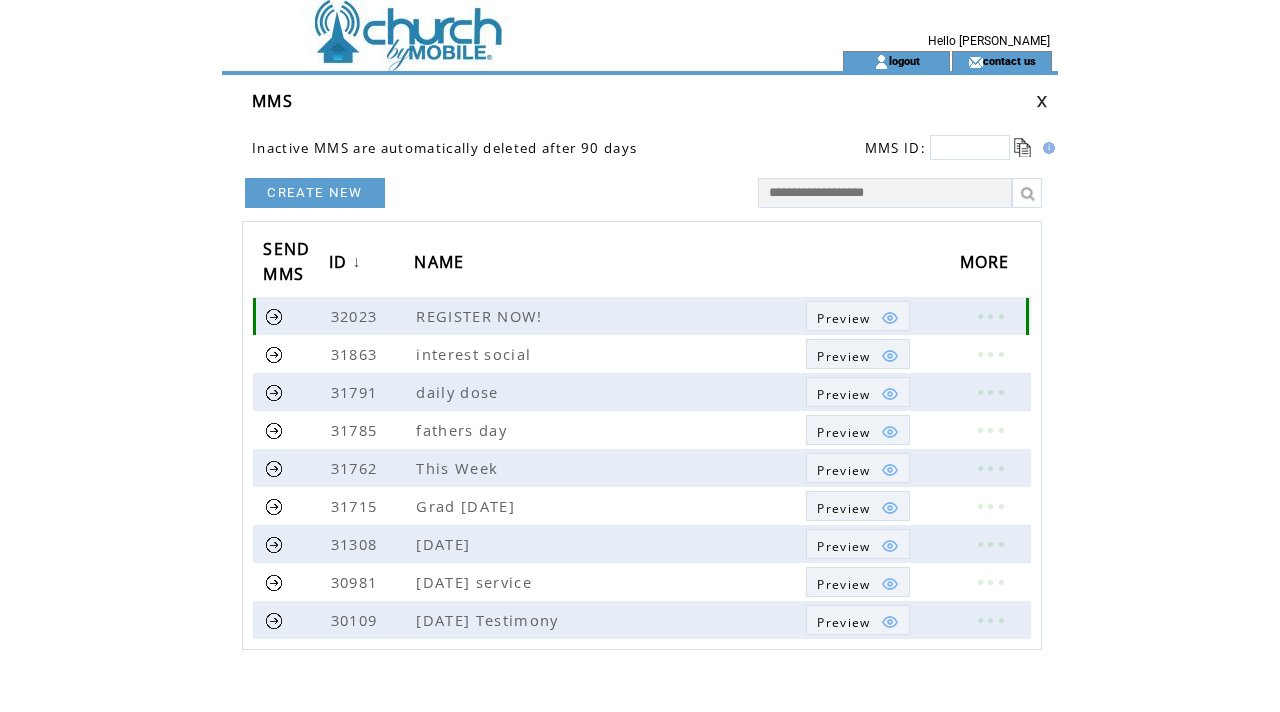click at bounding box center [274, 316] 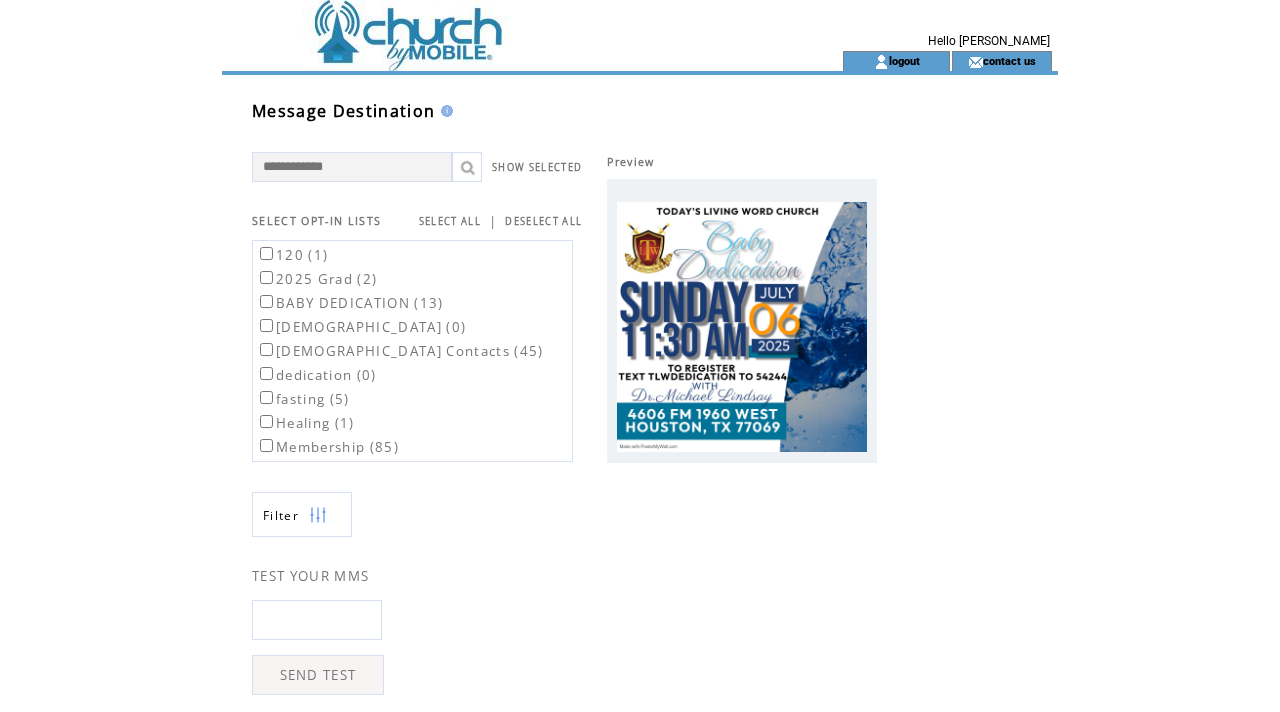 scroll, scrollTop: 0, scrollLeft: 0, axis: both 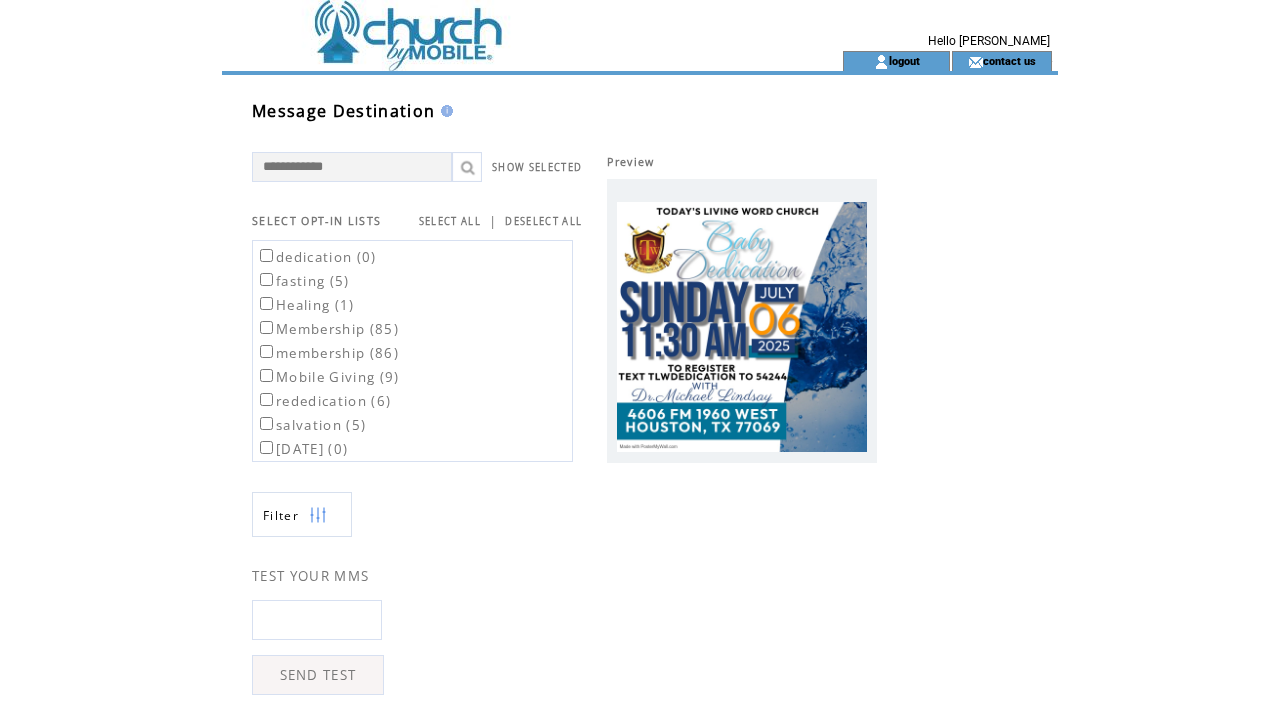 click on "rededication (6)" at bounding box center [323, 401] 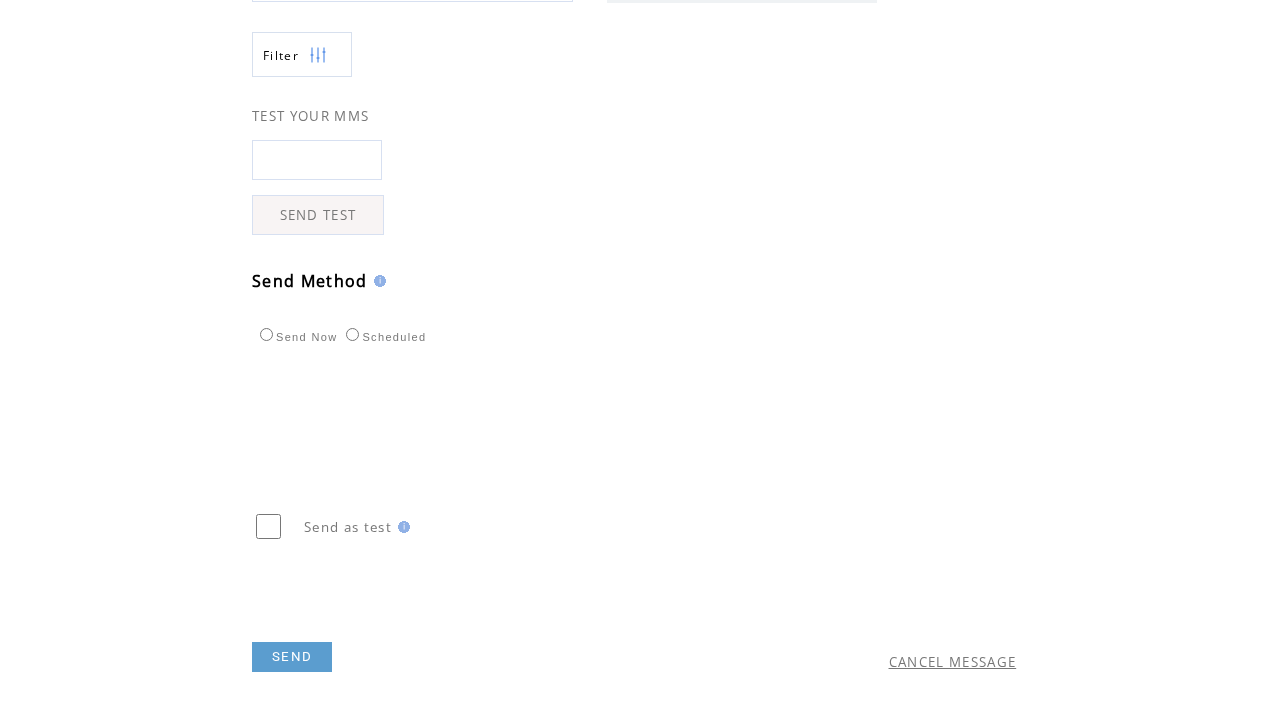 scroll, scrollTop: 492, scrollLeft: 0, axis: vertical 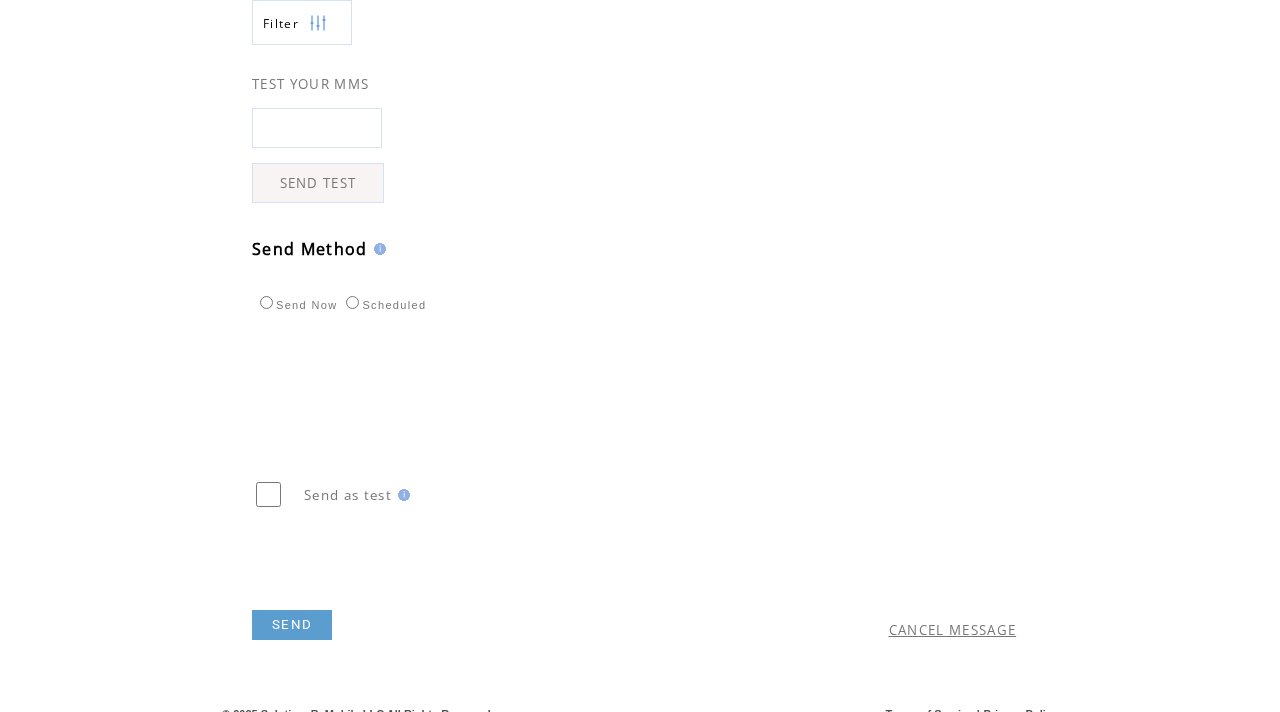 click on "SEND" at bounding box center [292, 625] 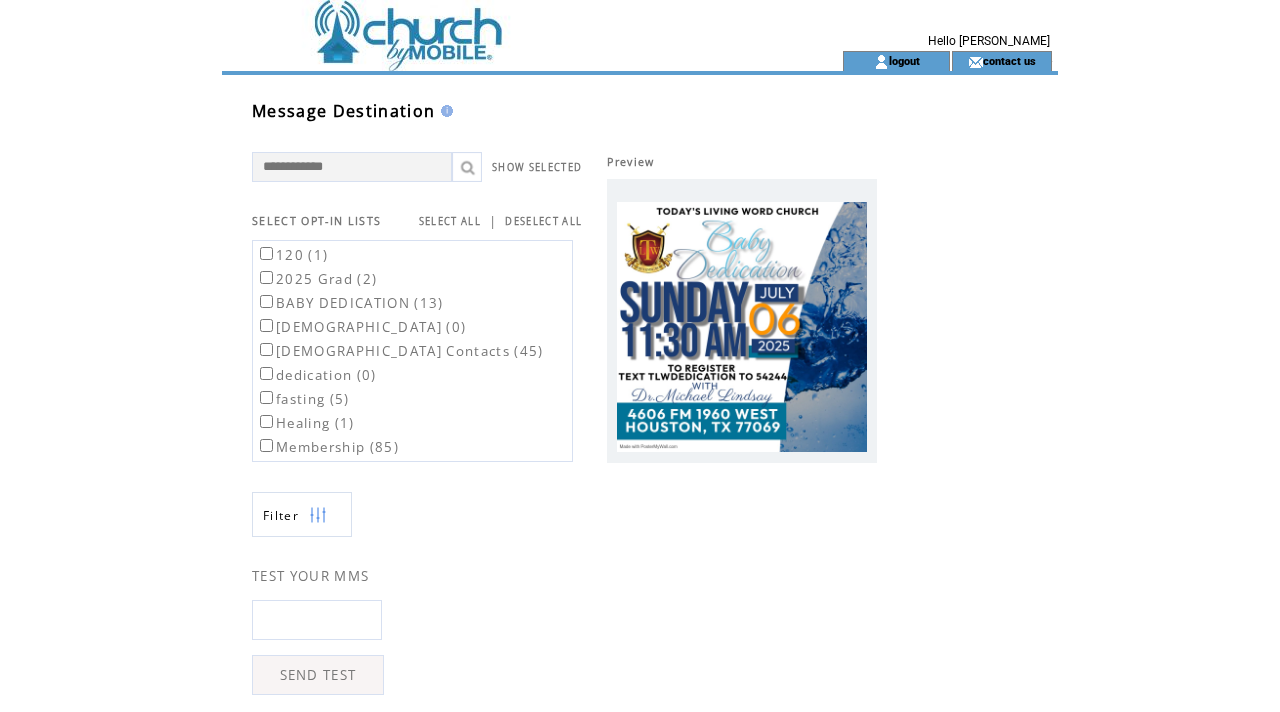 scroll, scrollTop: 1, scrollLeft: 0, axis: vertical 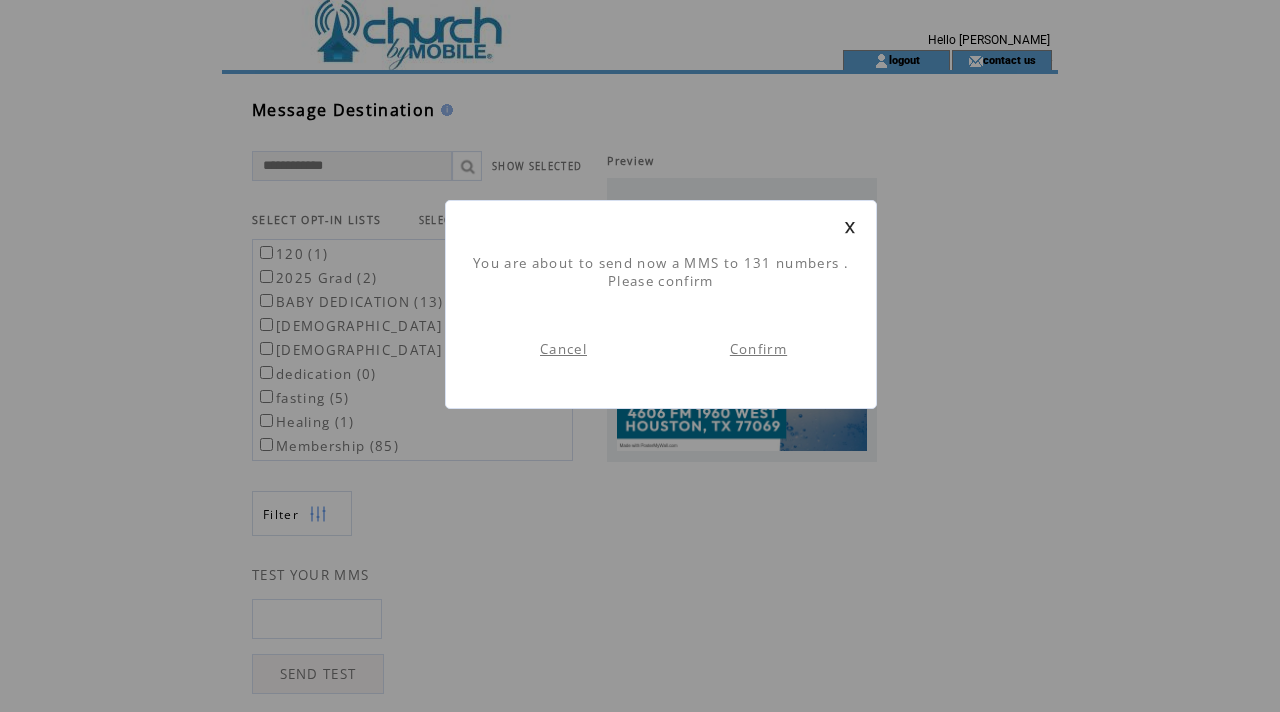 click on "Confirm" at bounding box center [758, 349] 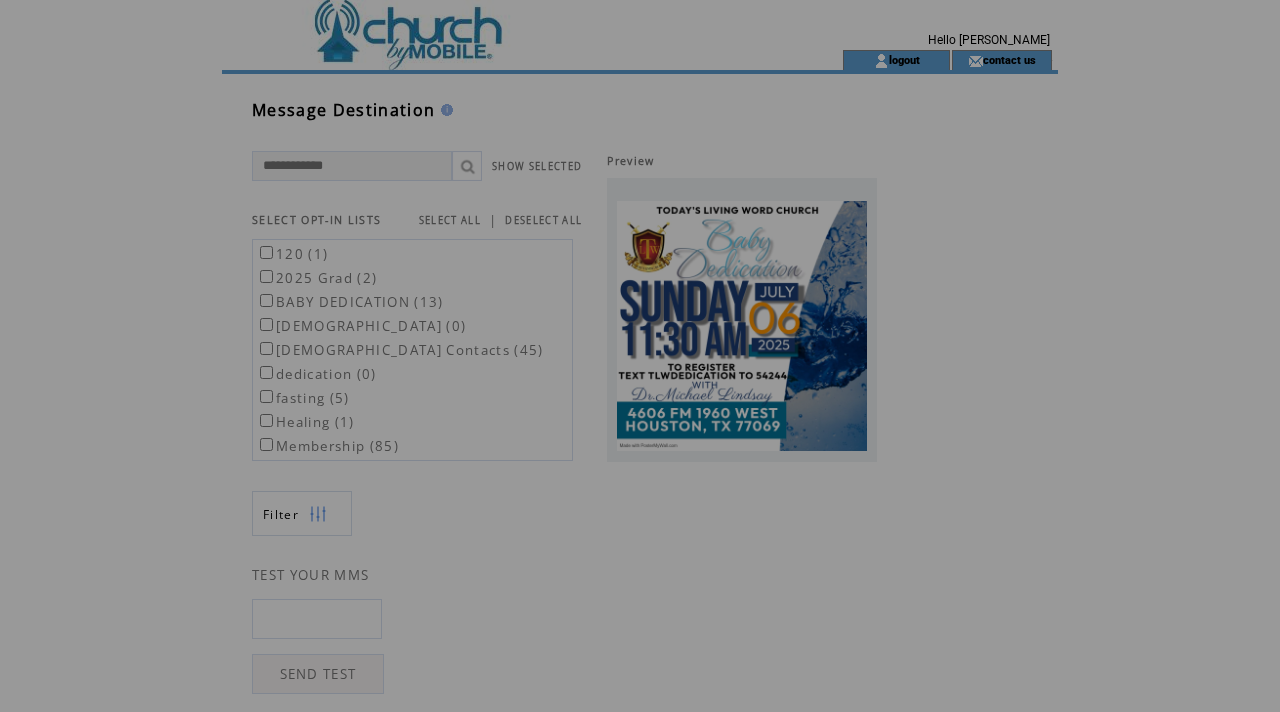 scroll, scrollTop: 0, scrollLeft: 0, axis: both 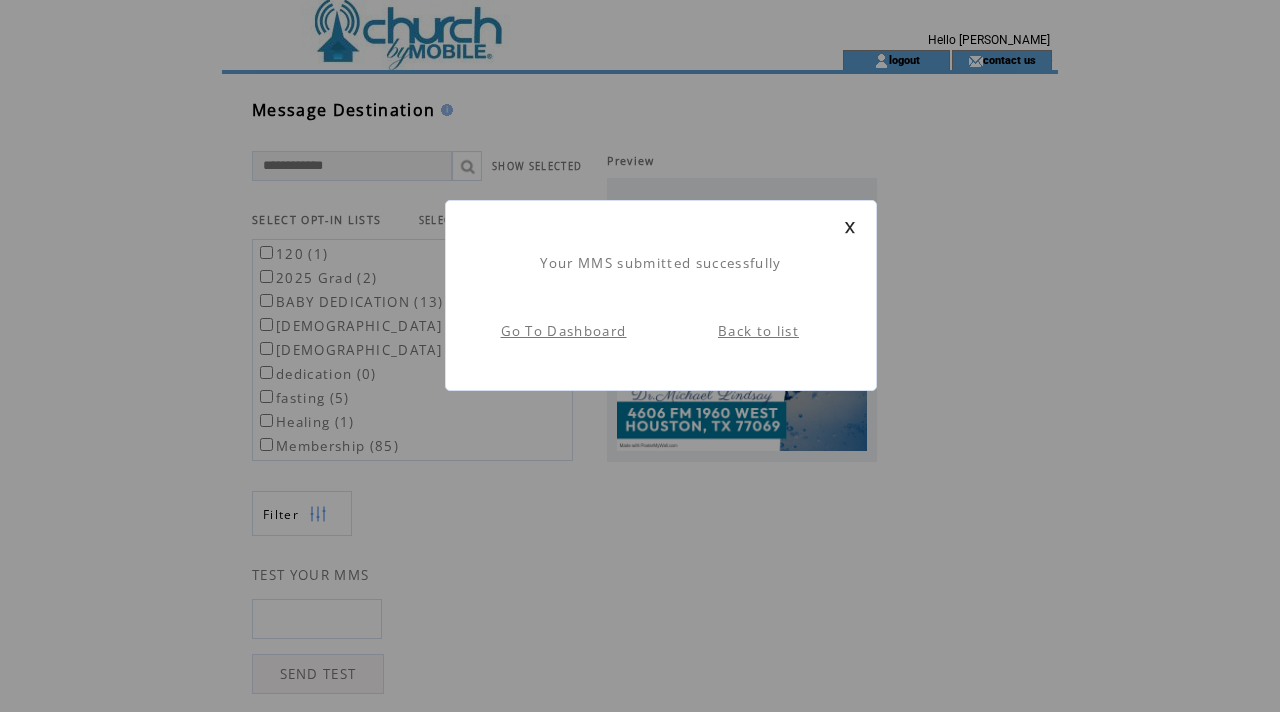 click at bounding box center (850, 227) 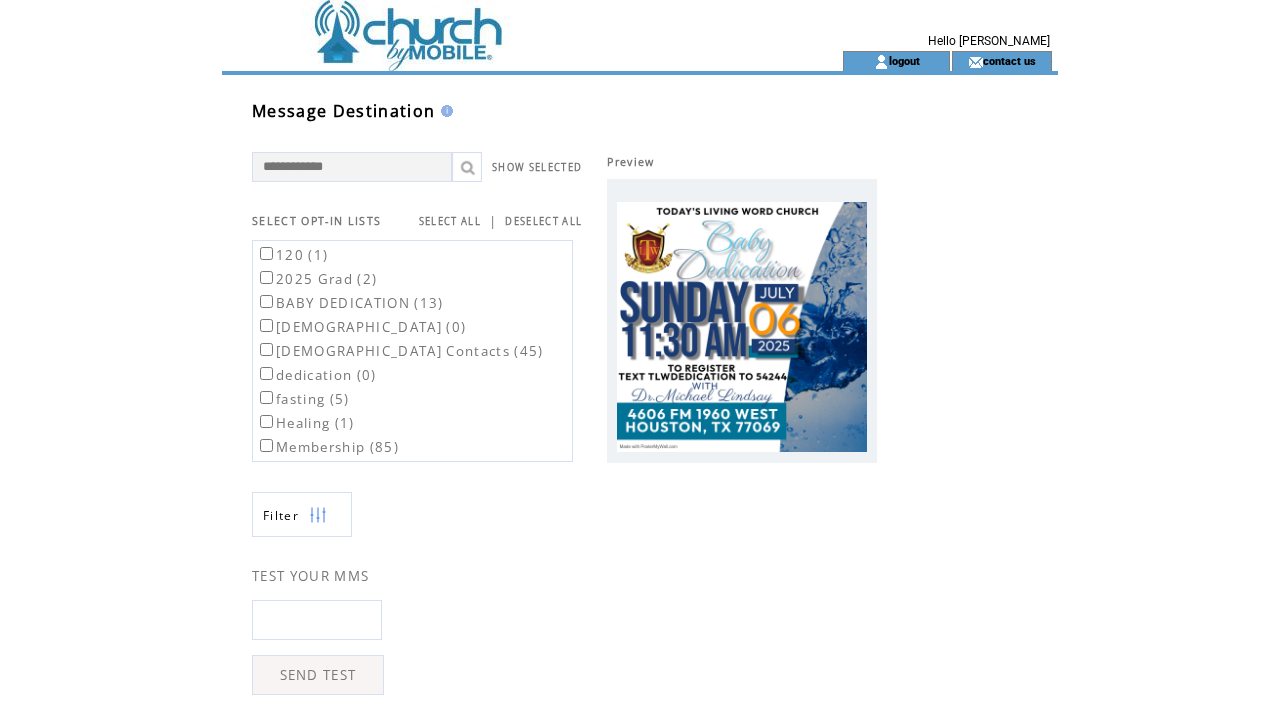 click at bounding box center (496, 25) 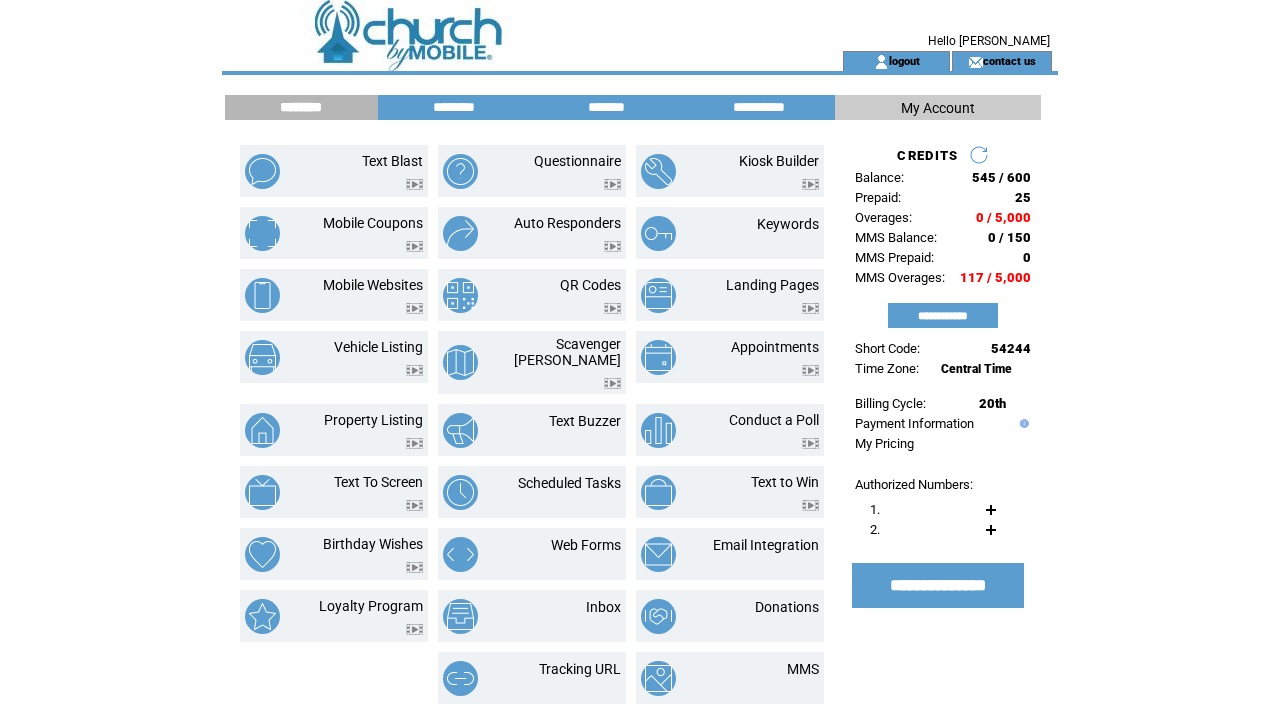 scroll, scrollTop: 0, scrollLeft: 0, axis: both 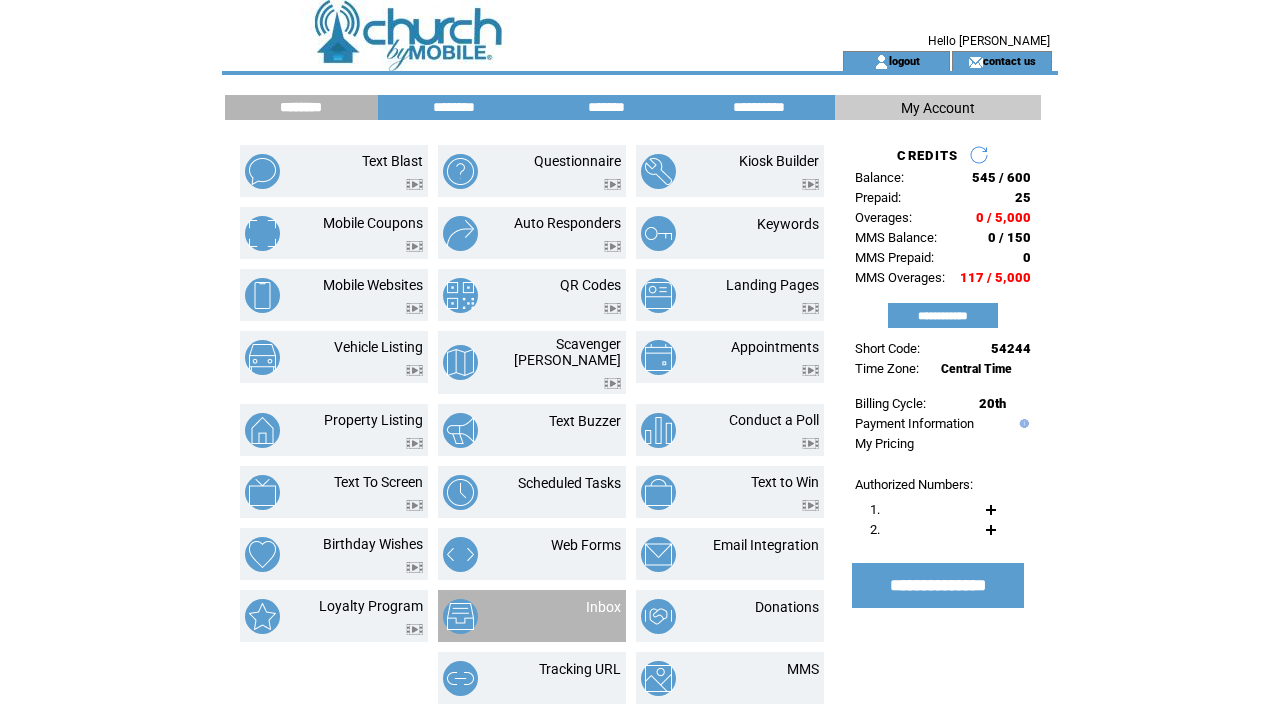 click at bounding box center (603, 618) 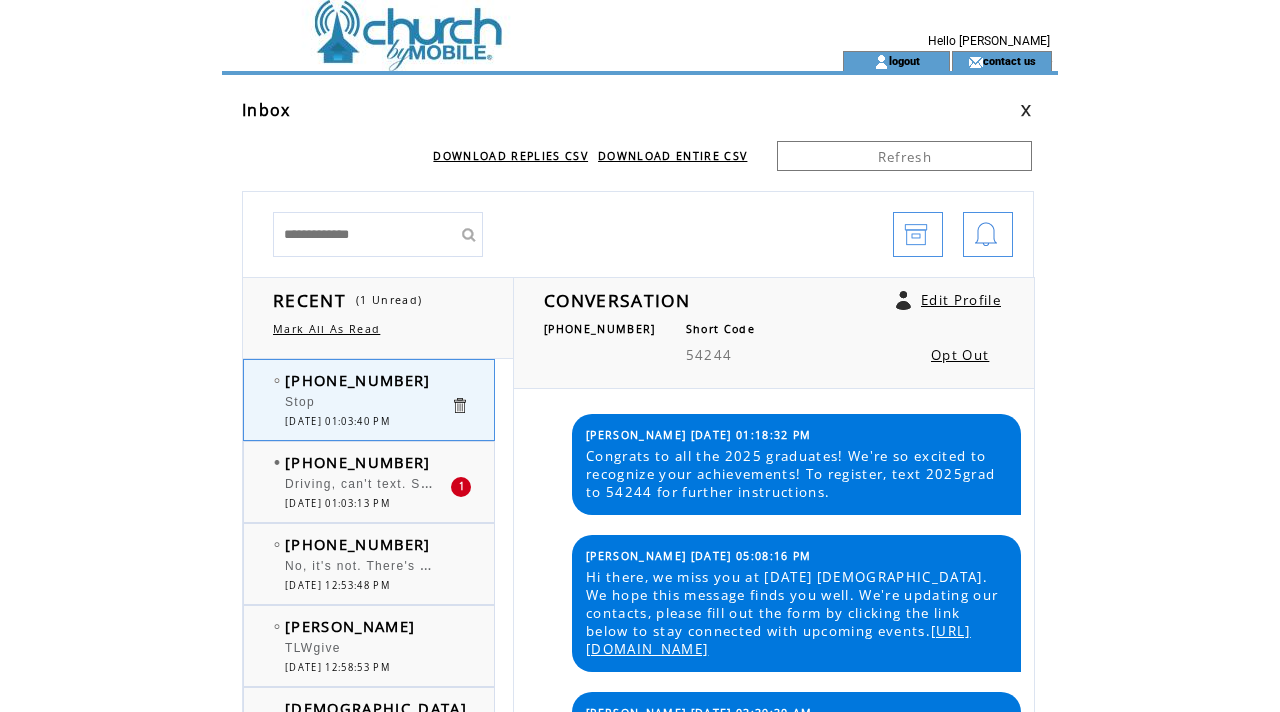 scroll, scrollTop: 0, scrollLeft: 0, axis: both 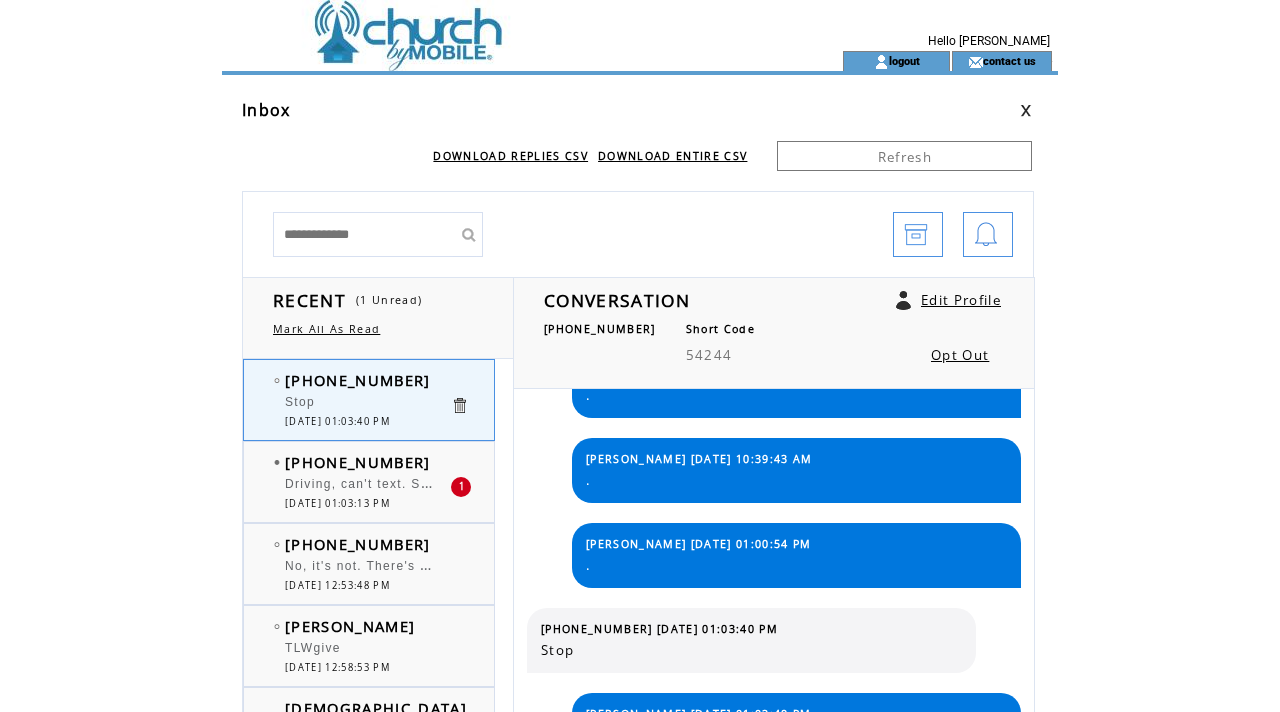 click on "Driving, can't text.
Sent from MY ROGUE" at bounding box center [367, 487] 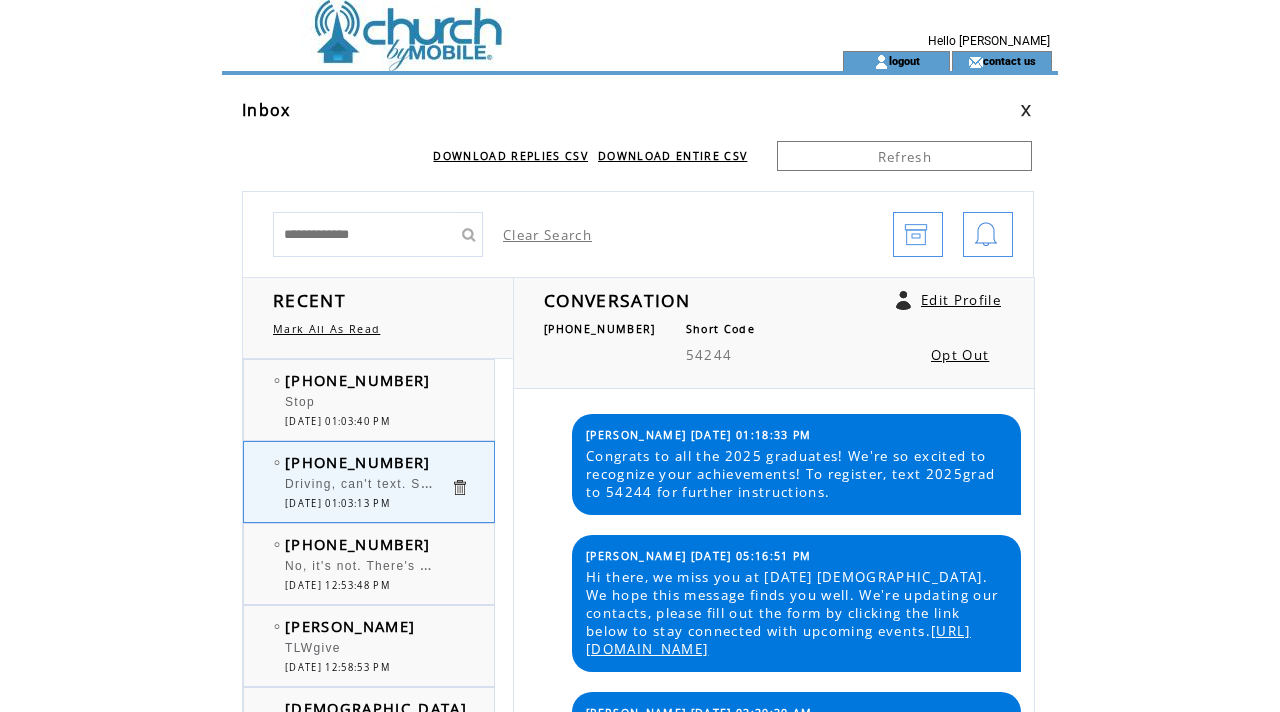 scroll, scrollTop: 0, scrollLeft: 0, axis: both 